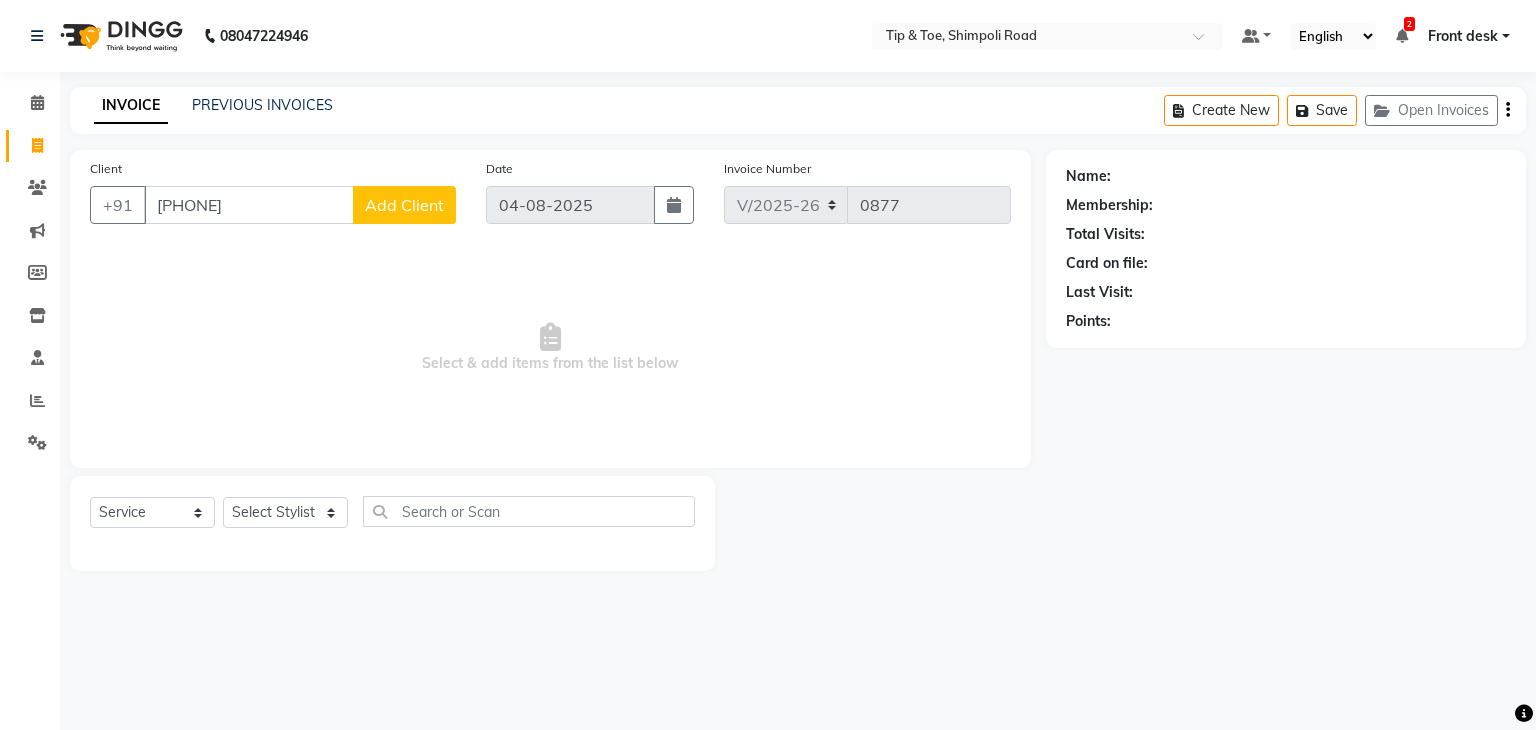 select on "5942" 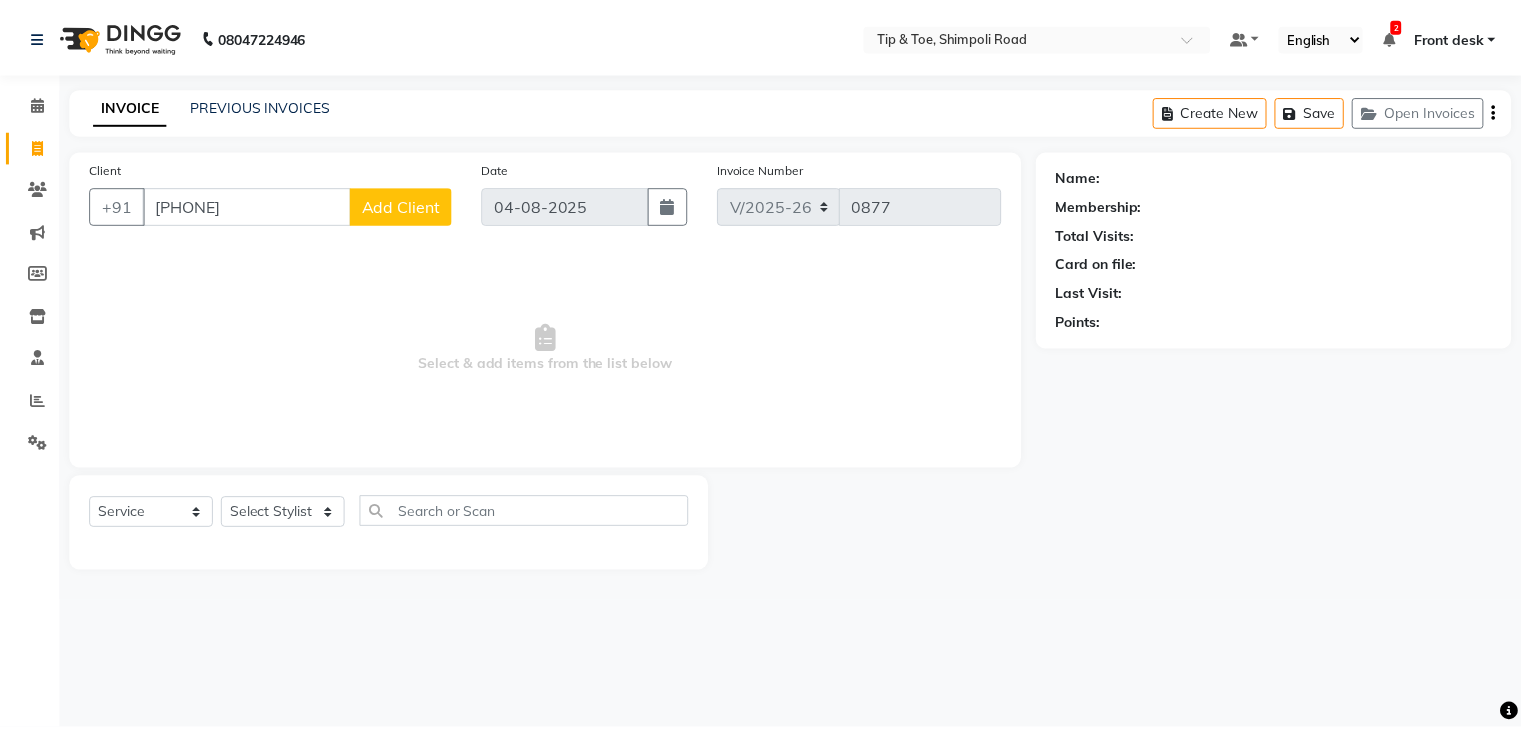 scroll, scrollTop: 0, scrollLeft: 0, axis: both 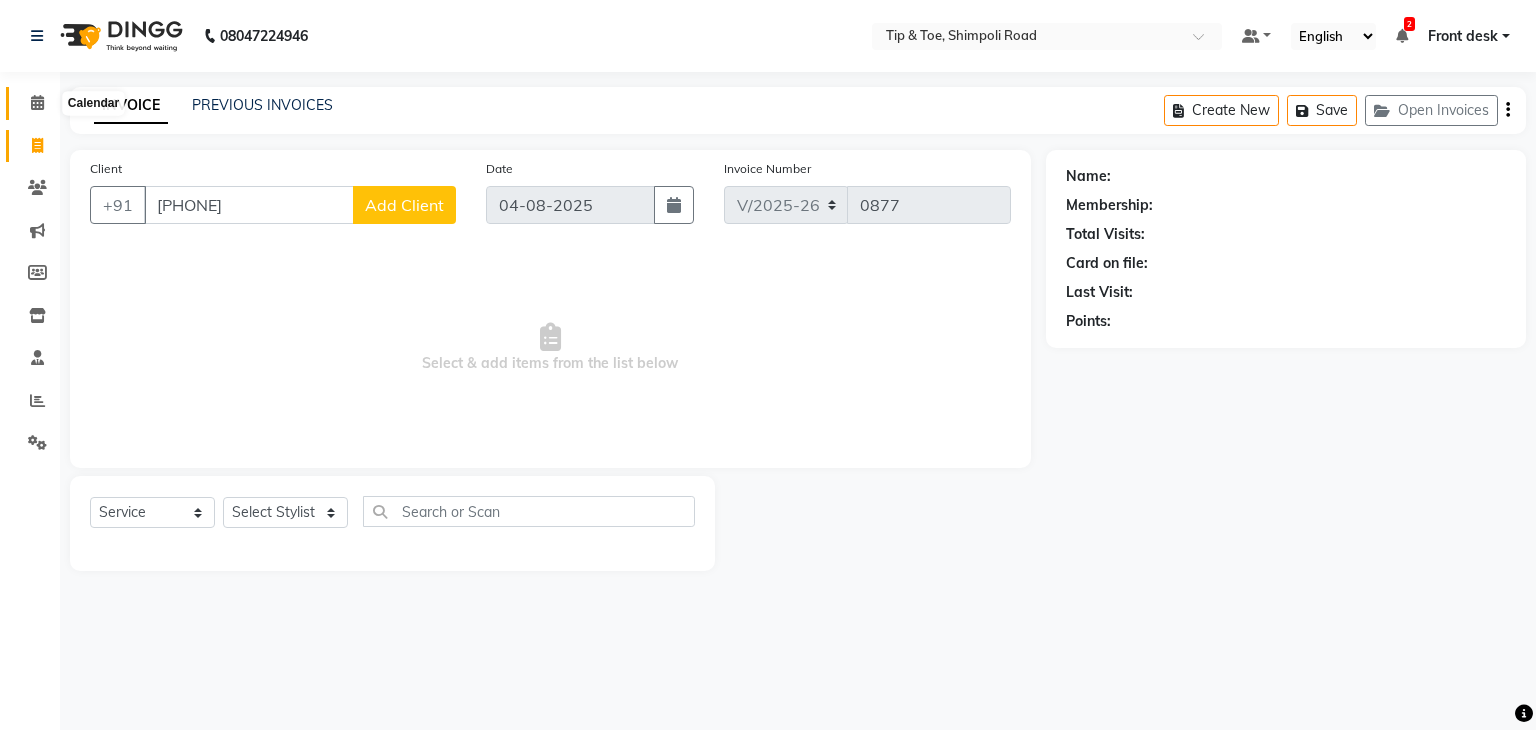 click 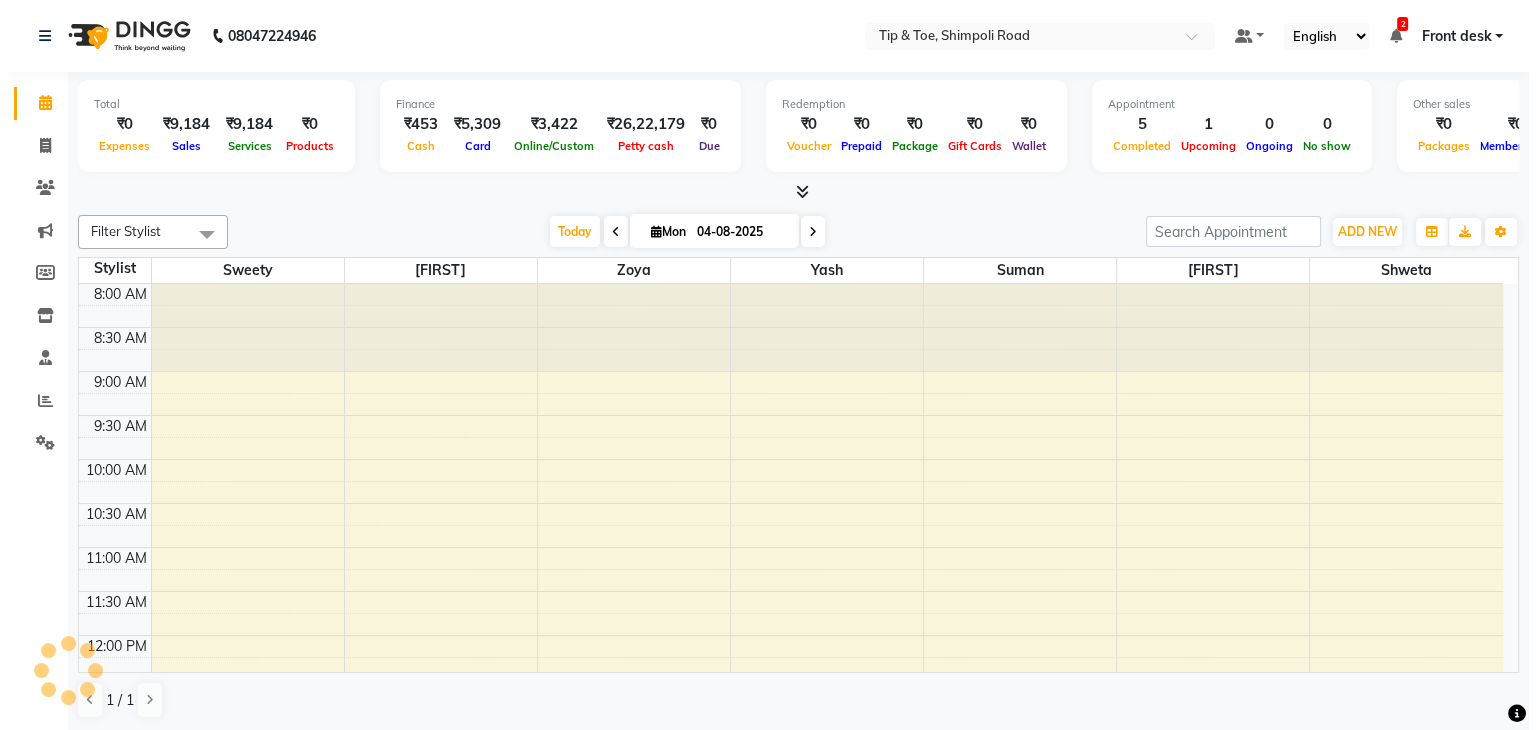 scroll, scrollTop: 0, scrollLeft: 0, axis: both 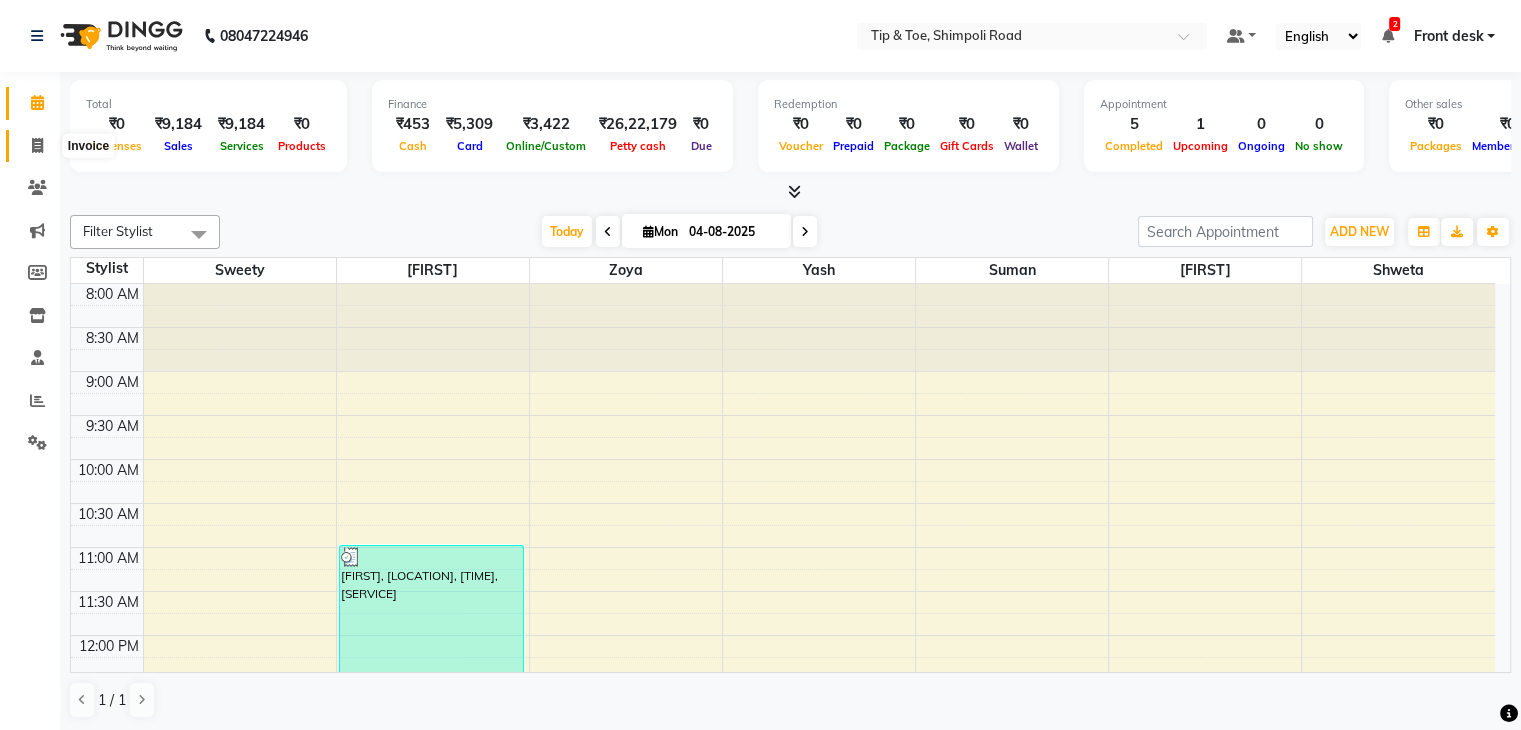 click 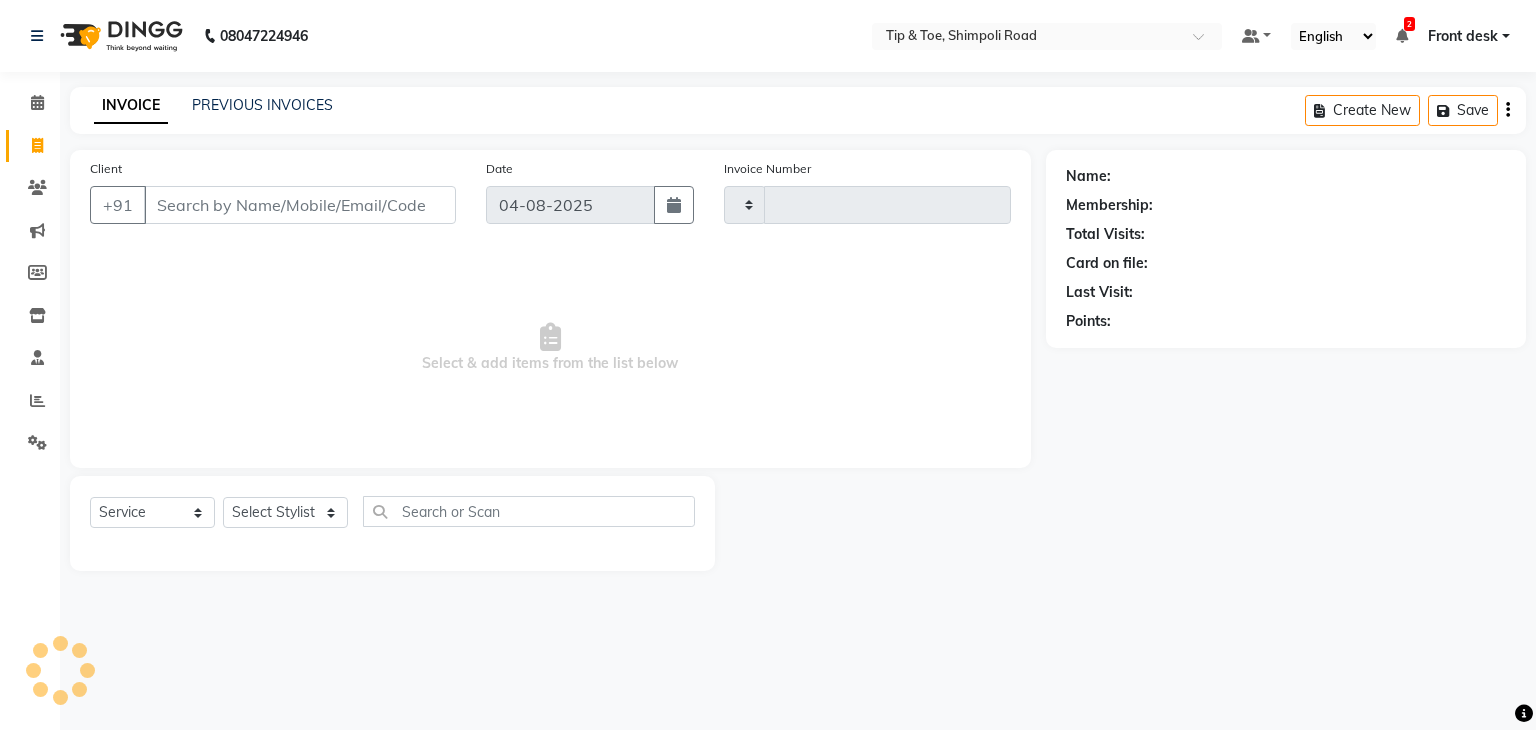 type on "0877" 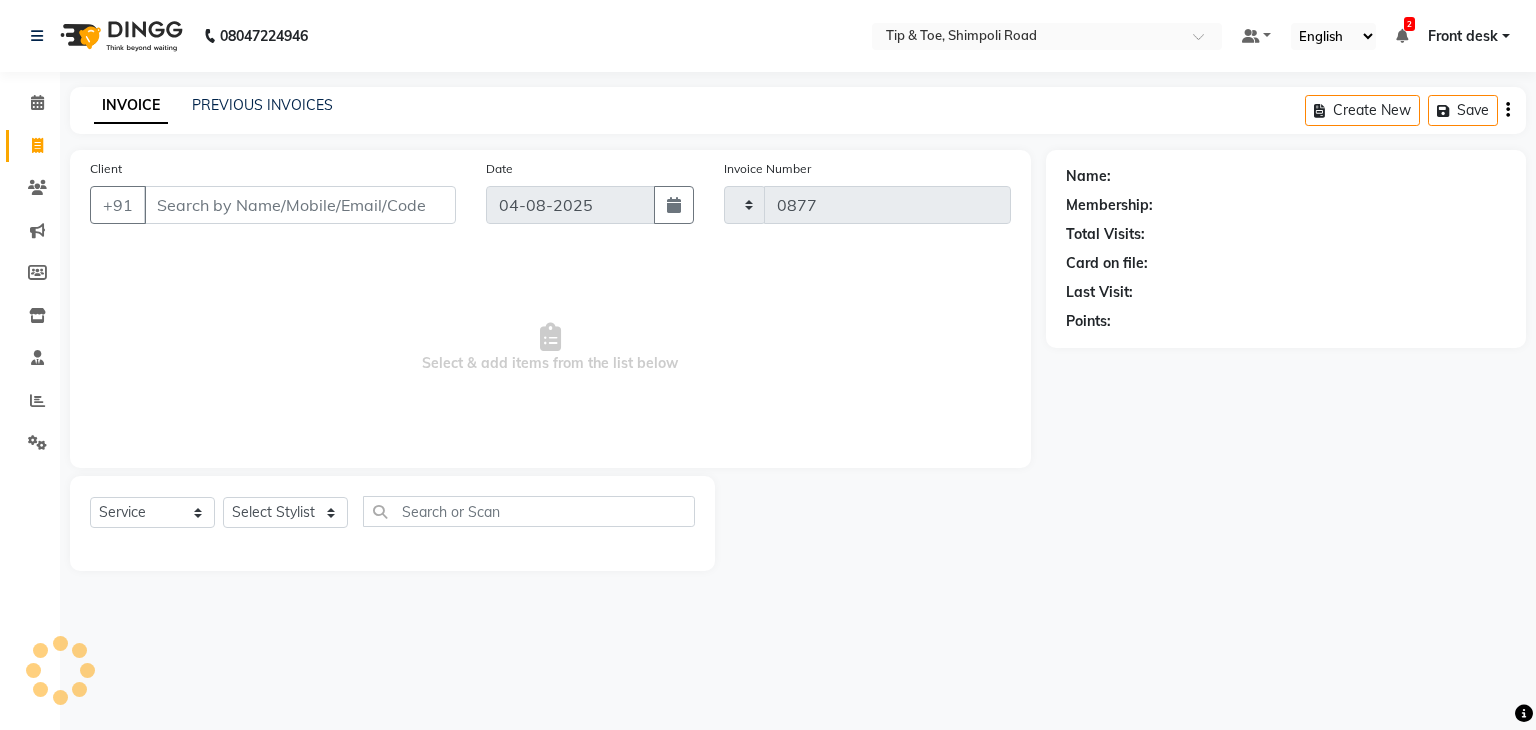 select on "5942" 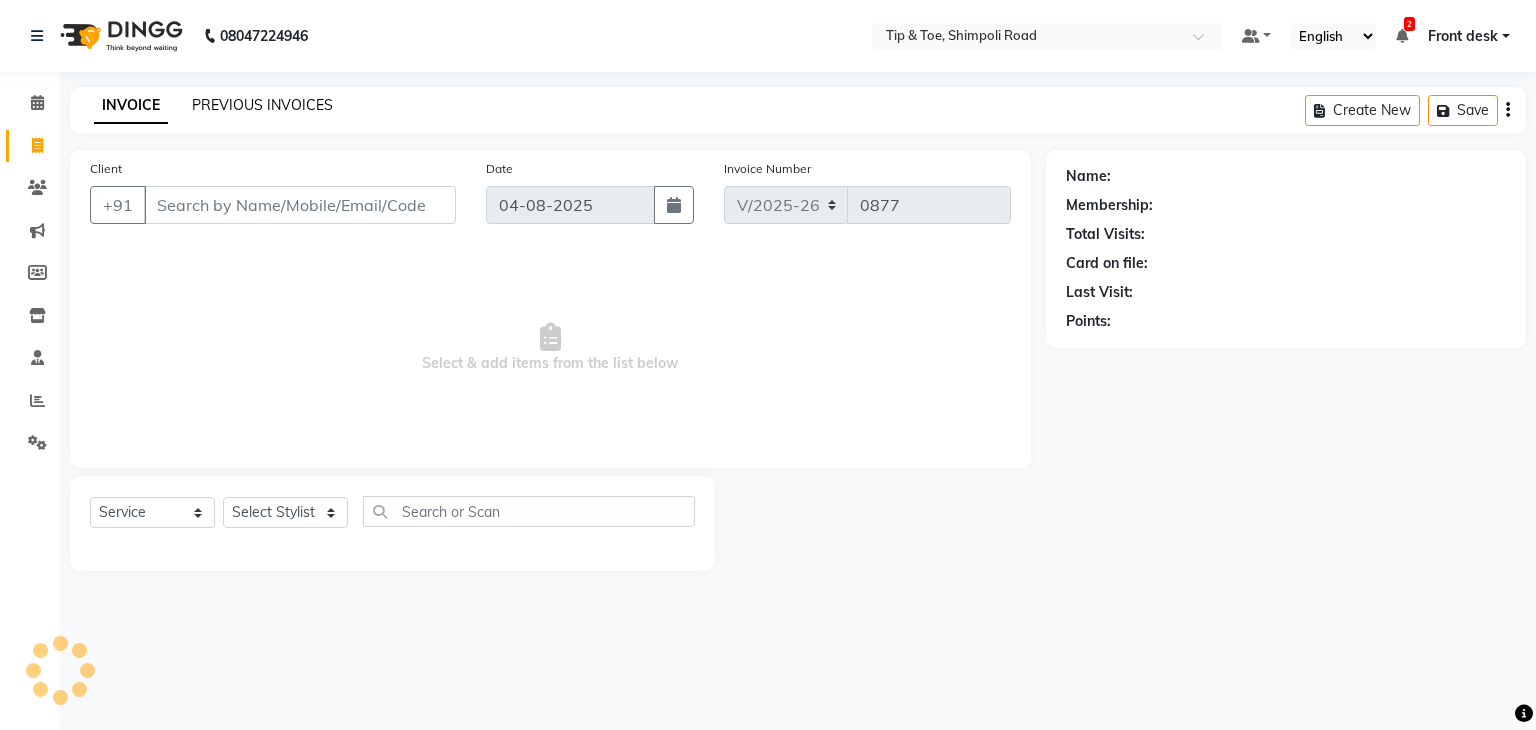 click on "PREVIOUS INVOICES" 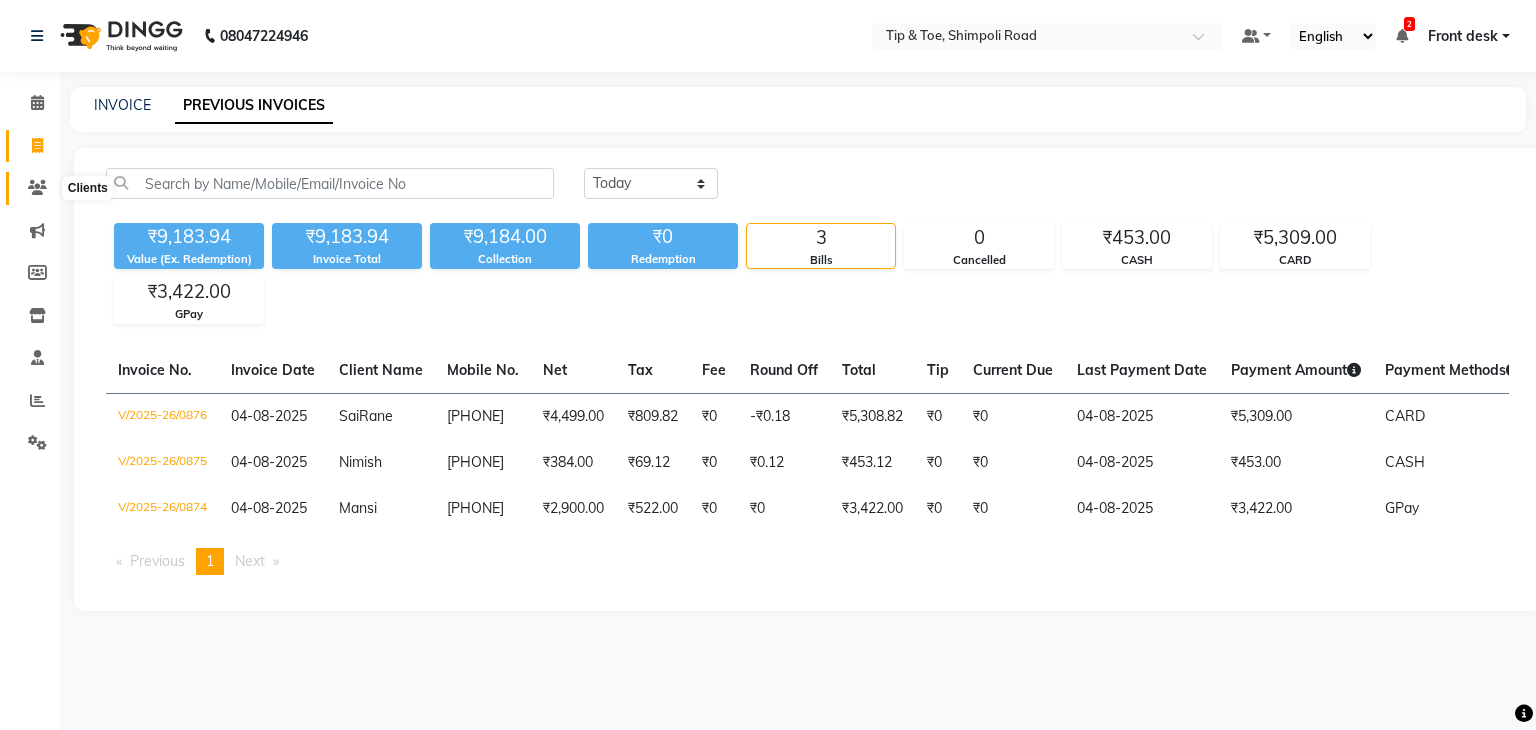 click 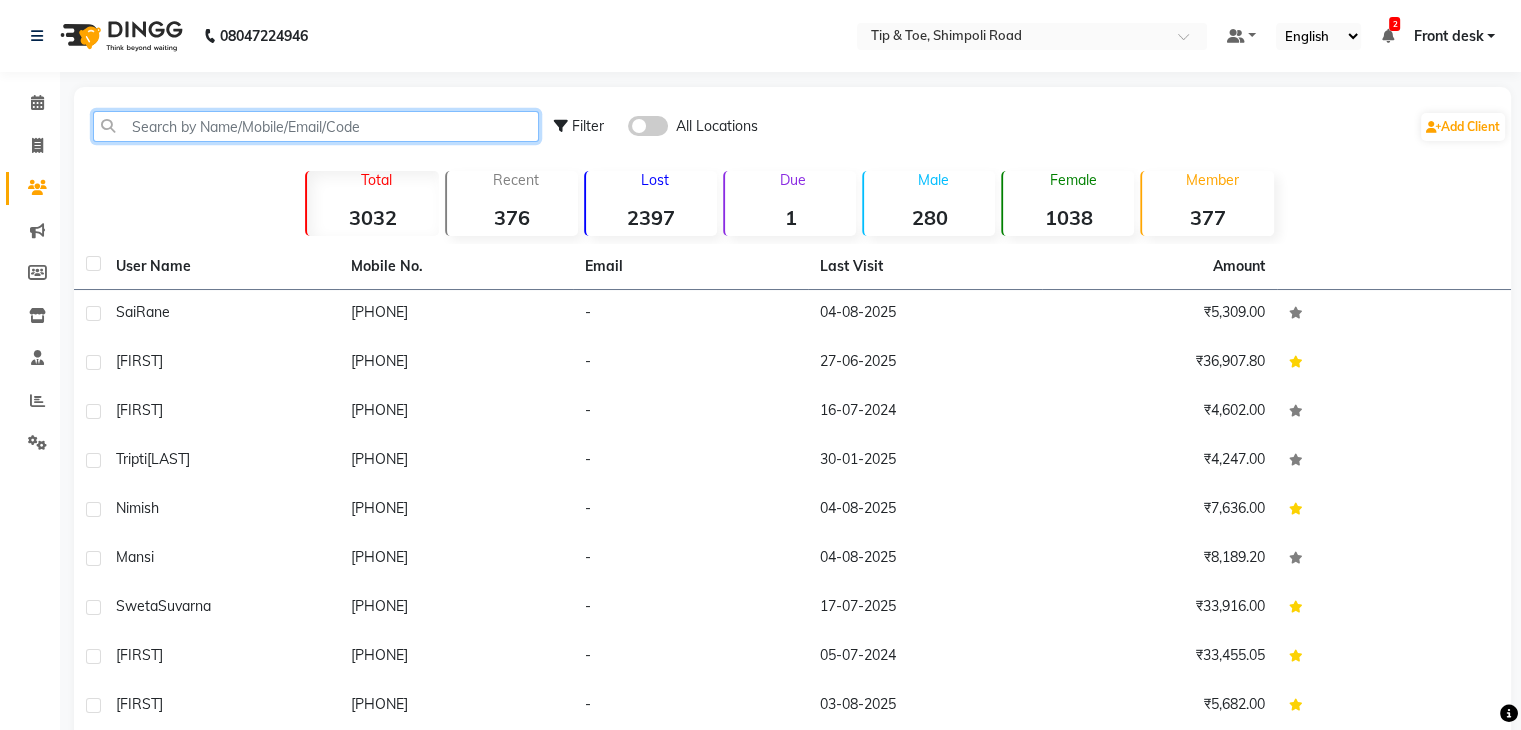 click 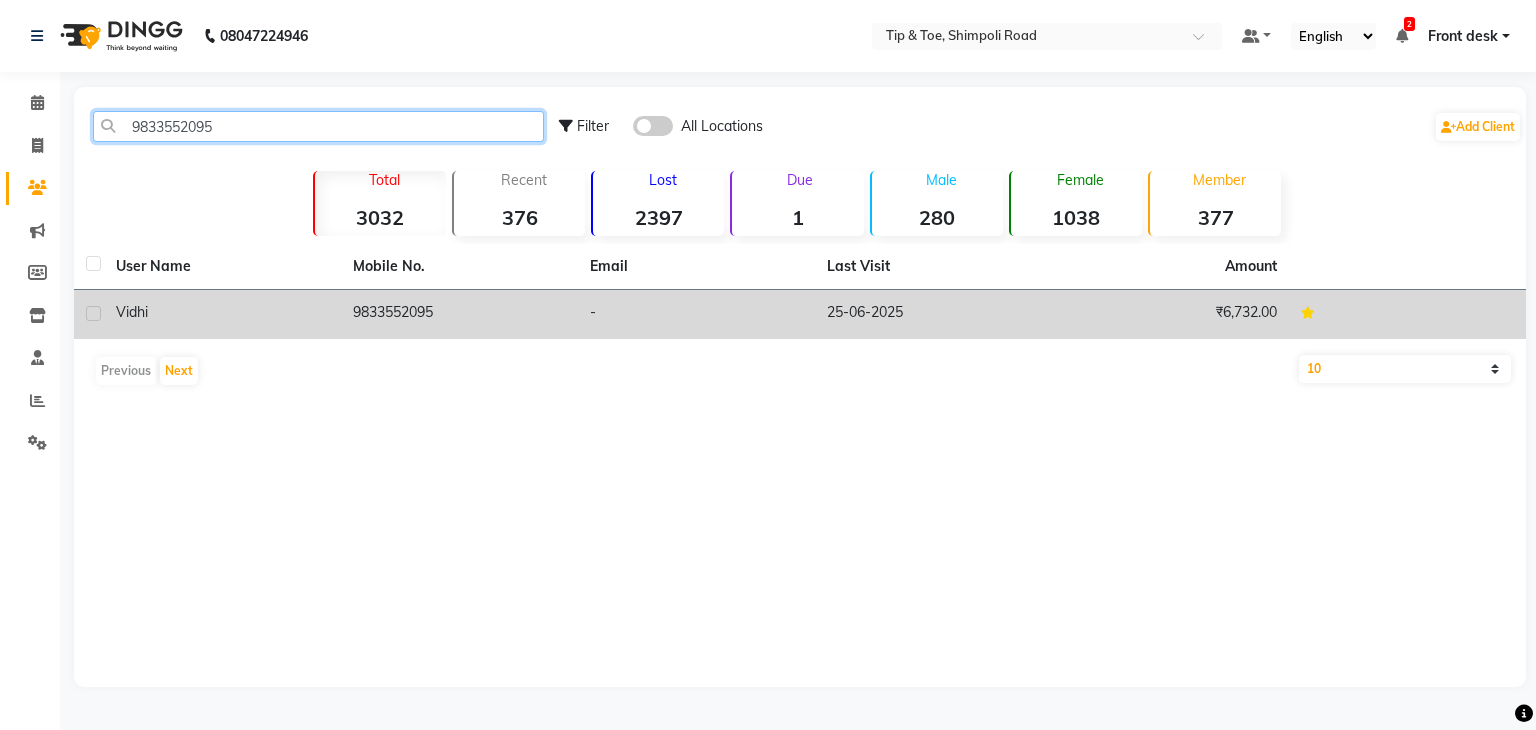 type on "9833552095" 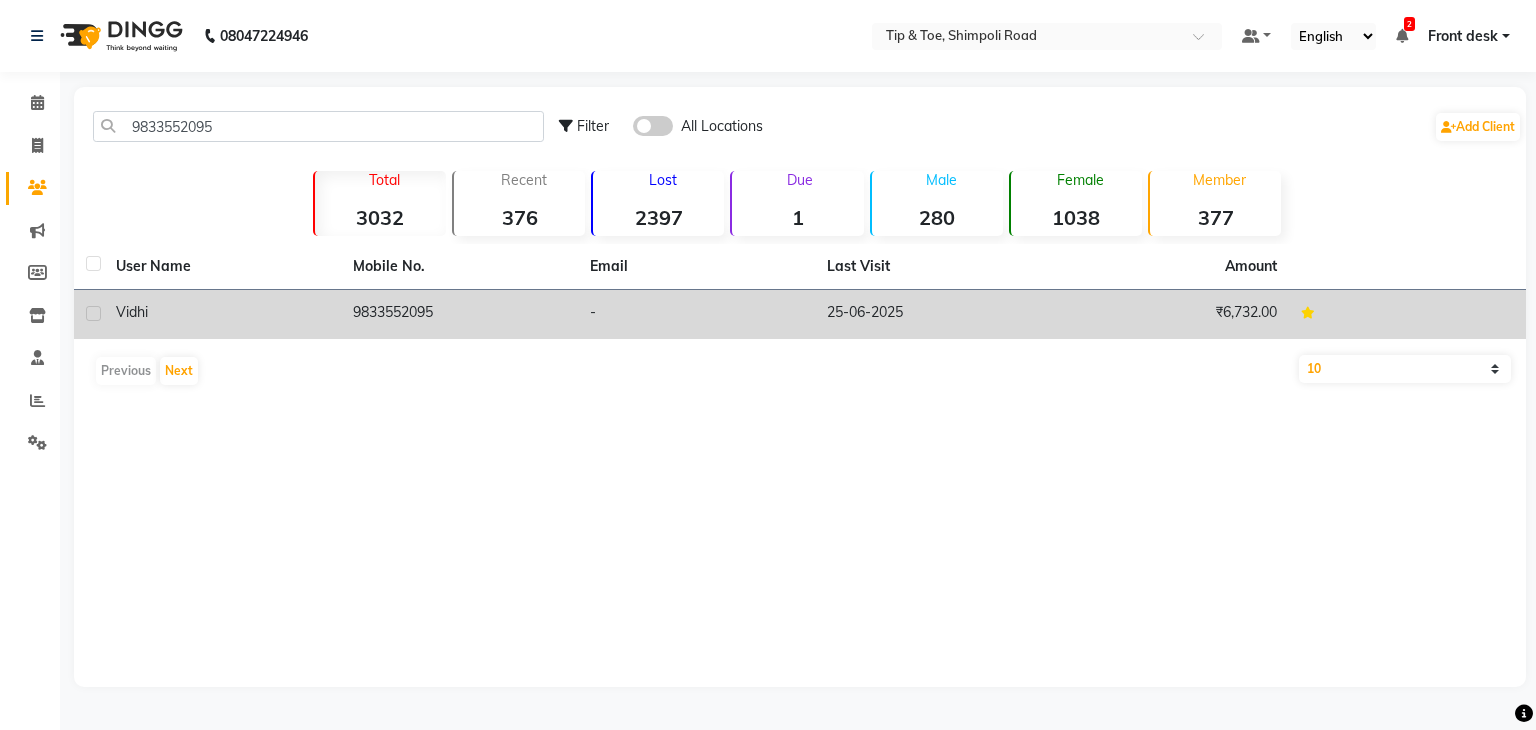 click on "9833552095" 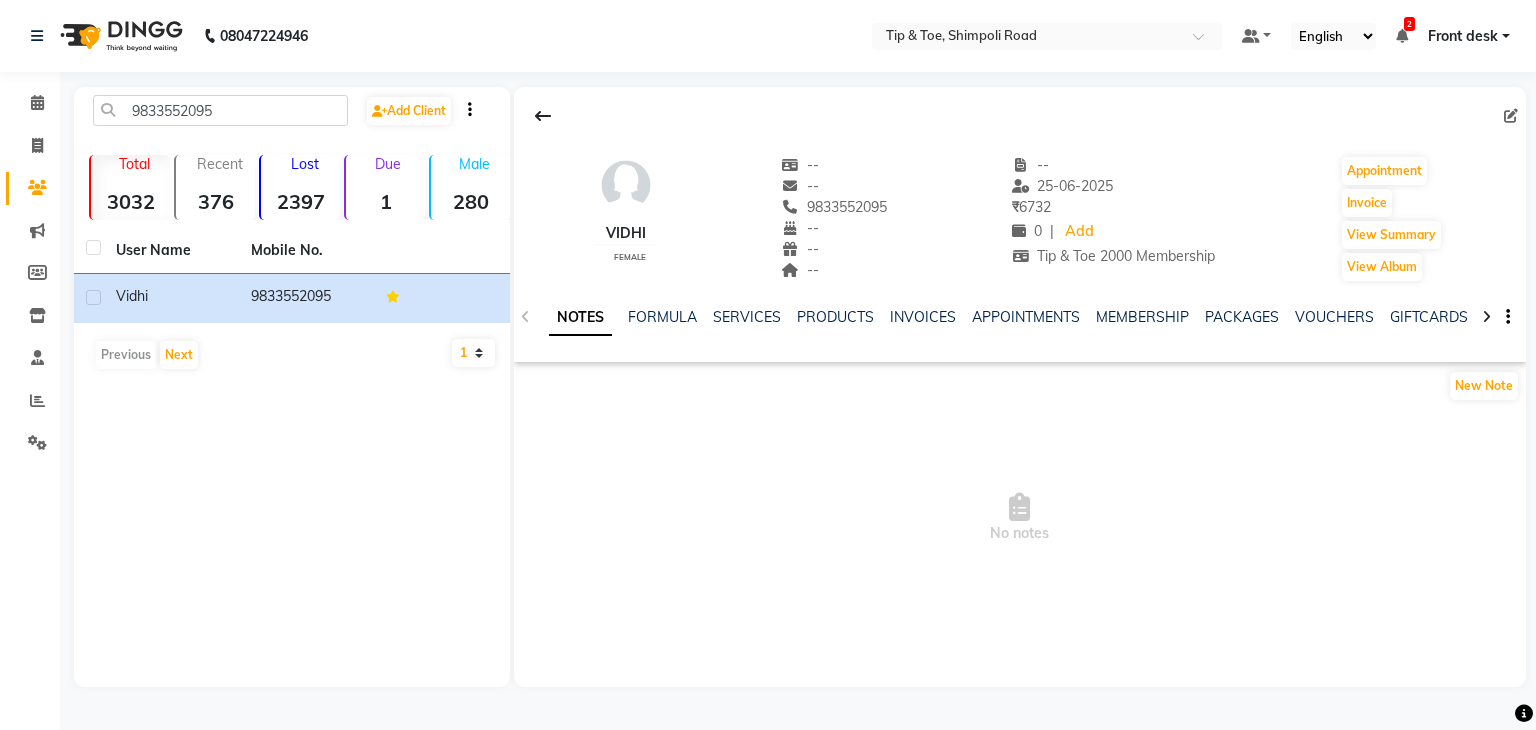 click on "NOTES FORMULA SERVICES PRODUCTS INVOICES APPOINTMENTS MEMBERSHIP PACKAGES VOUCHERS GIFTCARDS POINTS FORMS FAMILY CARDS WALLET" 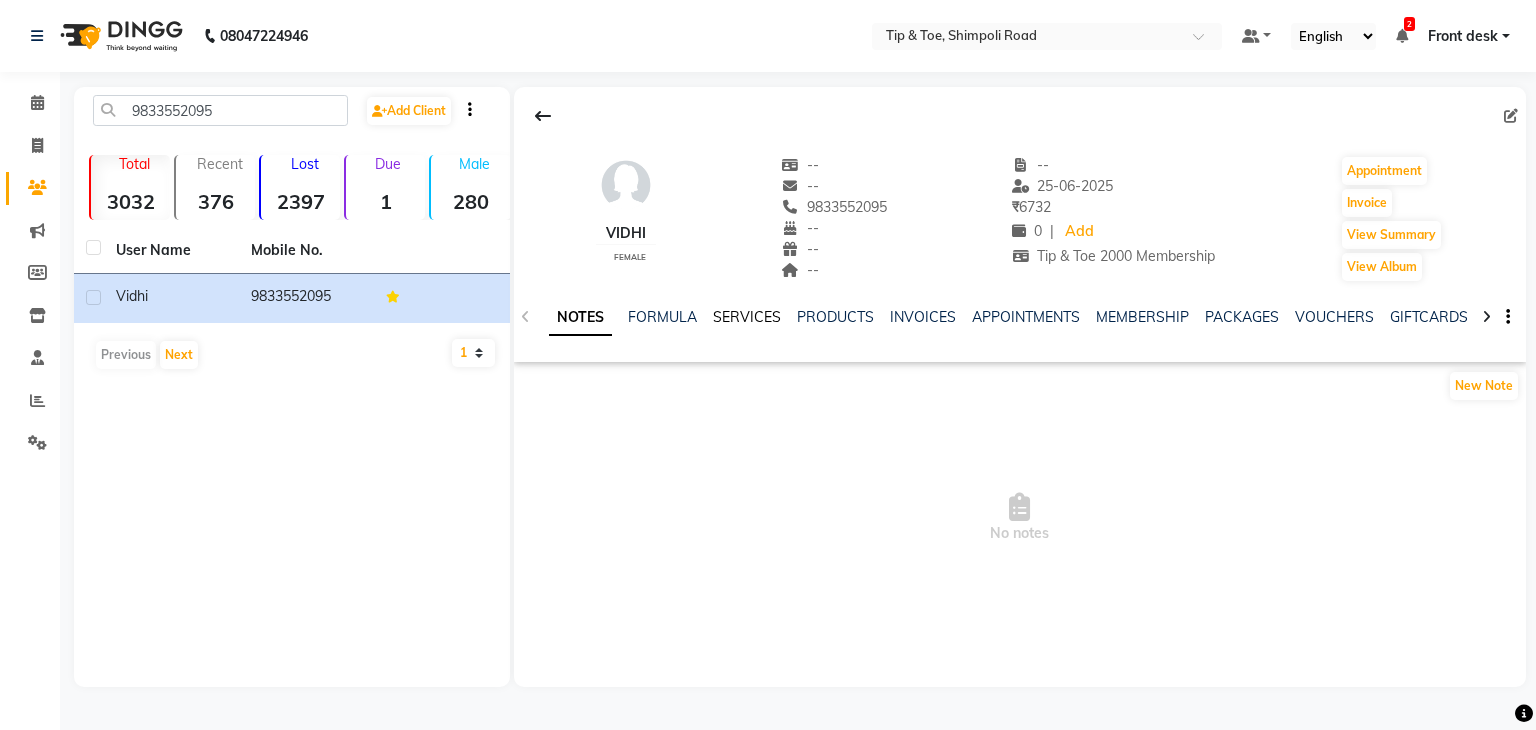 click on "SERVICES" 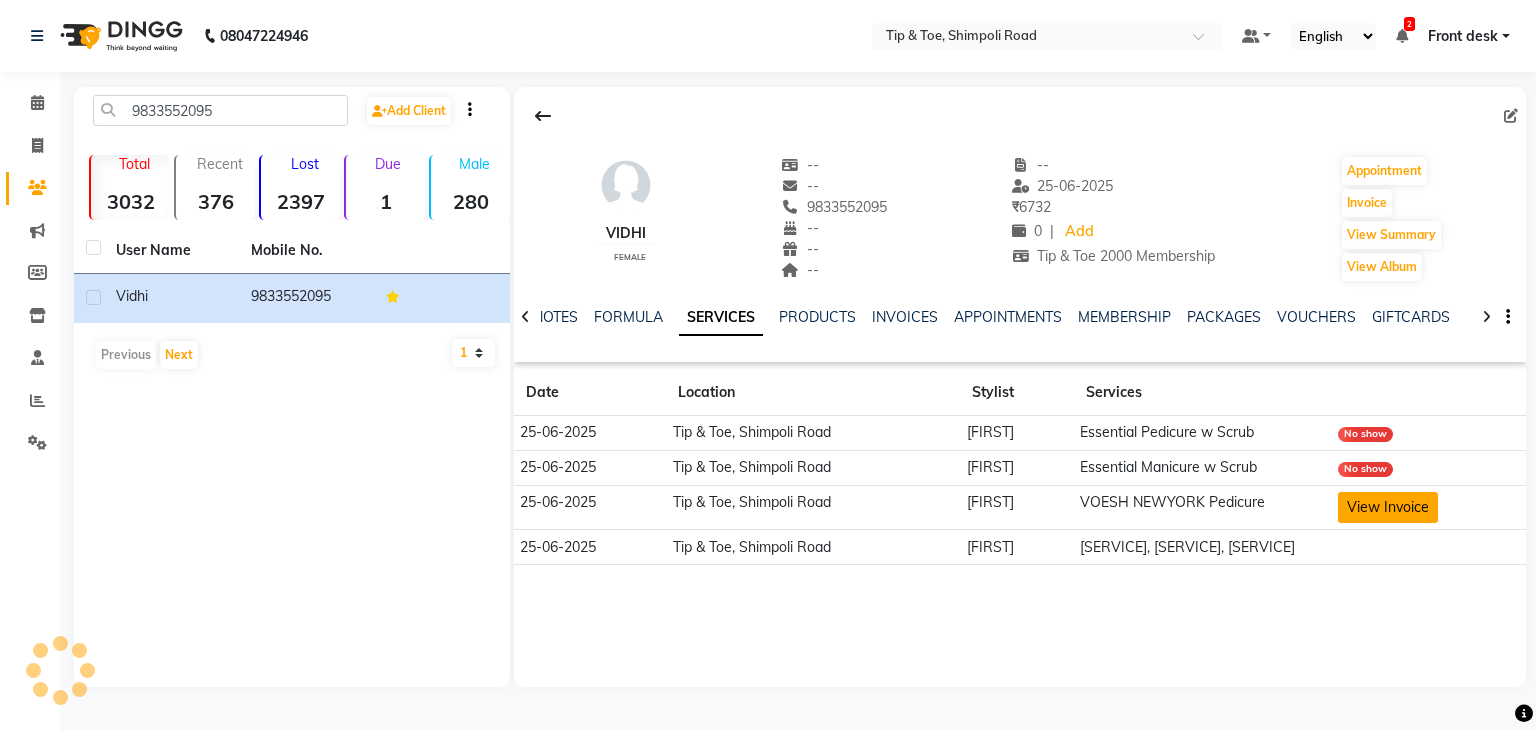 click on "View Invoice" 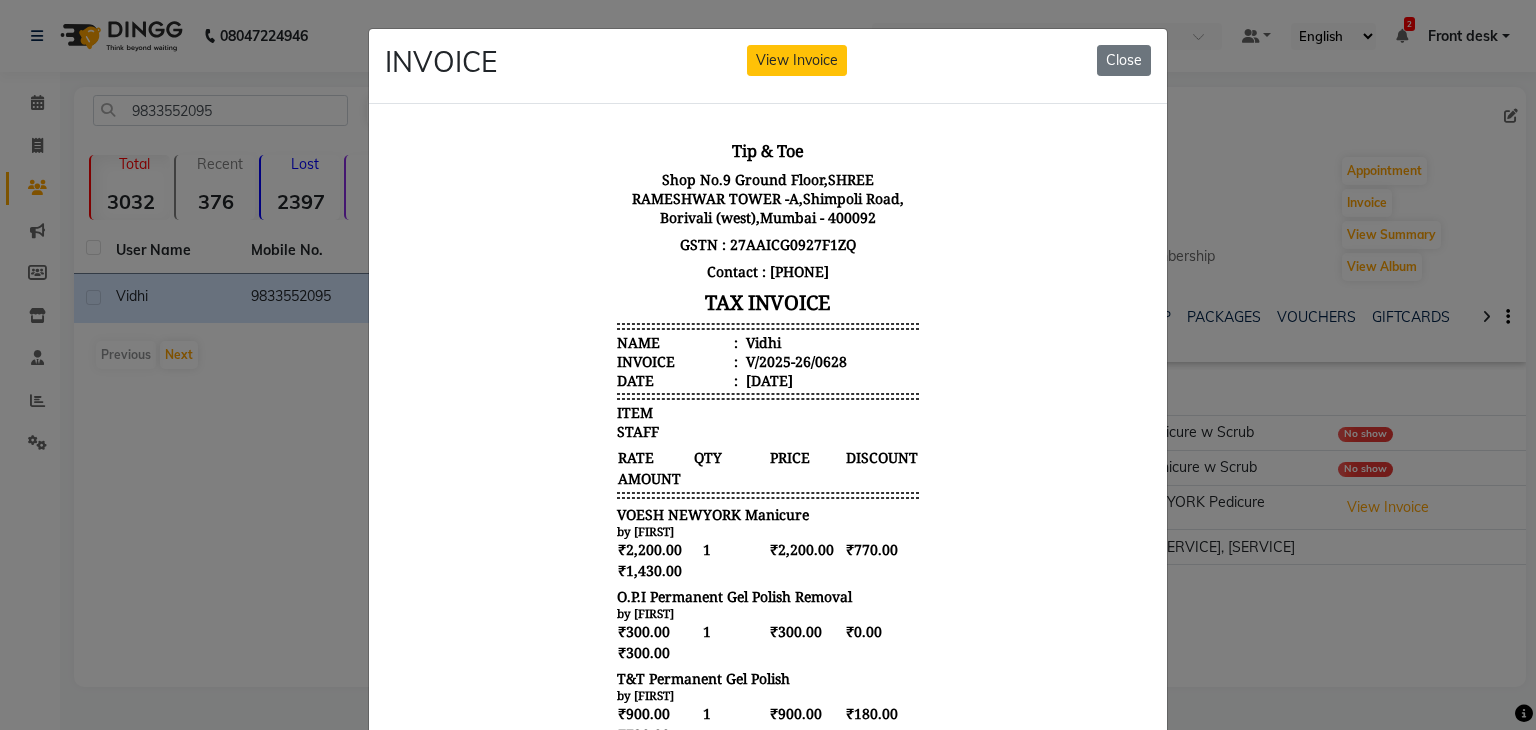 scroll, scrollTop: 15, scrollLeft: 0, axis: vertical 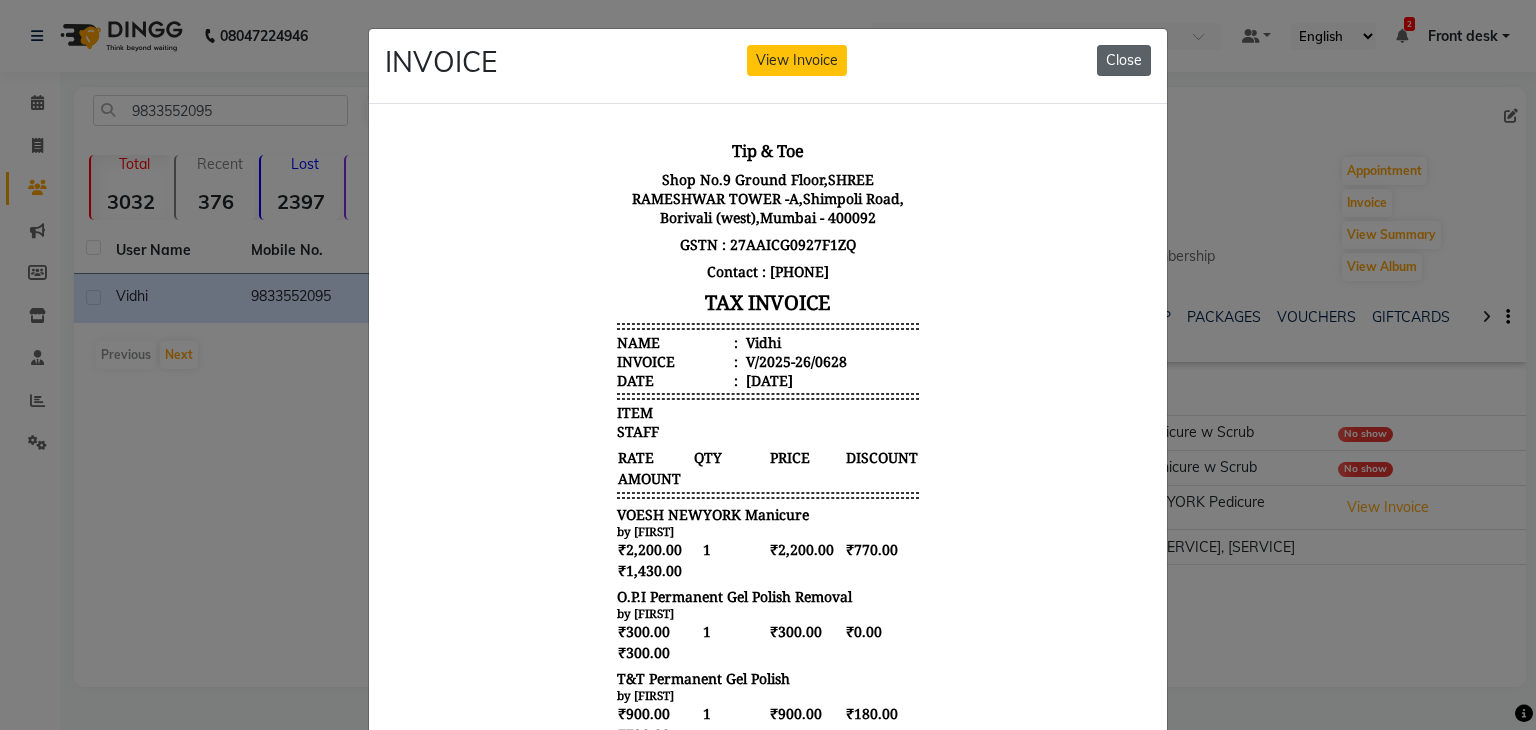 click on "Close" 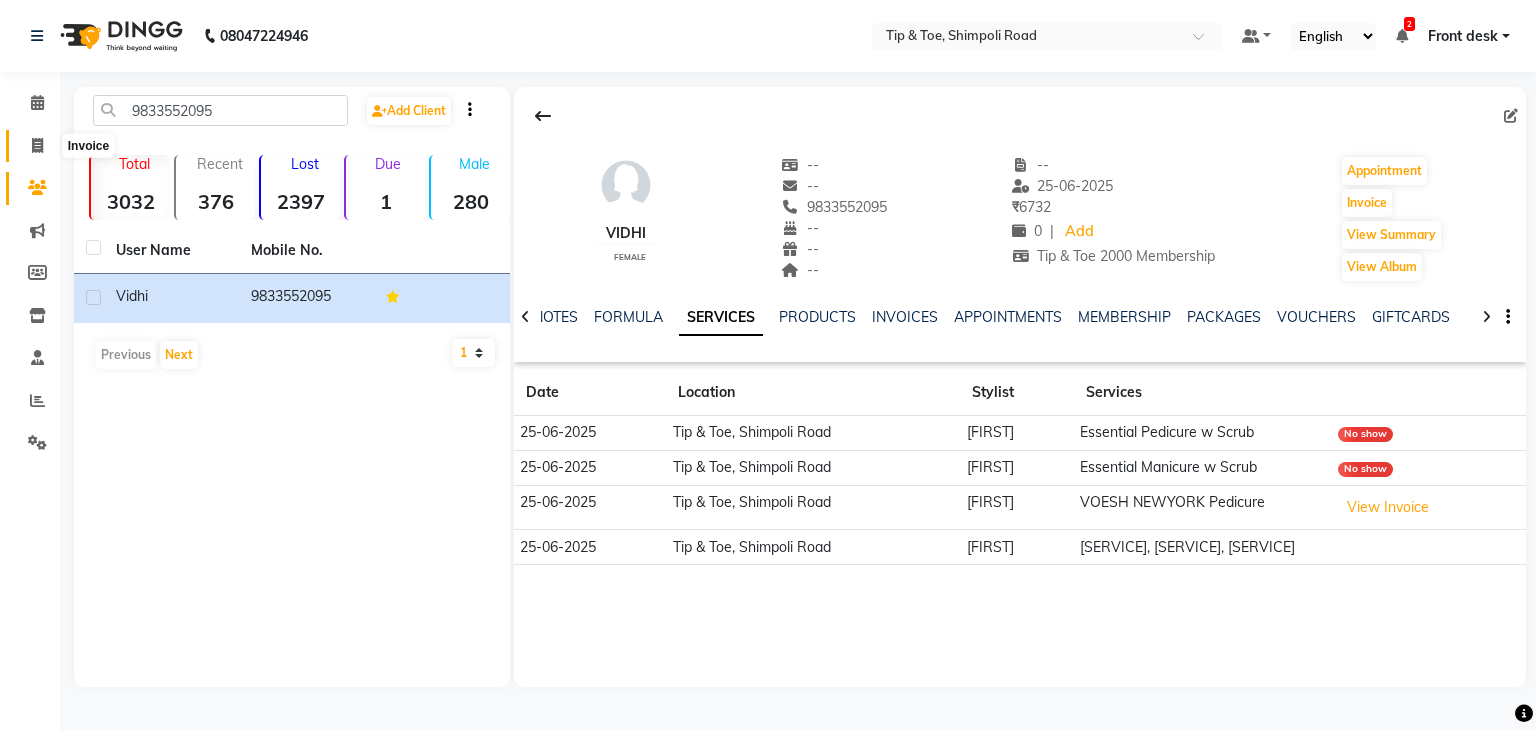 click 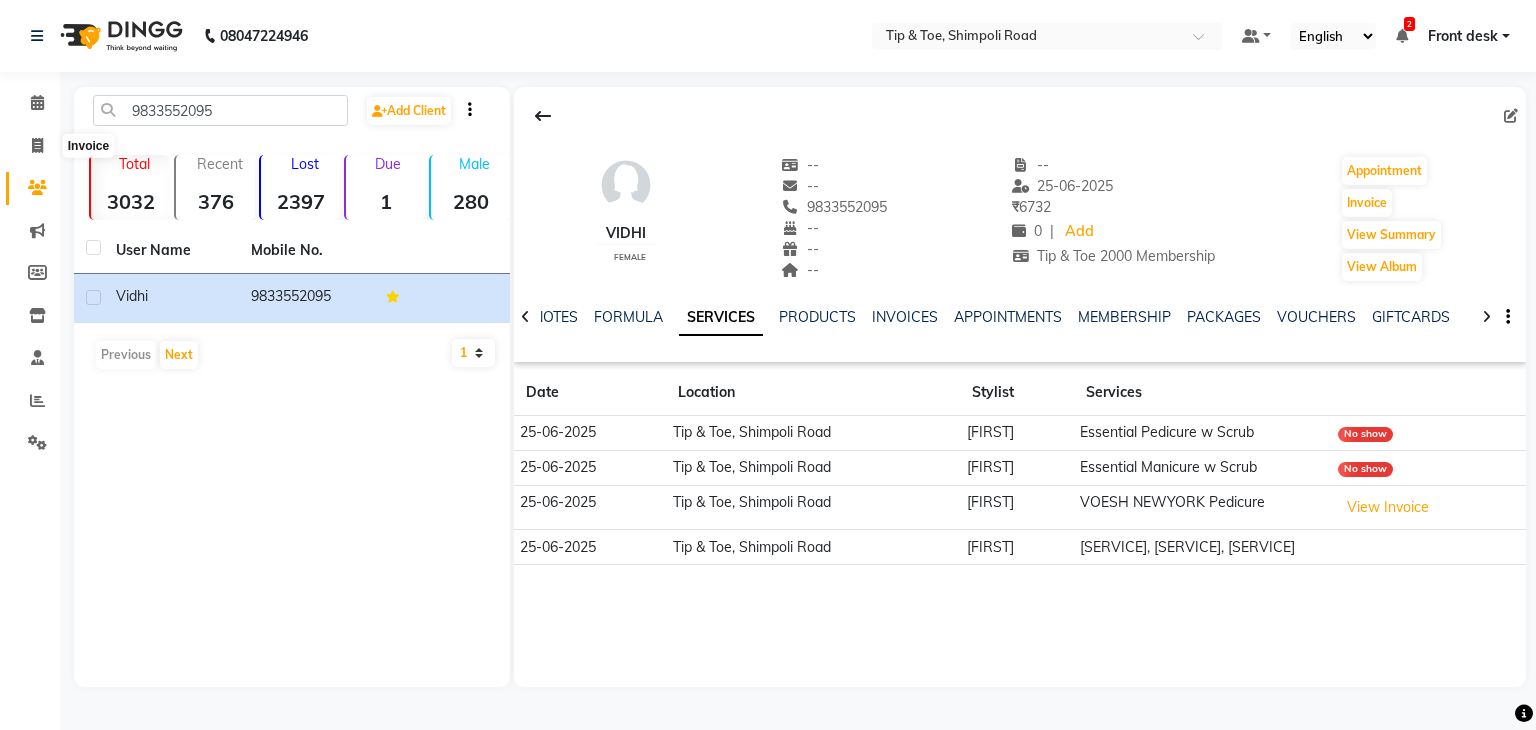 select on "service" 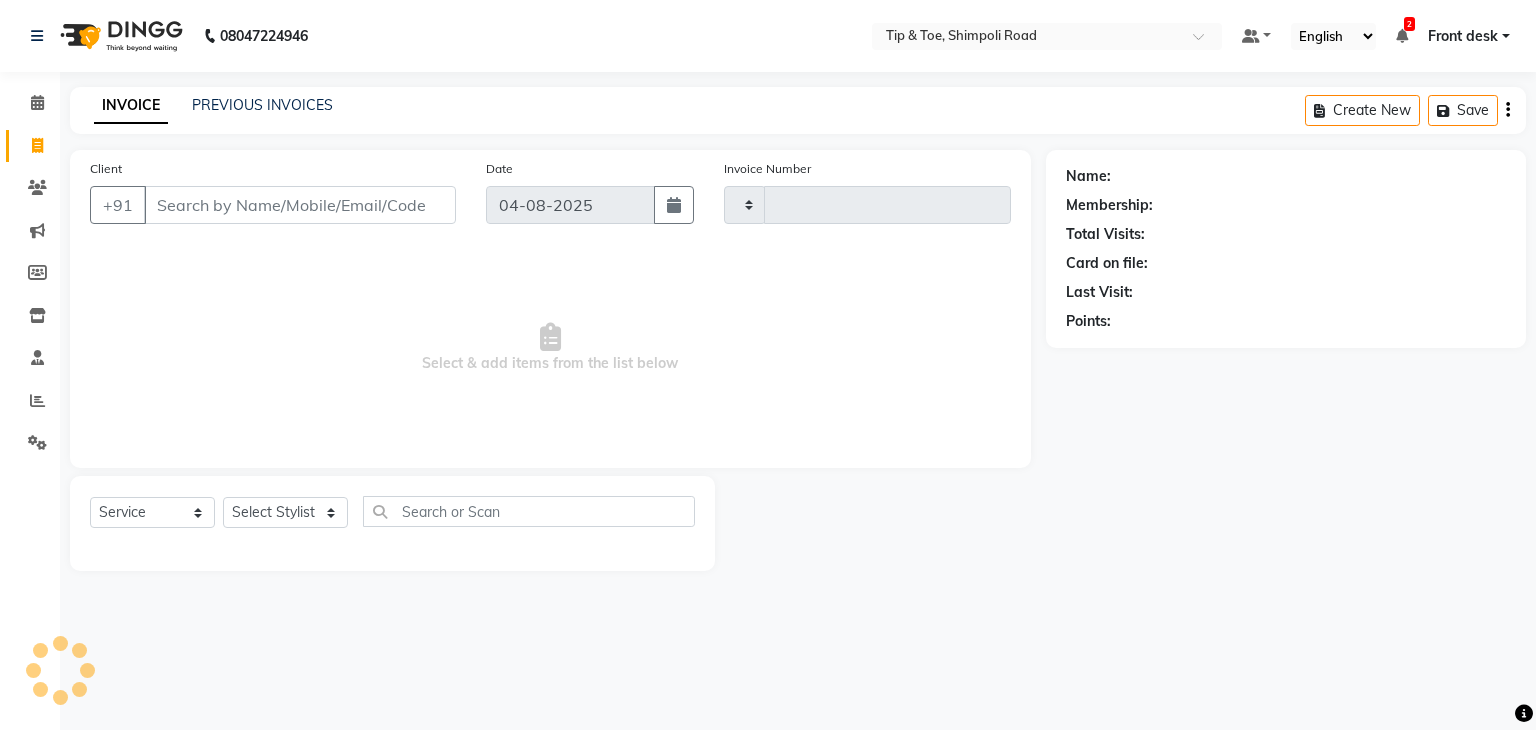 type on "0877" 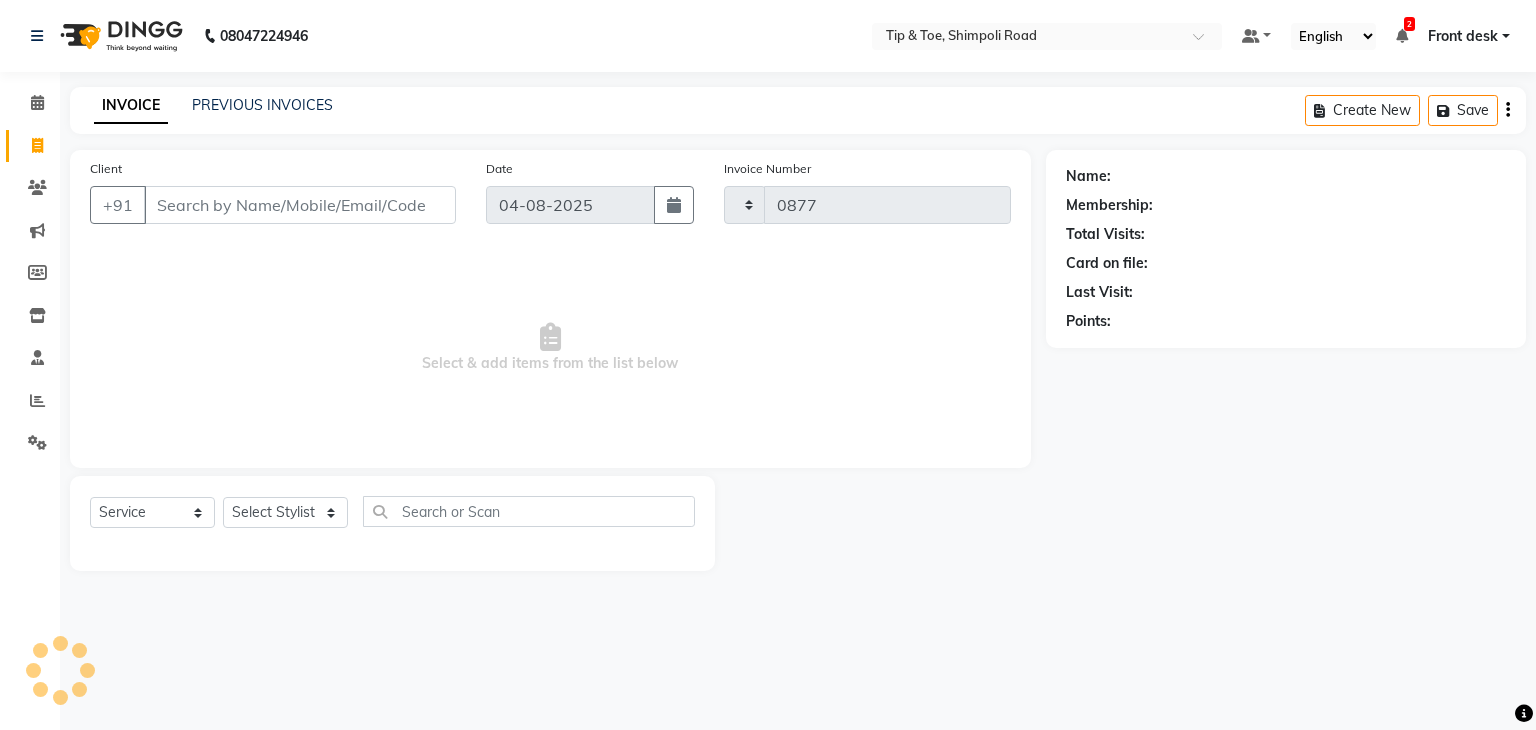 select on "5942" 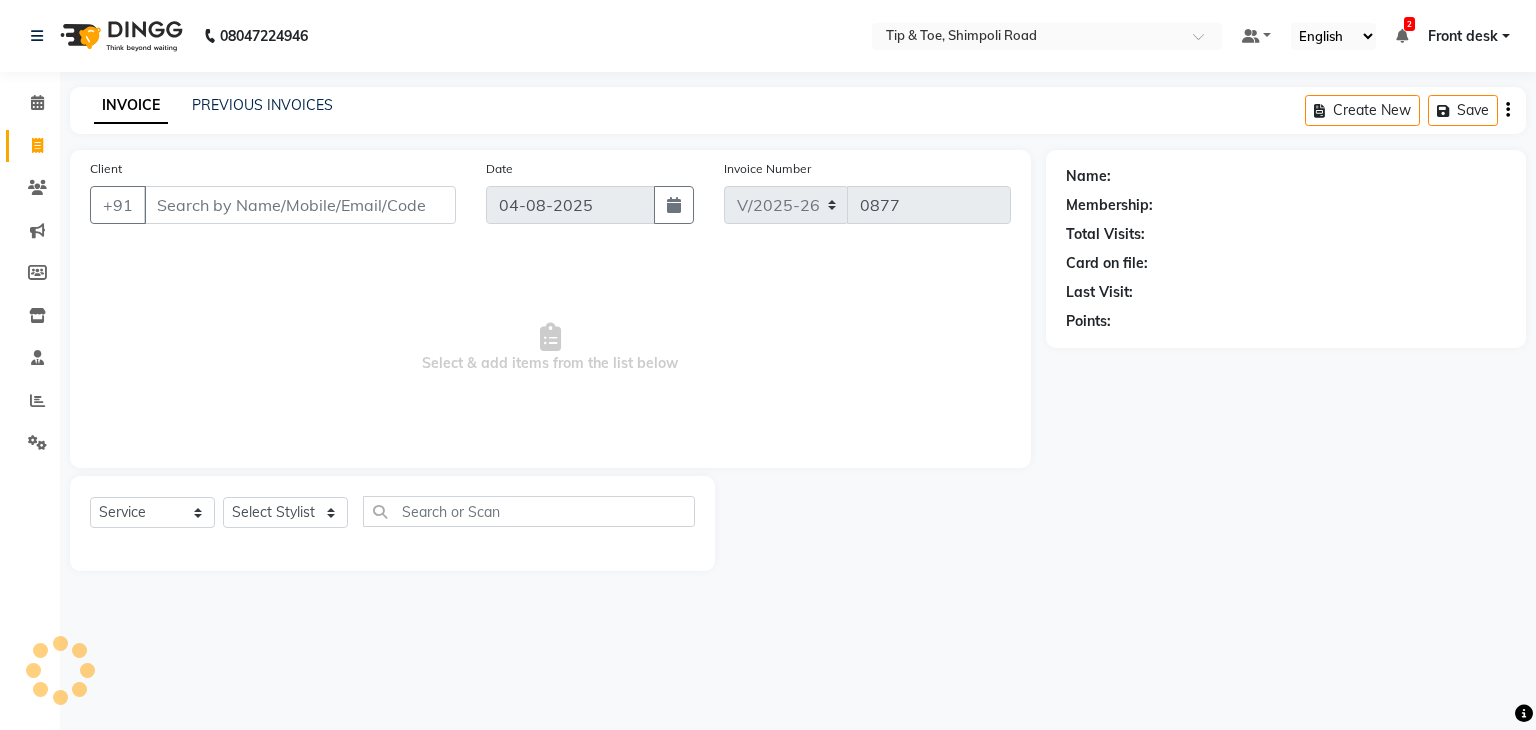 click on "Client" at bounding box center [300, 205] 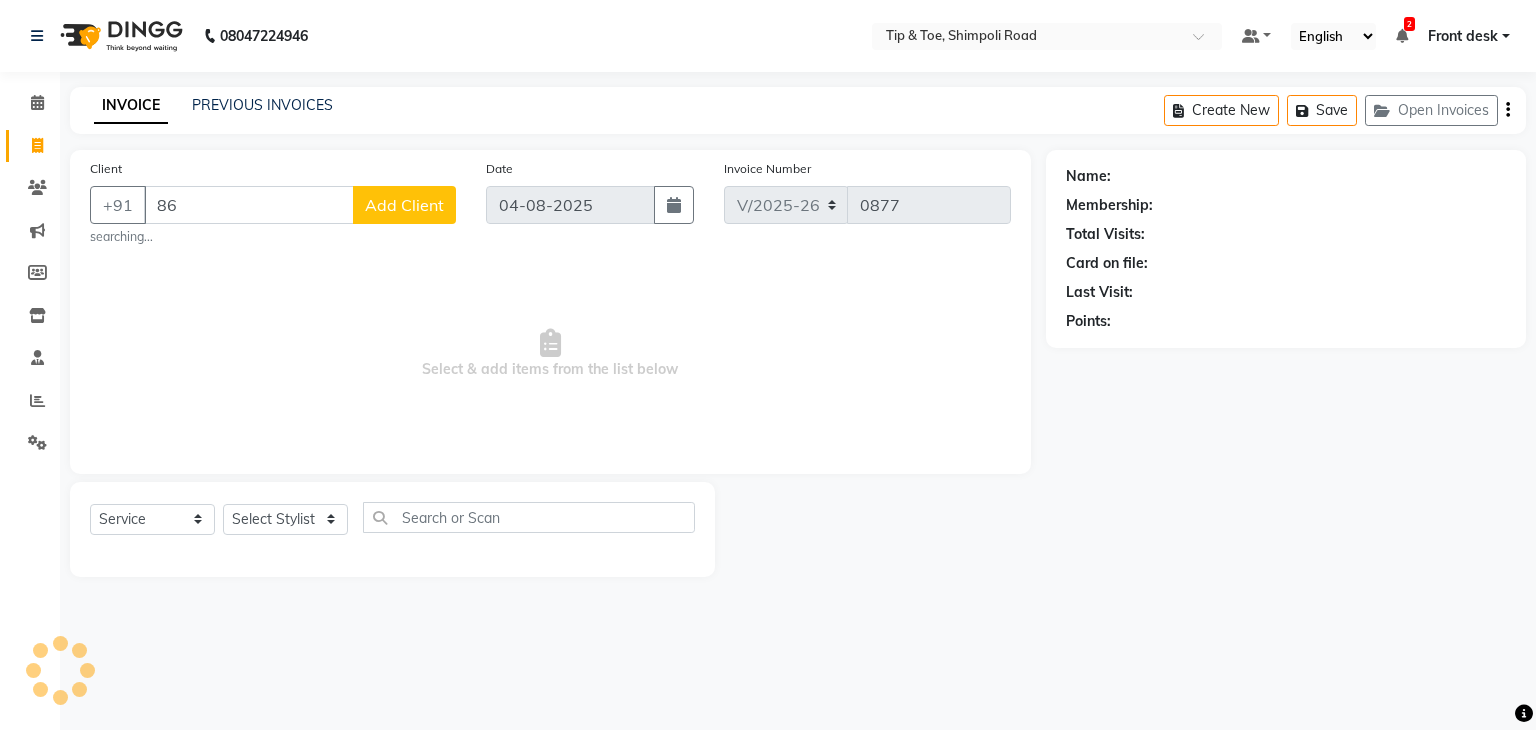 type on "8" 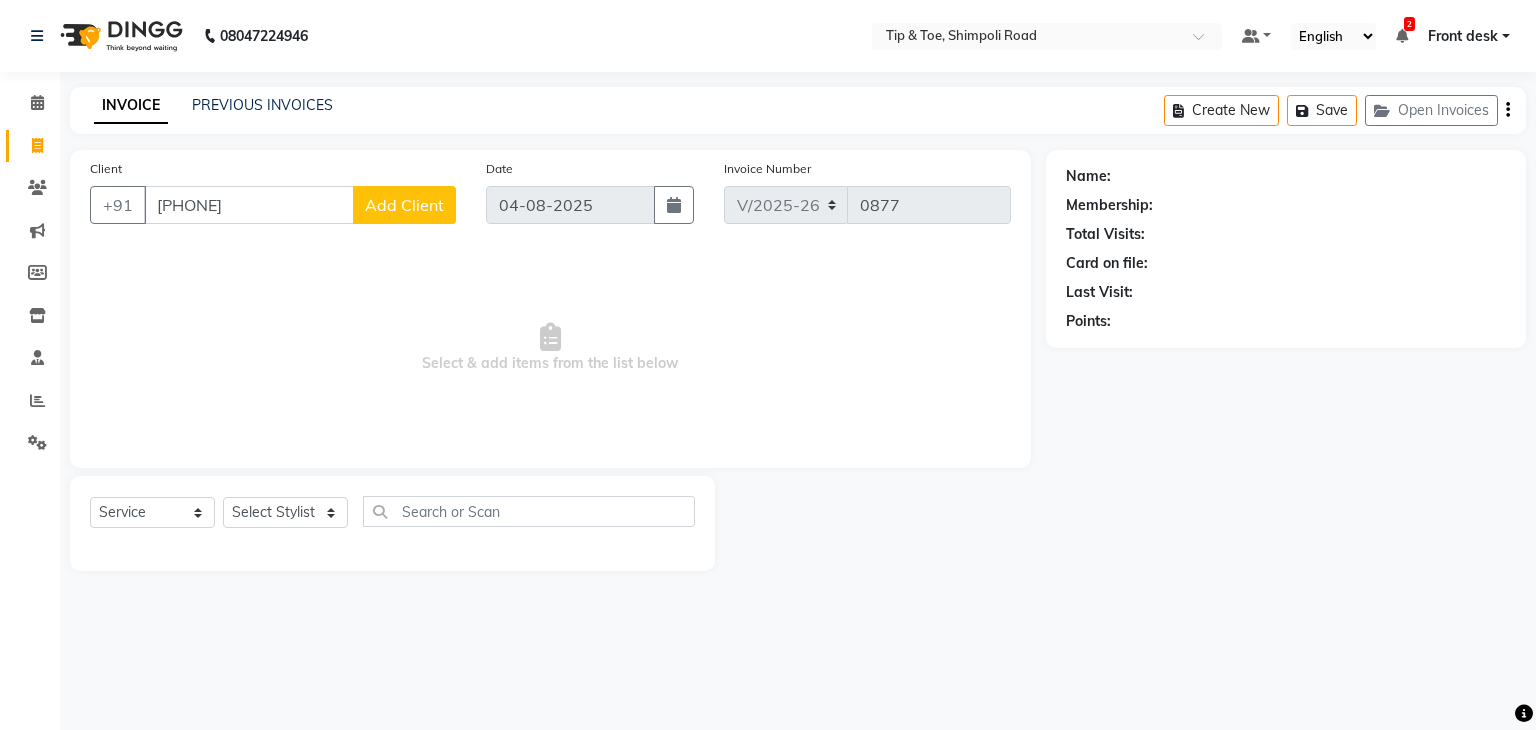 type on "[PHONE]" 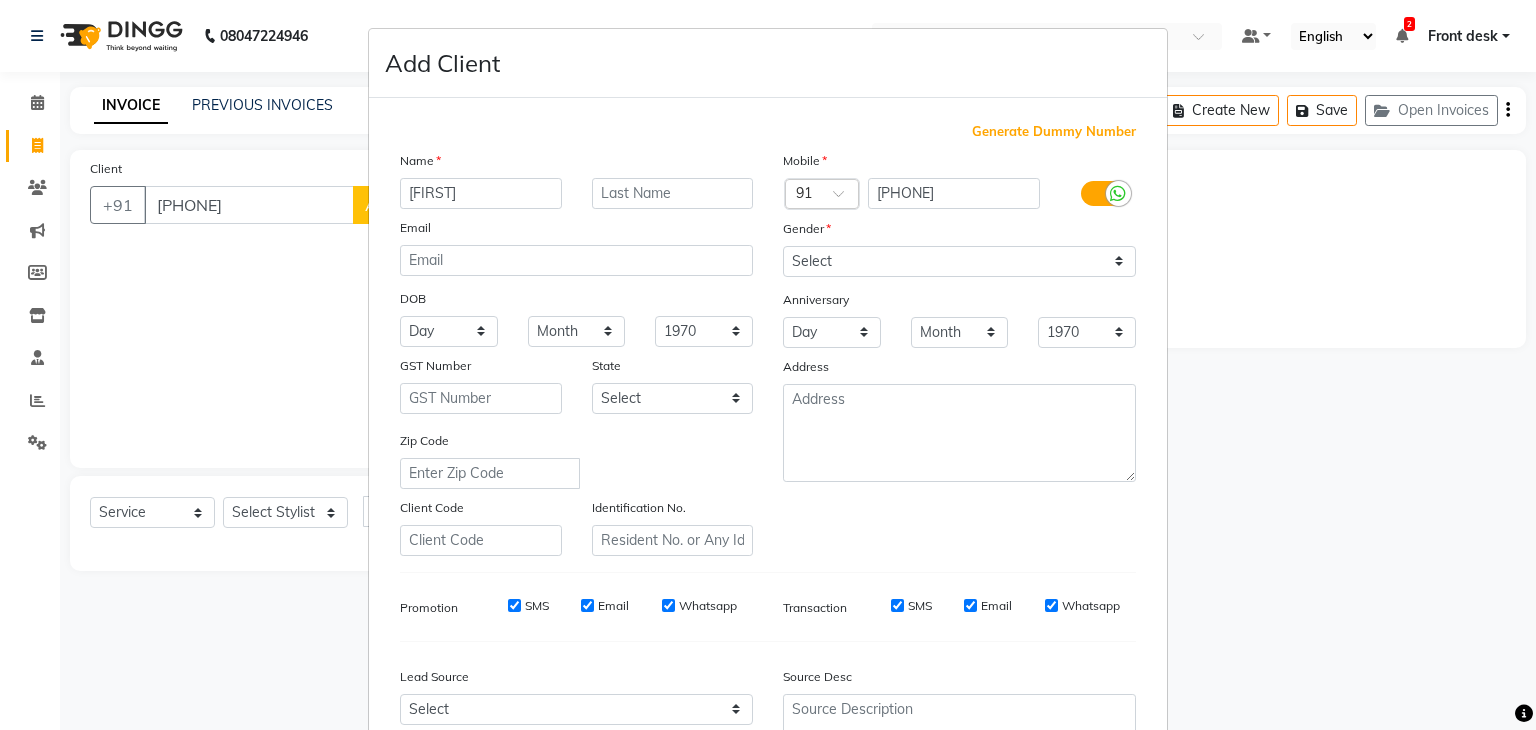 type on "[FIRST]" 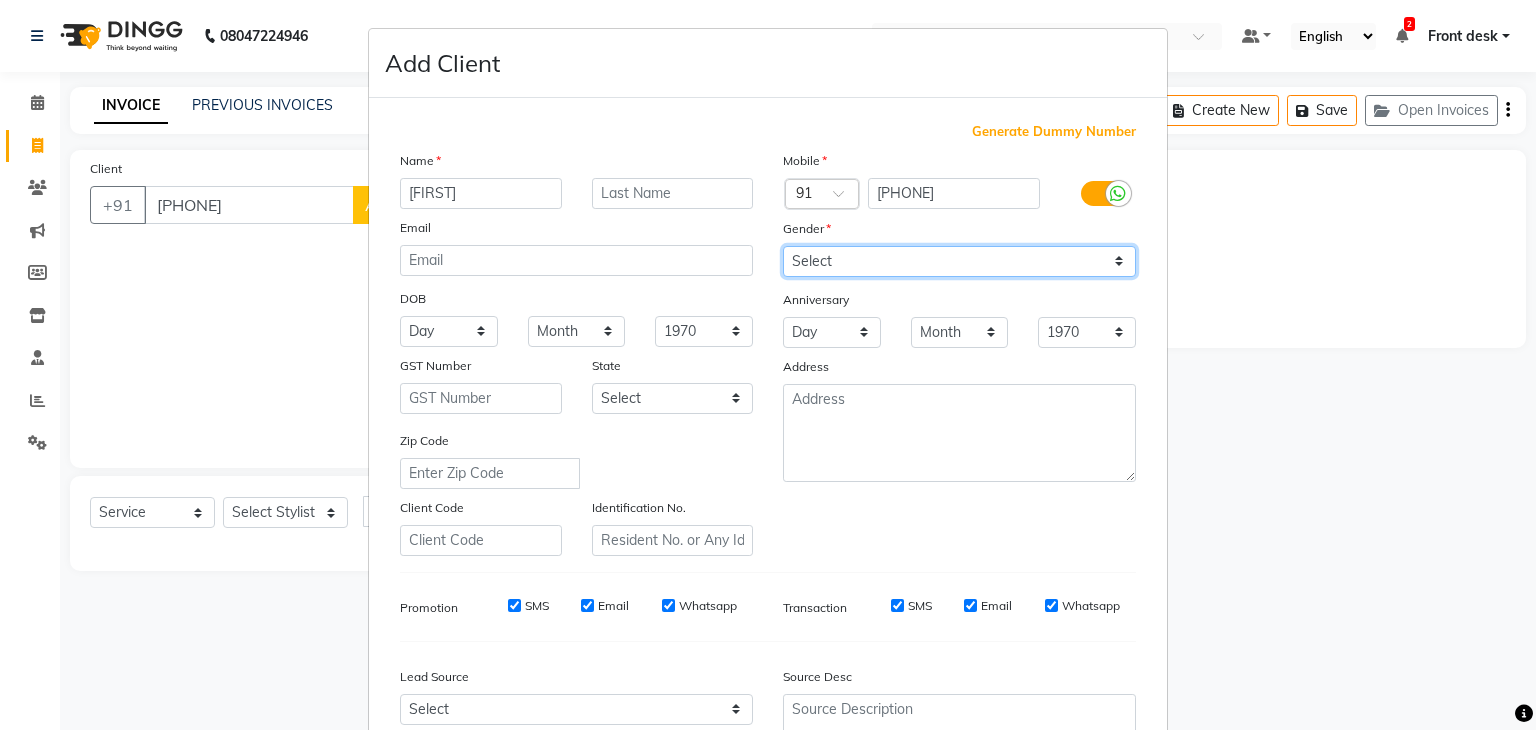 click on "Select Male Female Other Prefer Not To Say" at bounding box center (959, 261) 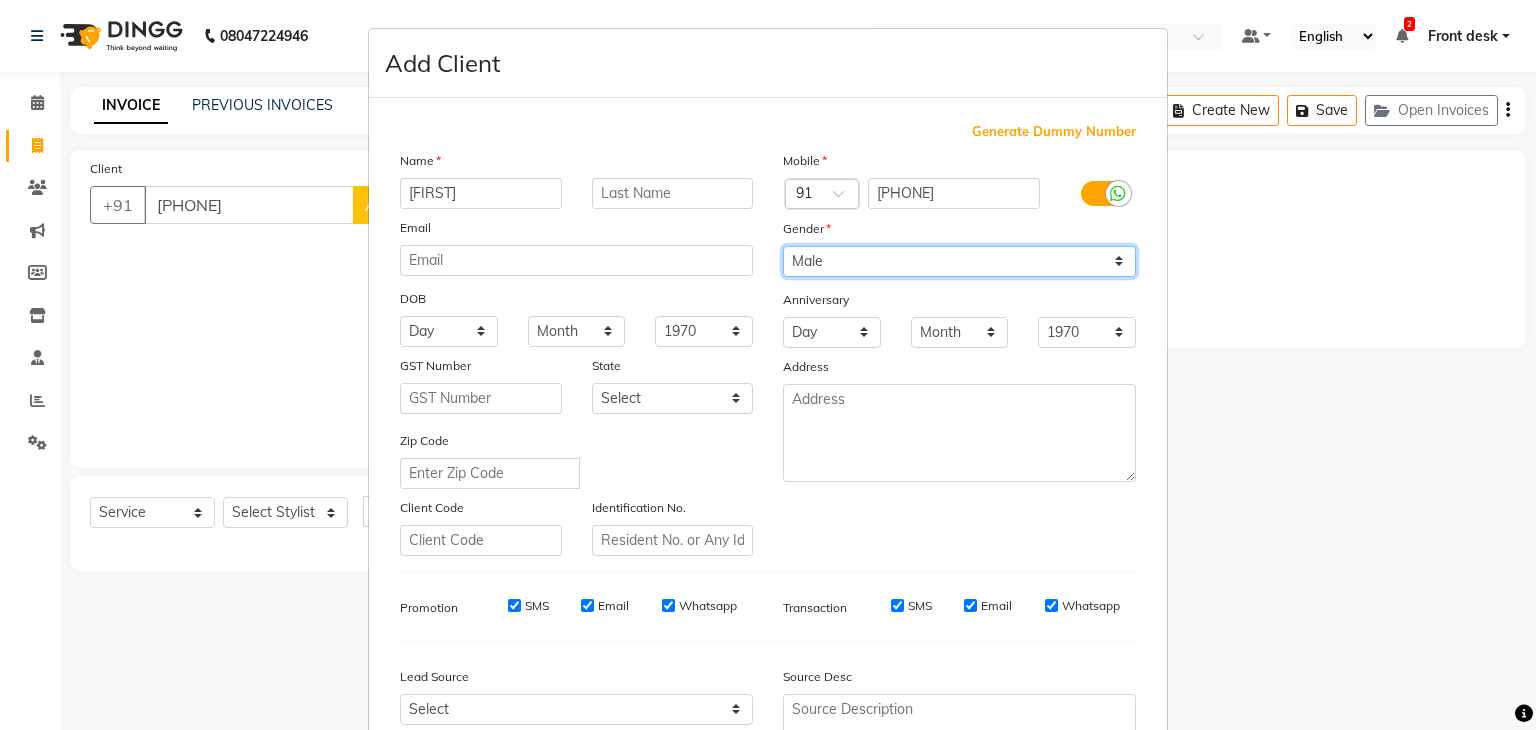 click on "Select Male Female Other Prefer Not To Say" at bounding box center (959, 261) 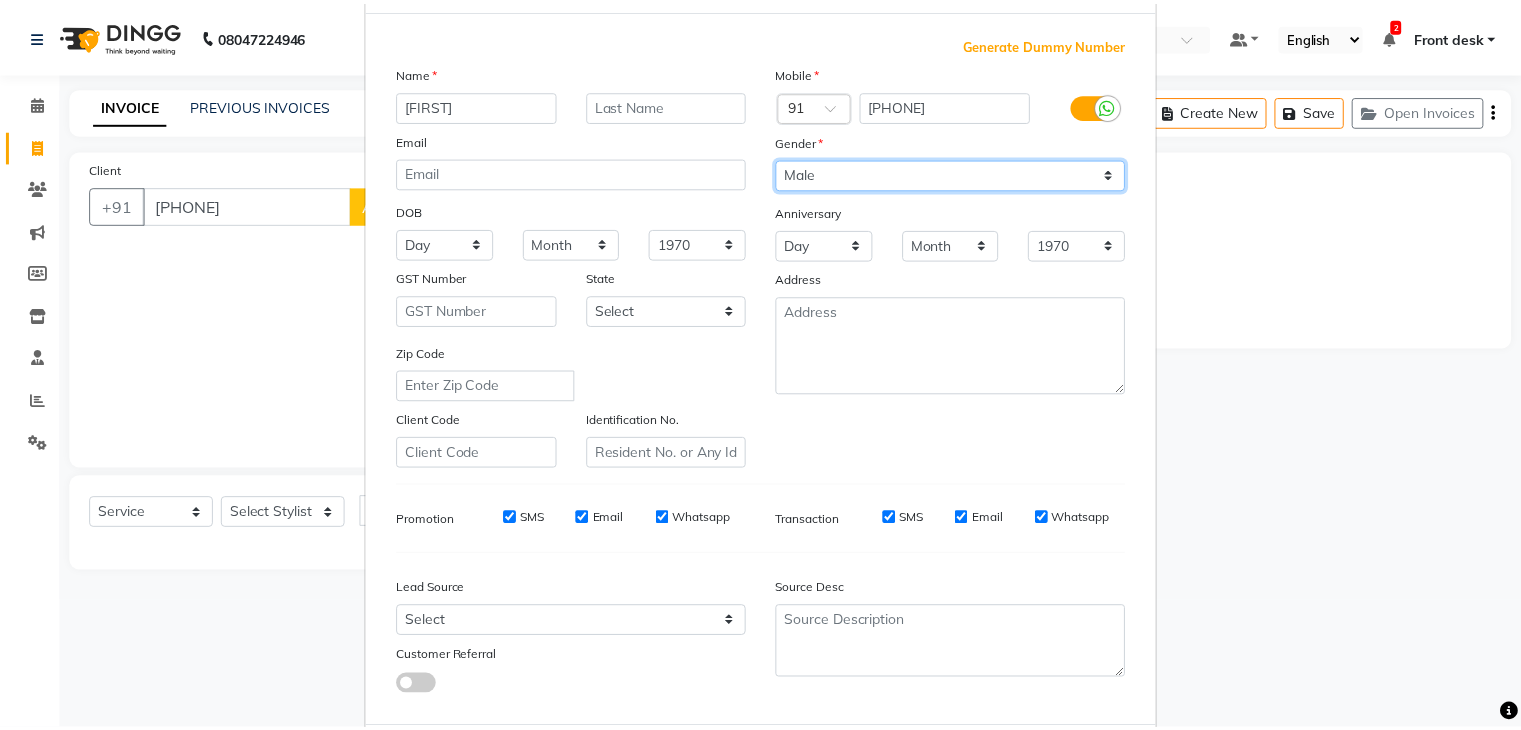 scroll, scrollTop: 203, scrollLeft: 0, axis: vertical 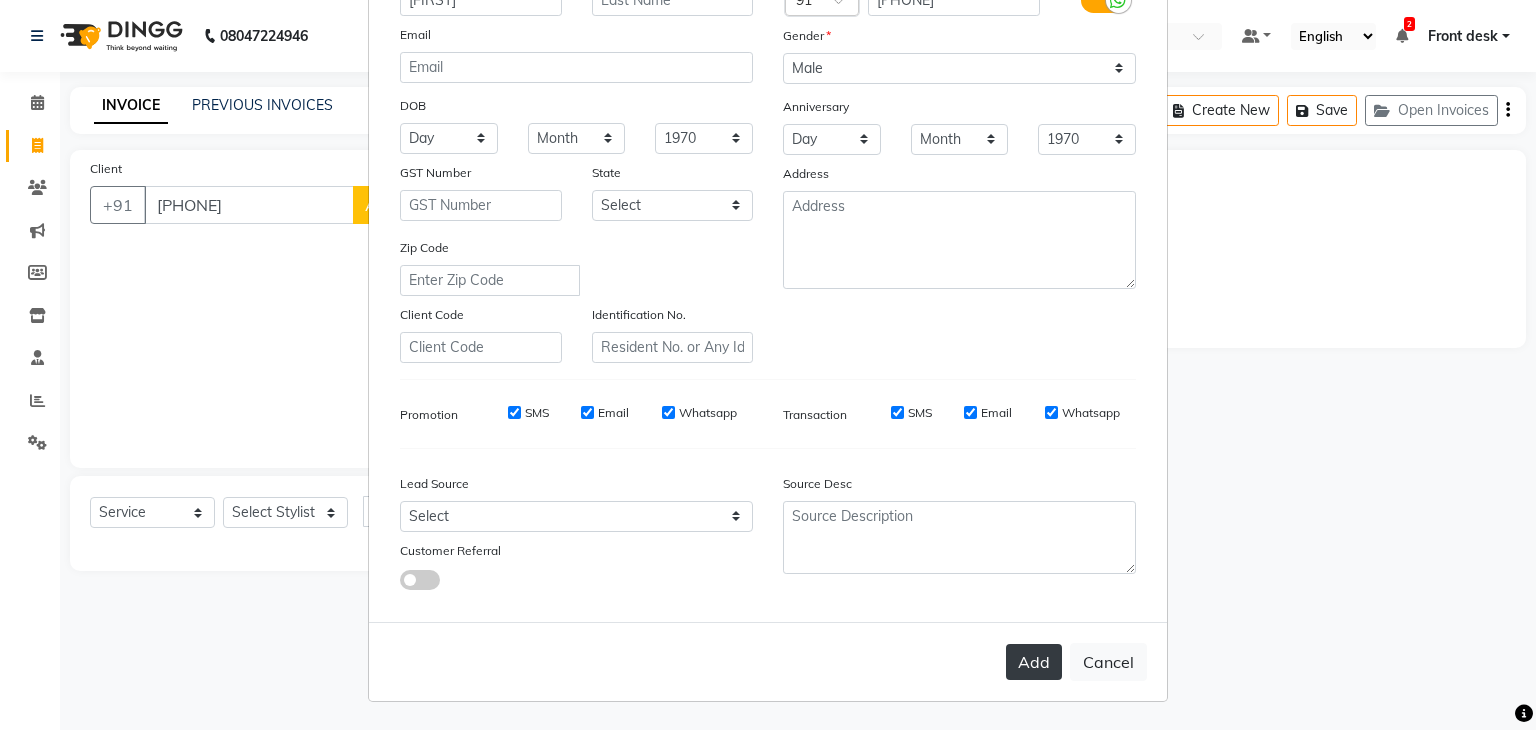 click on "Add" at bounding box center (1034, 662) 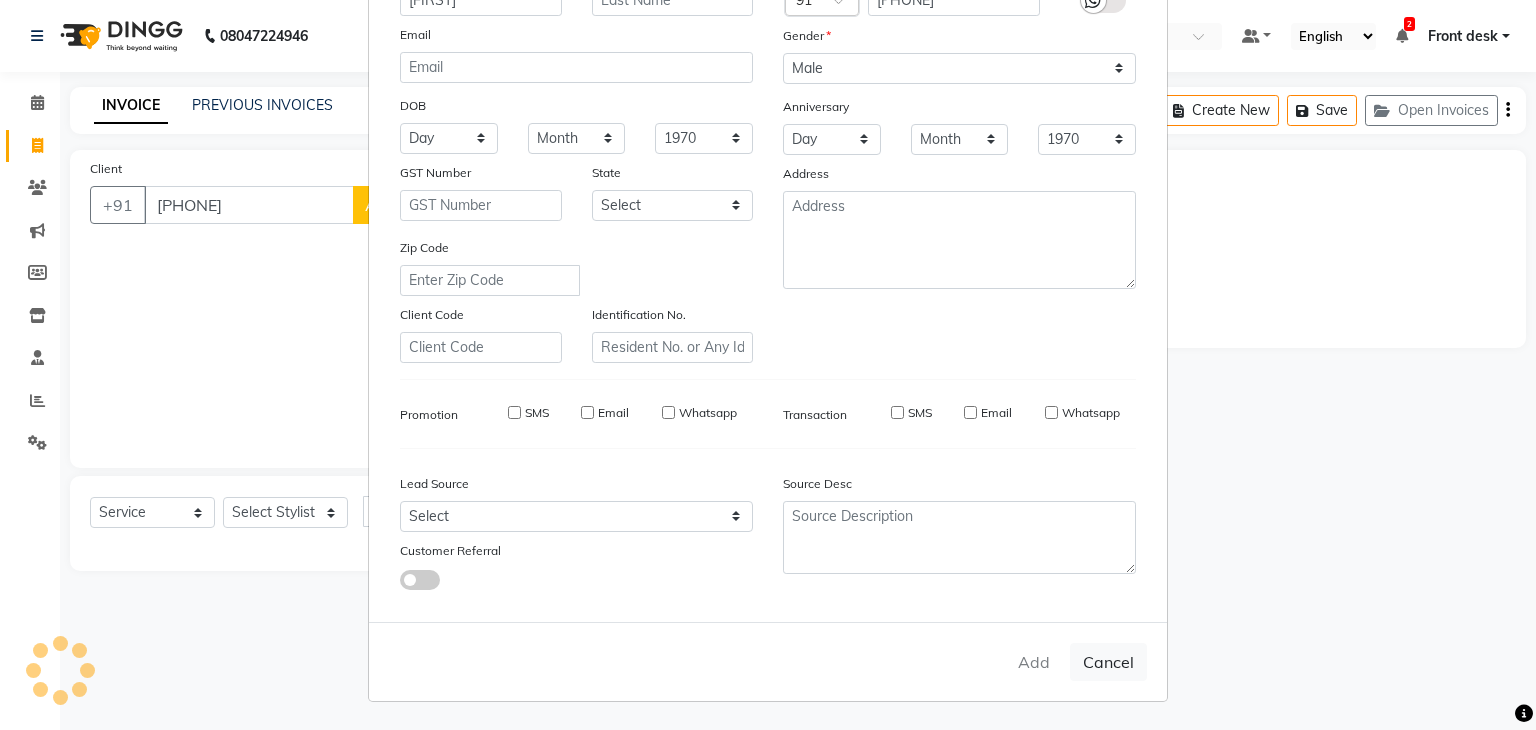 type 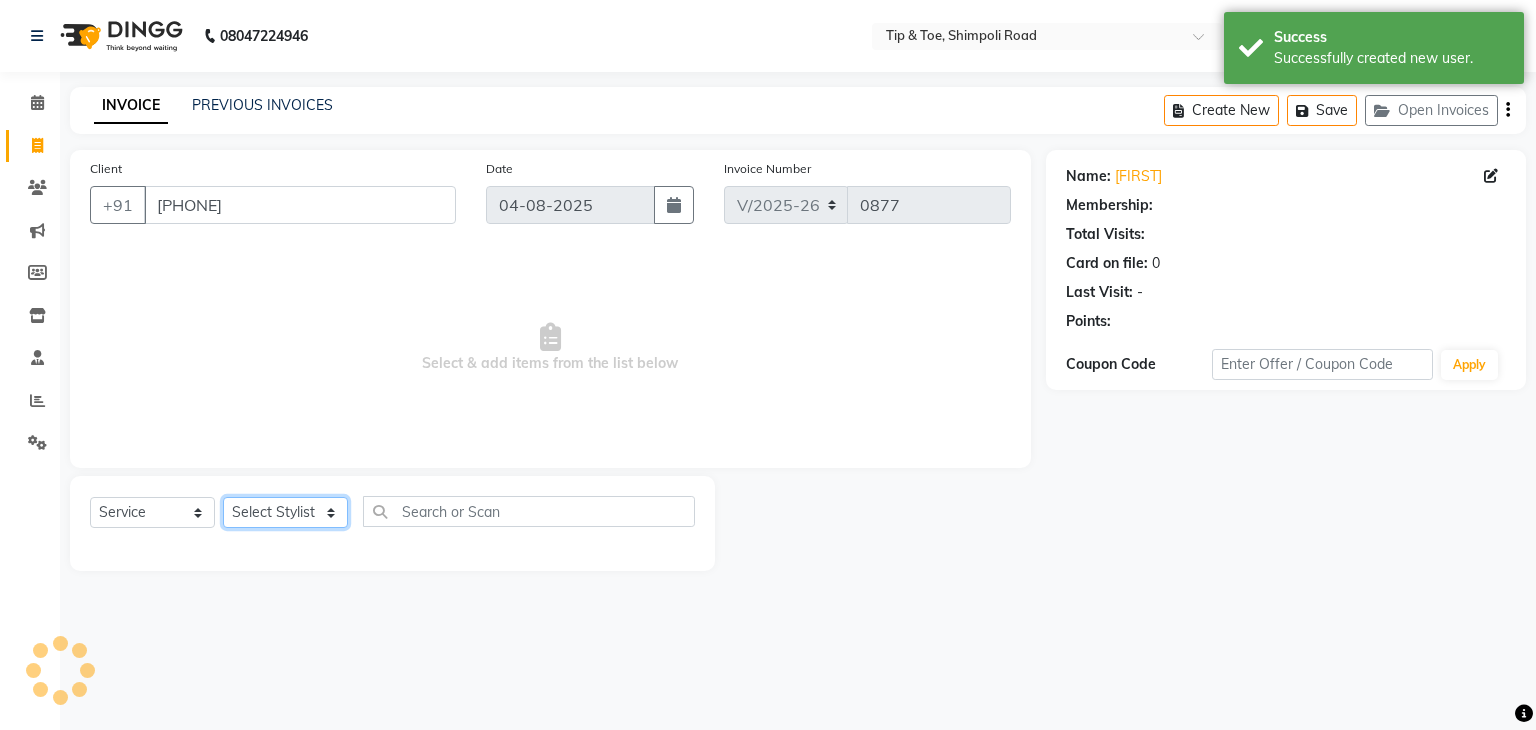 click on "Select Stylist [FIRST] [FIRST] [FIRST] [FIRST] [FIRST] [FIRST] [FIRST] [FIRST] [FIRST] [FIRST] [FIRST] [FIRST]" 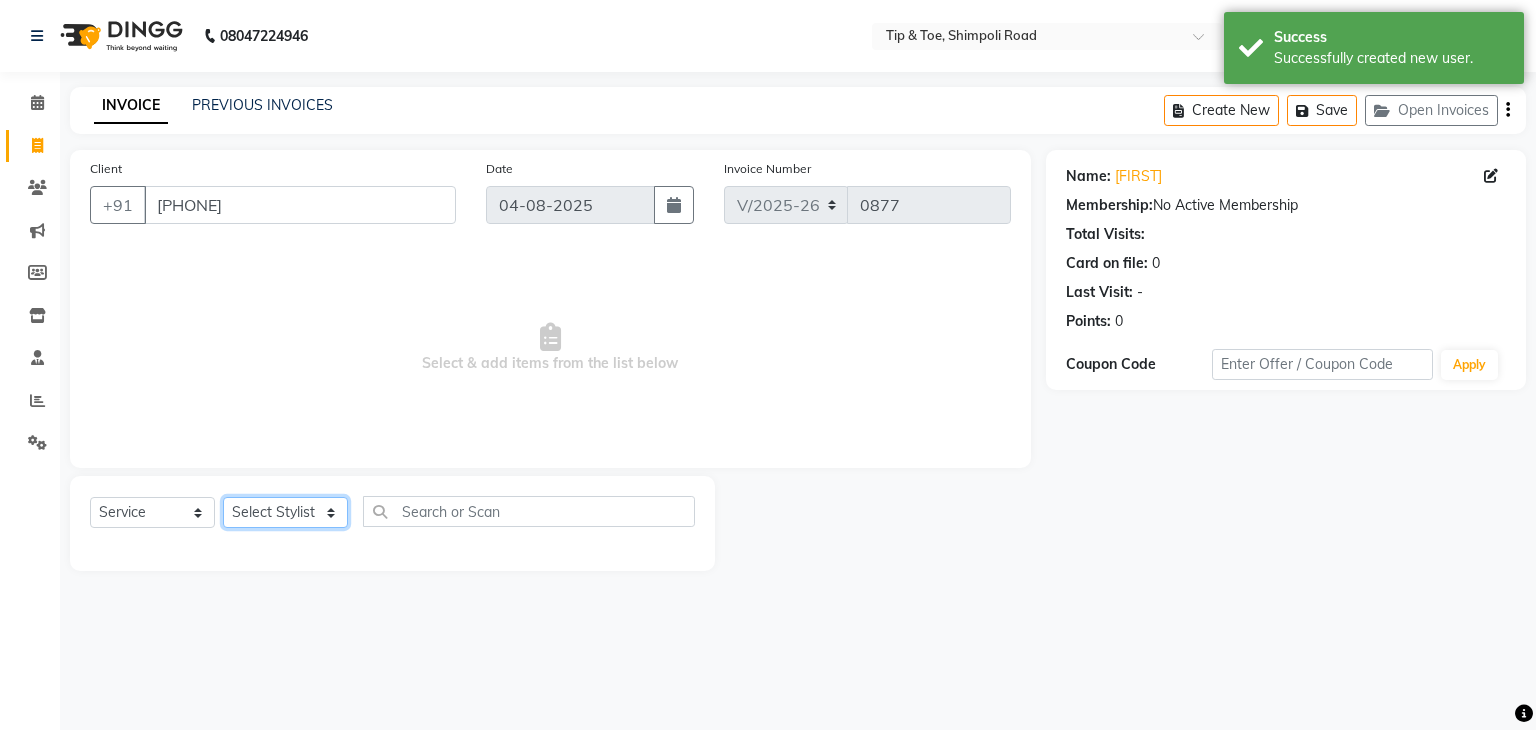select on "67579" 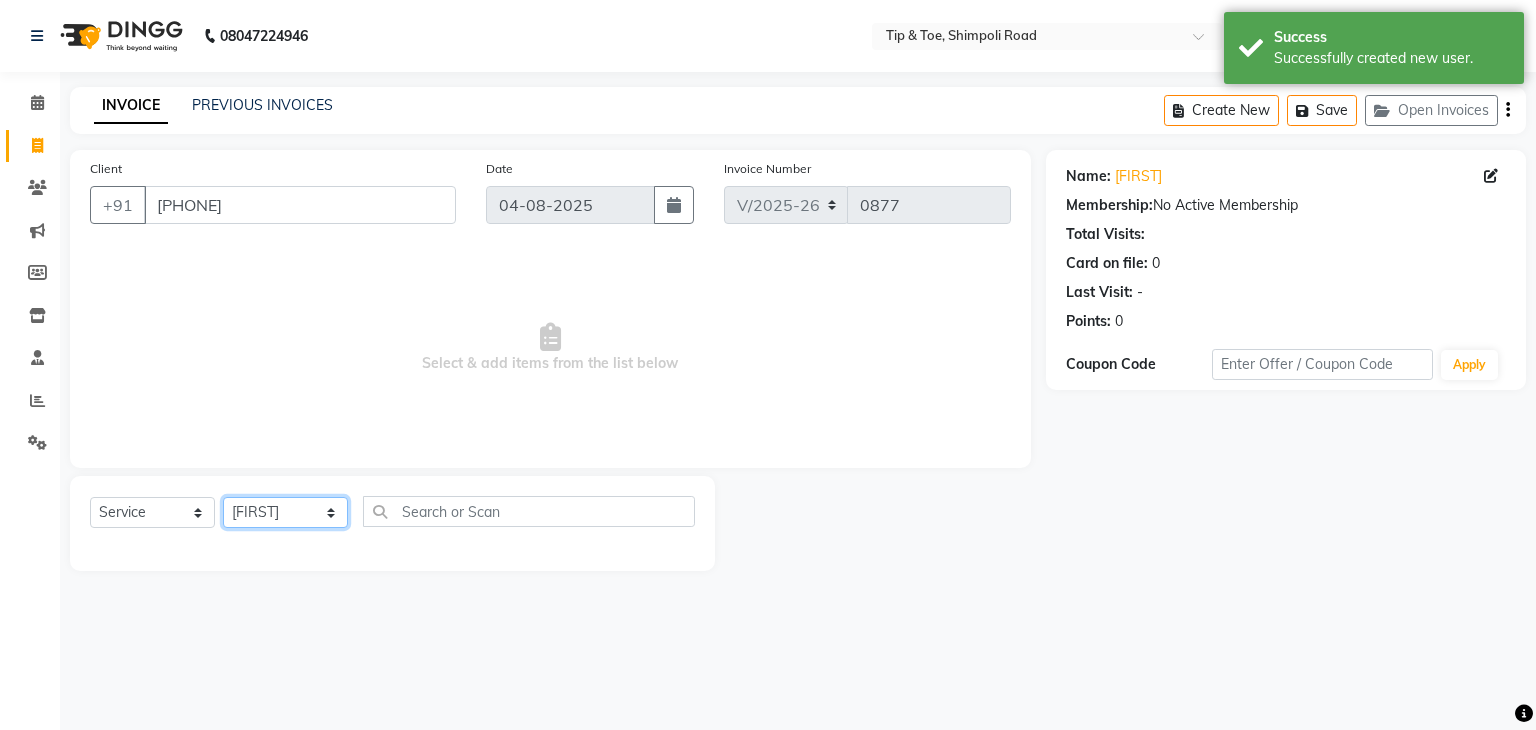 drag, startPoint x: 316, startPoint y: 520, endPoint x: 366, endPoint y: 517, distance: 50.08992 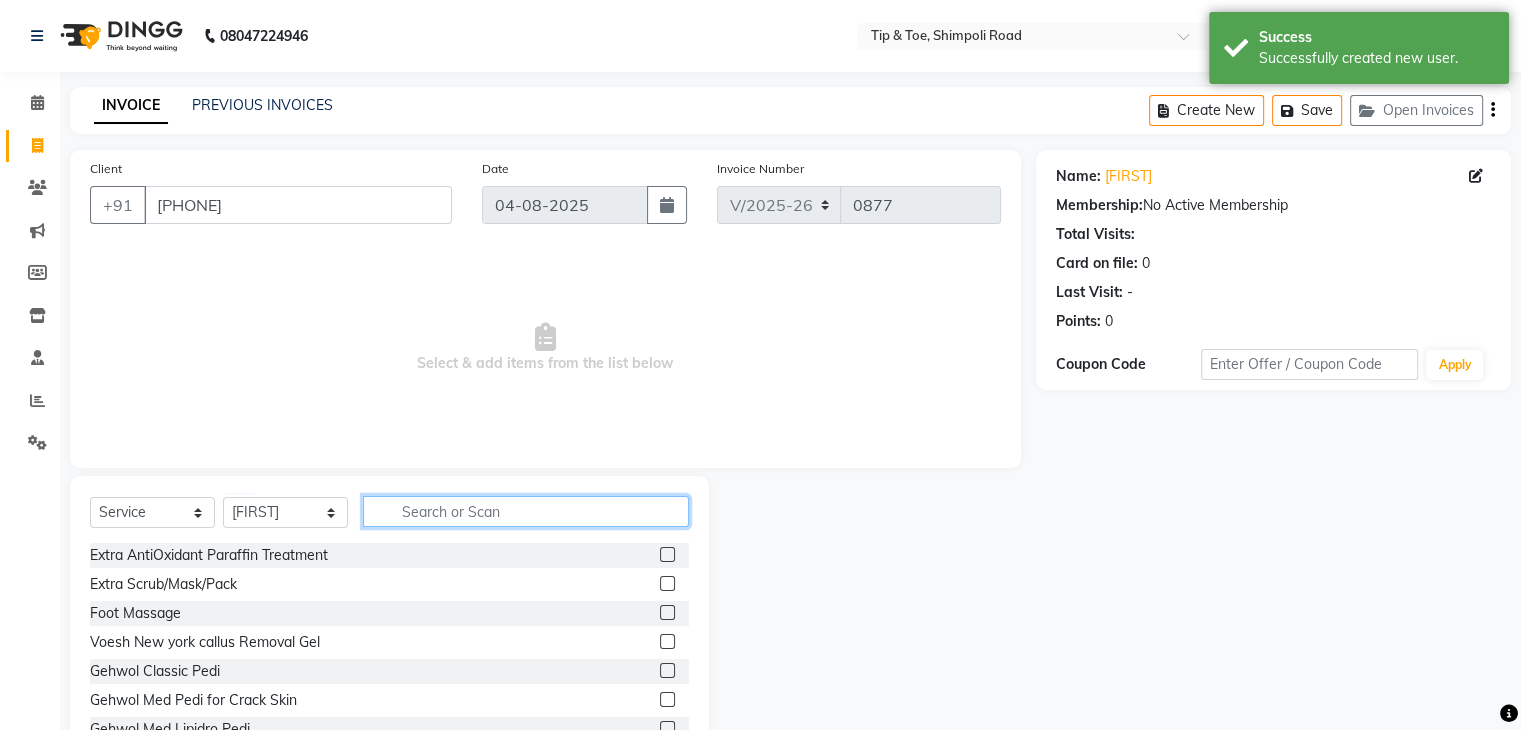 click 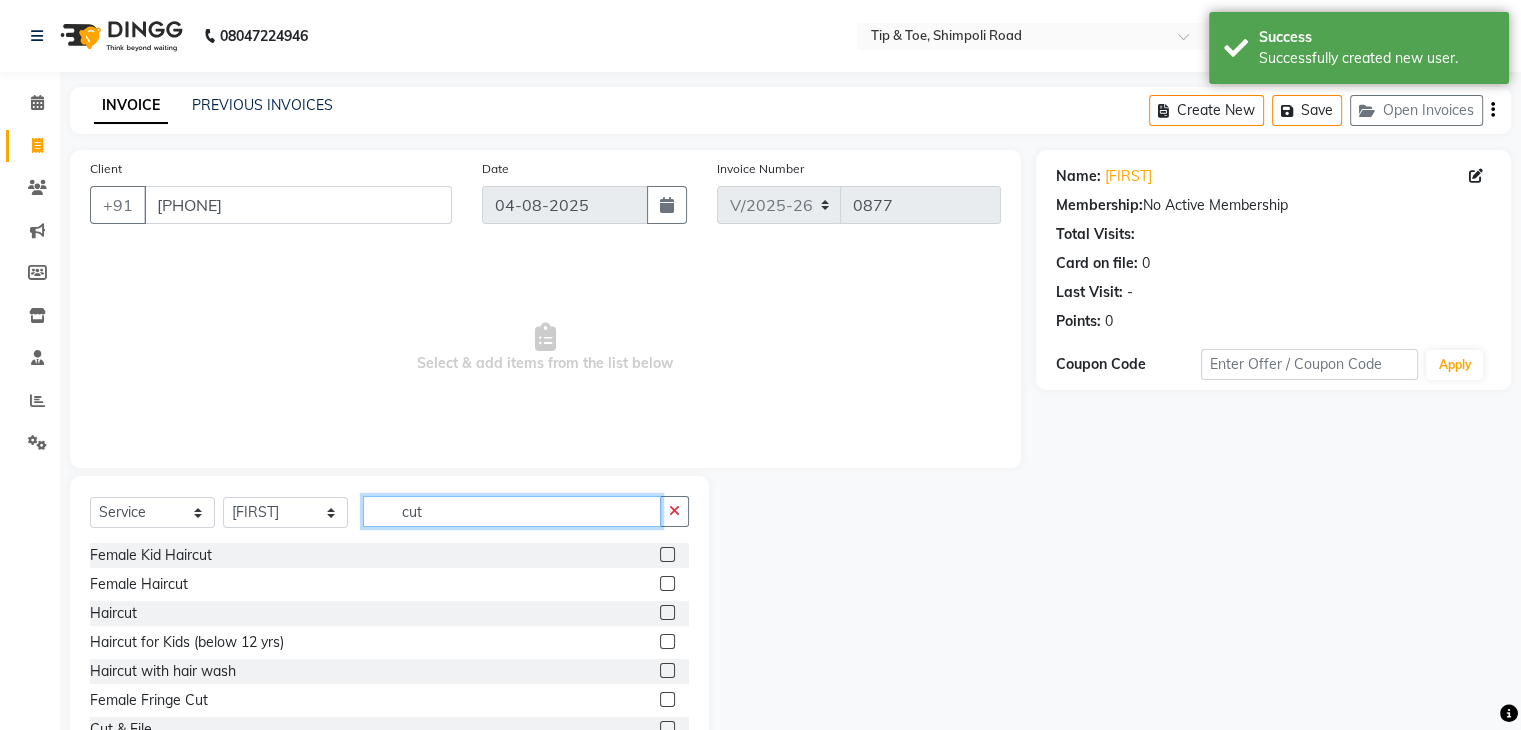 type on "cut" 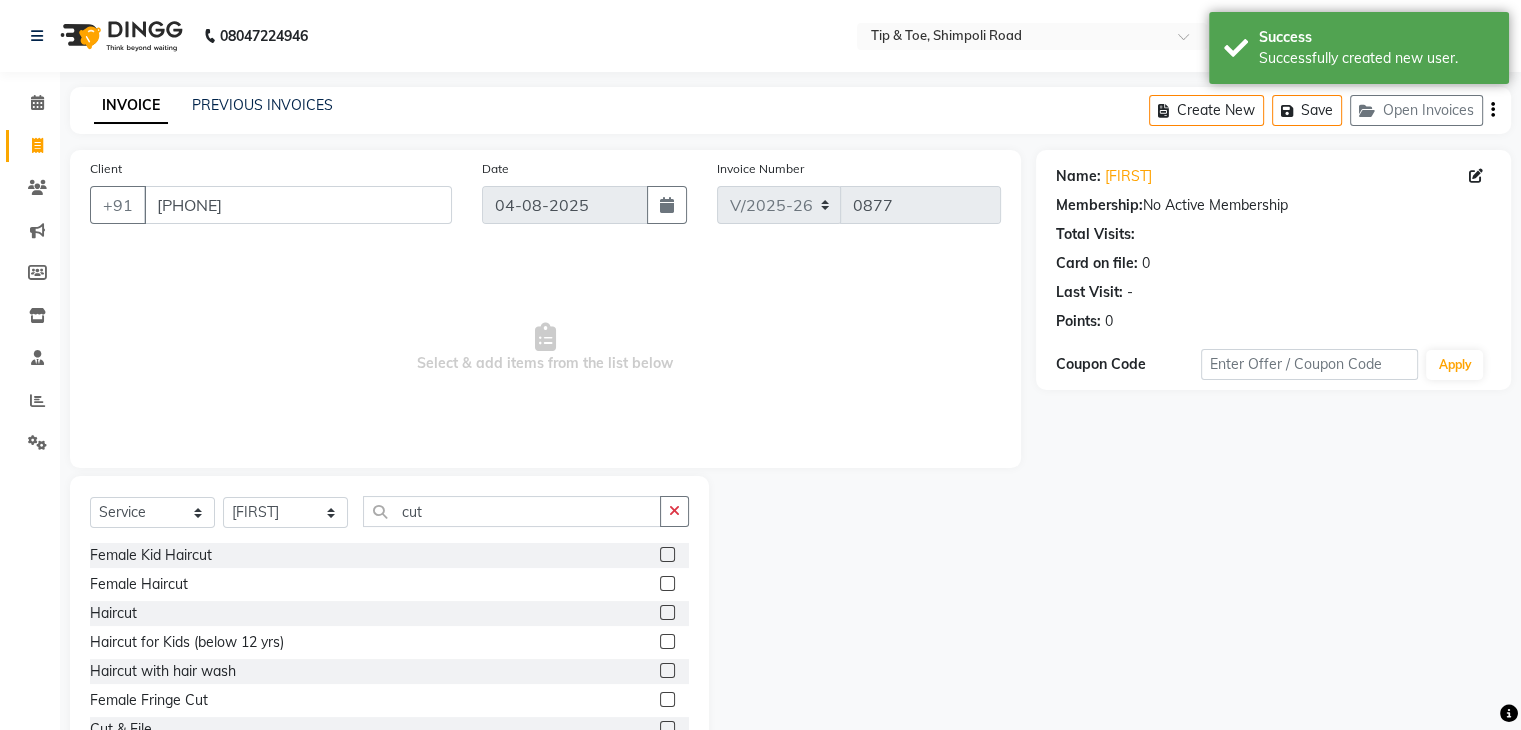 click 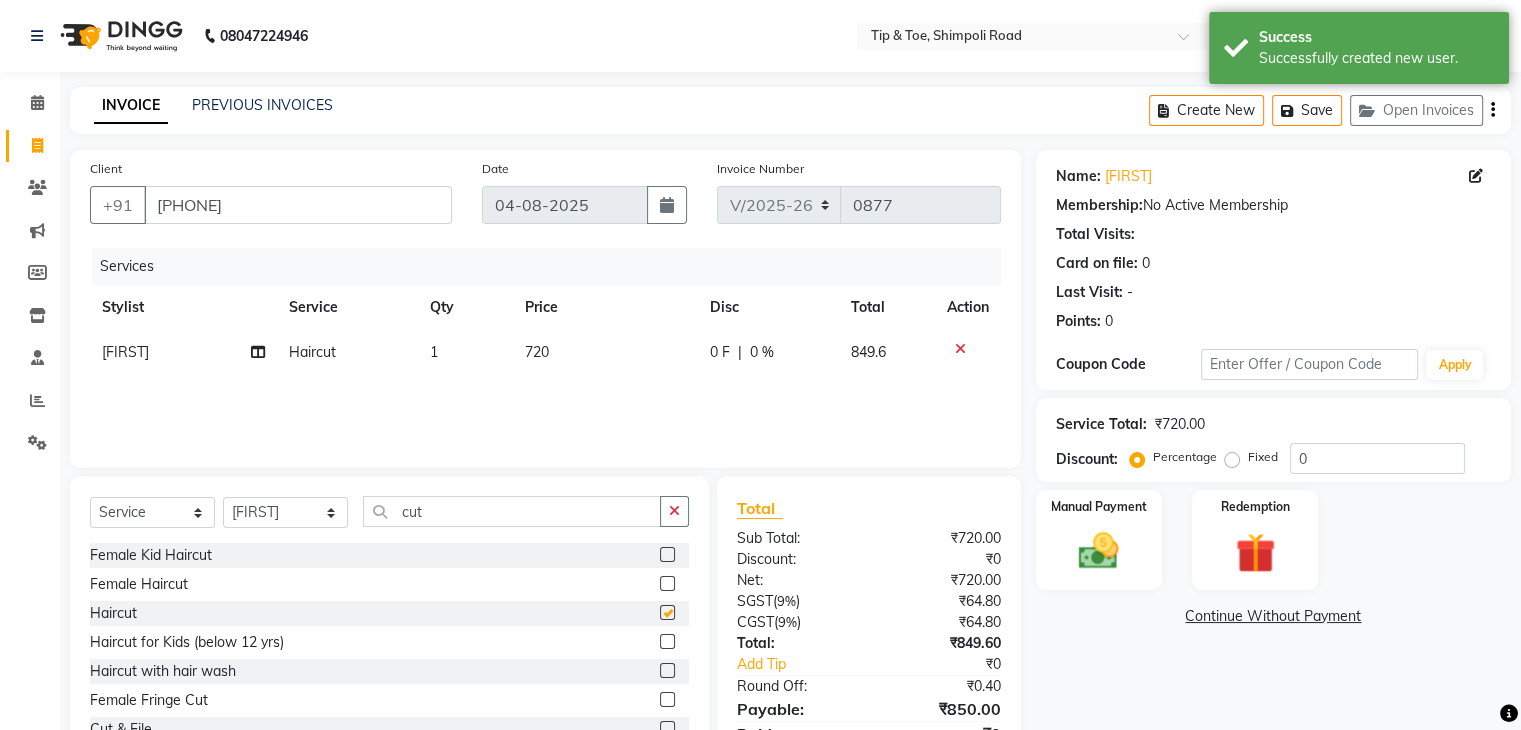 checkbox on "false" 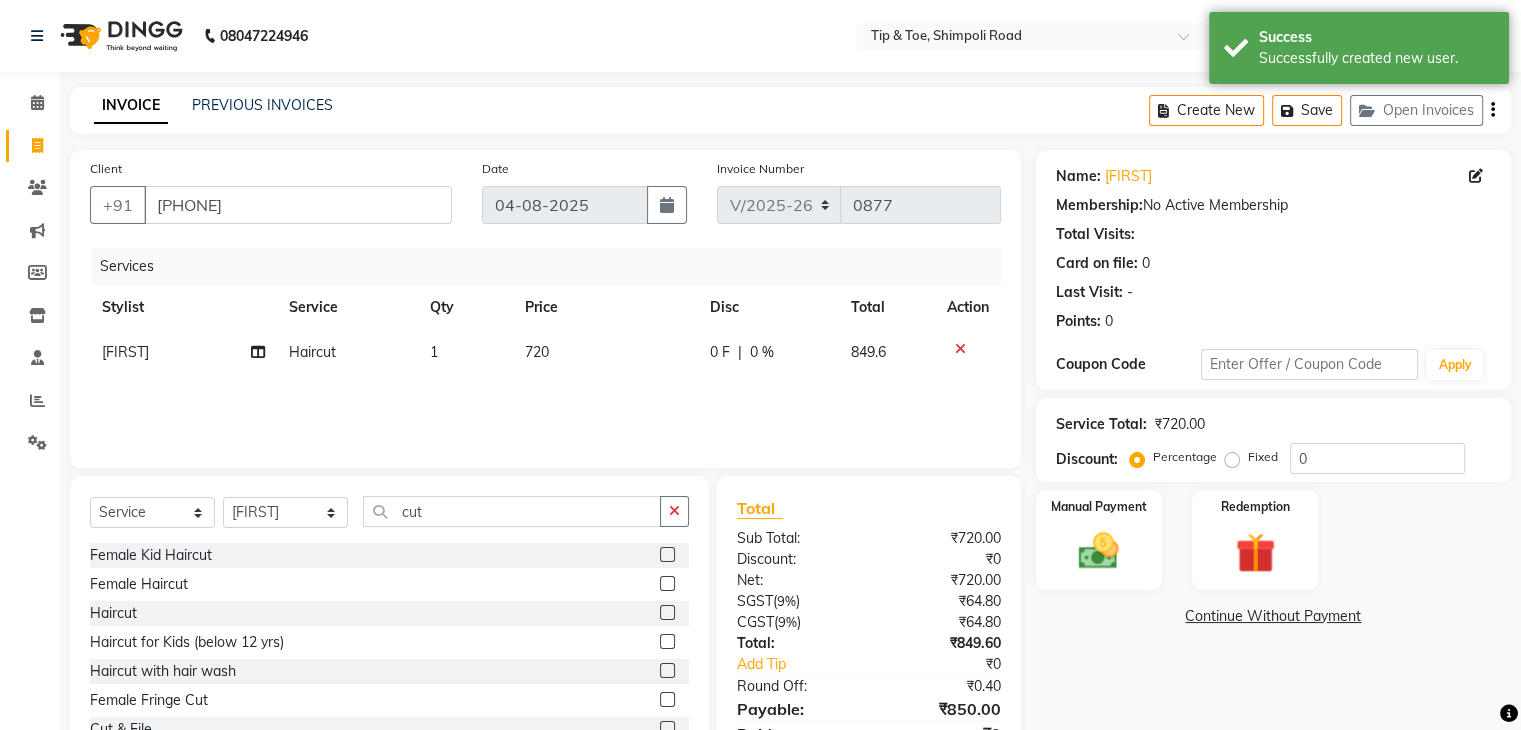 click on "720" 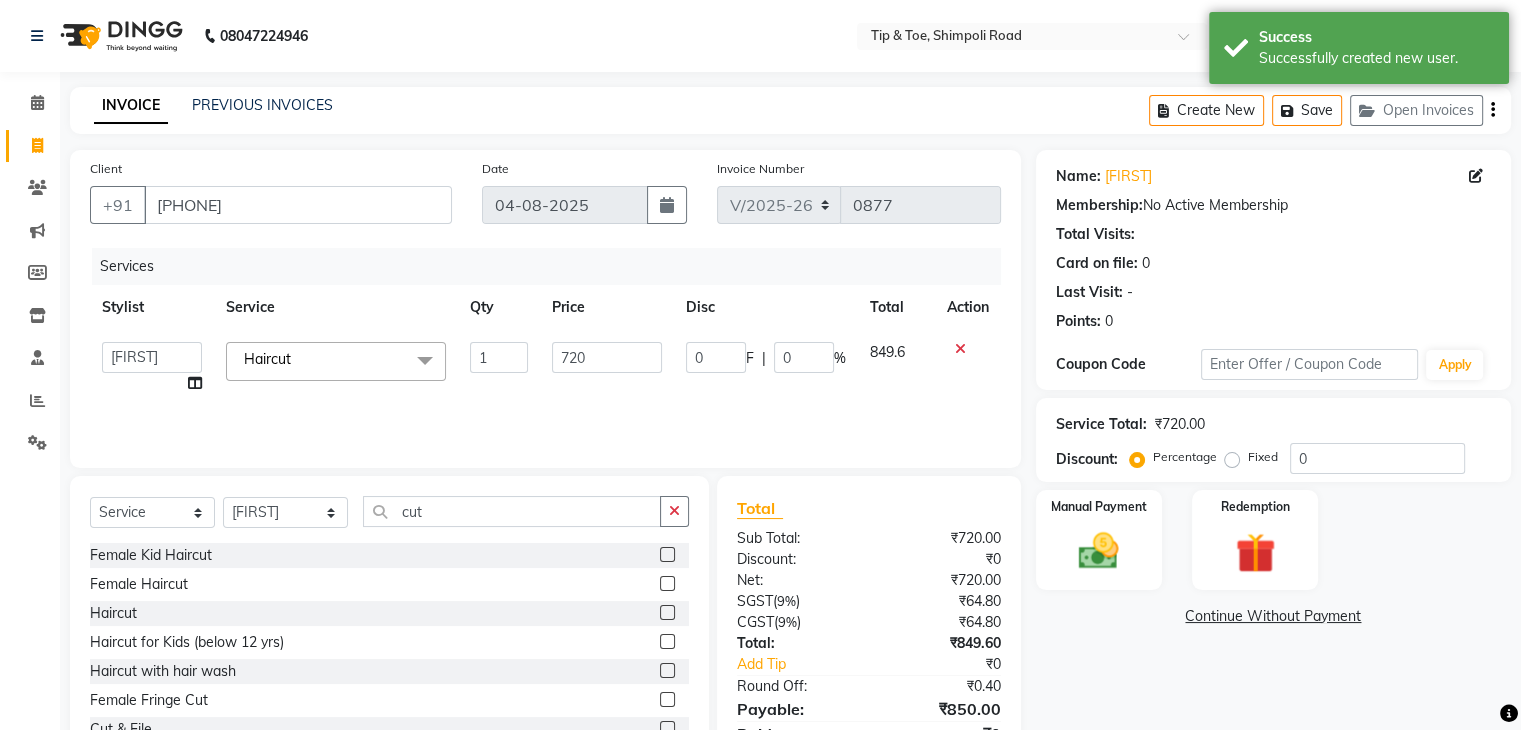 click on "720" 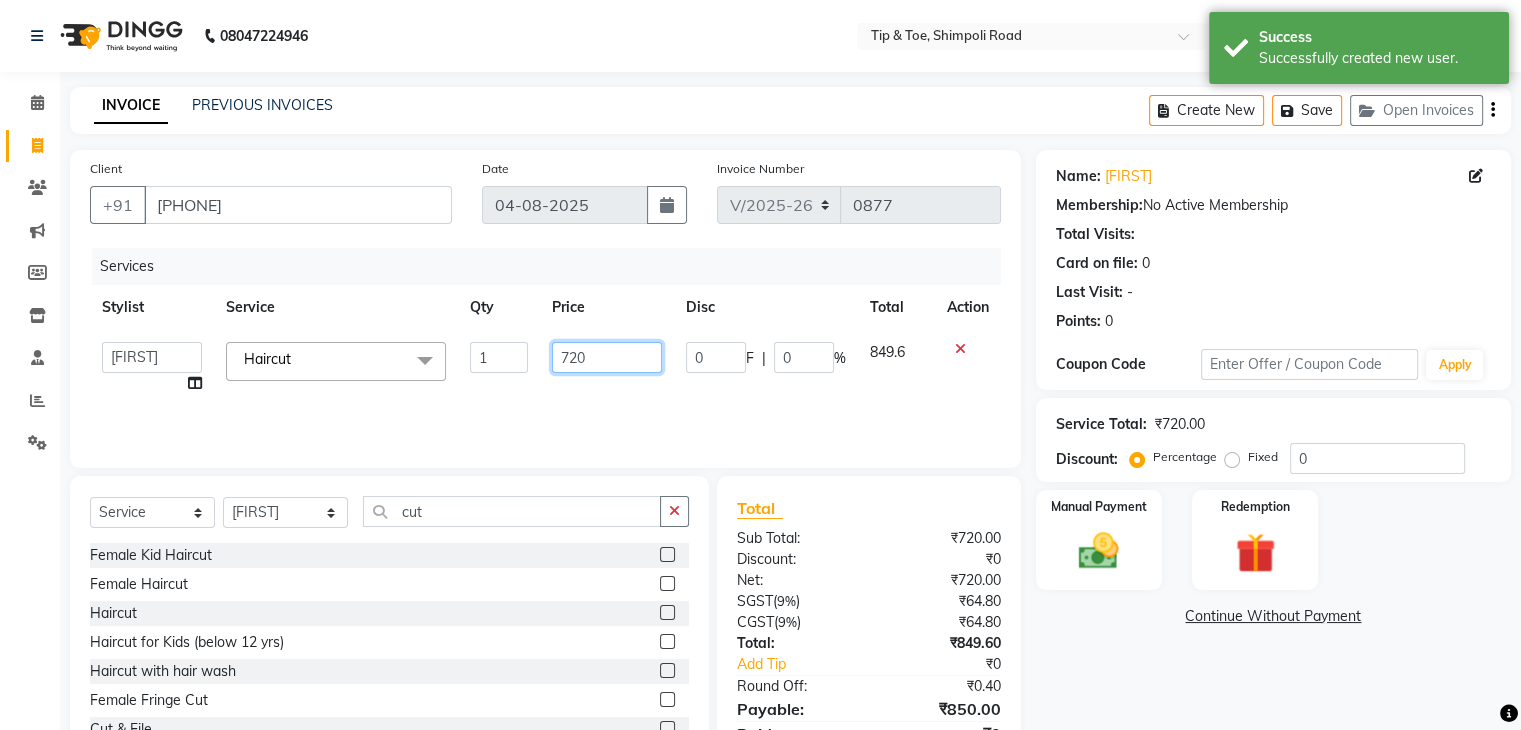 click on "720" 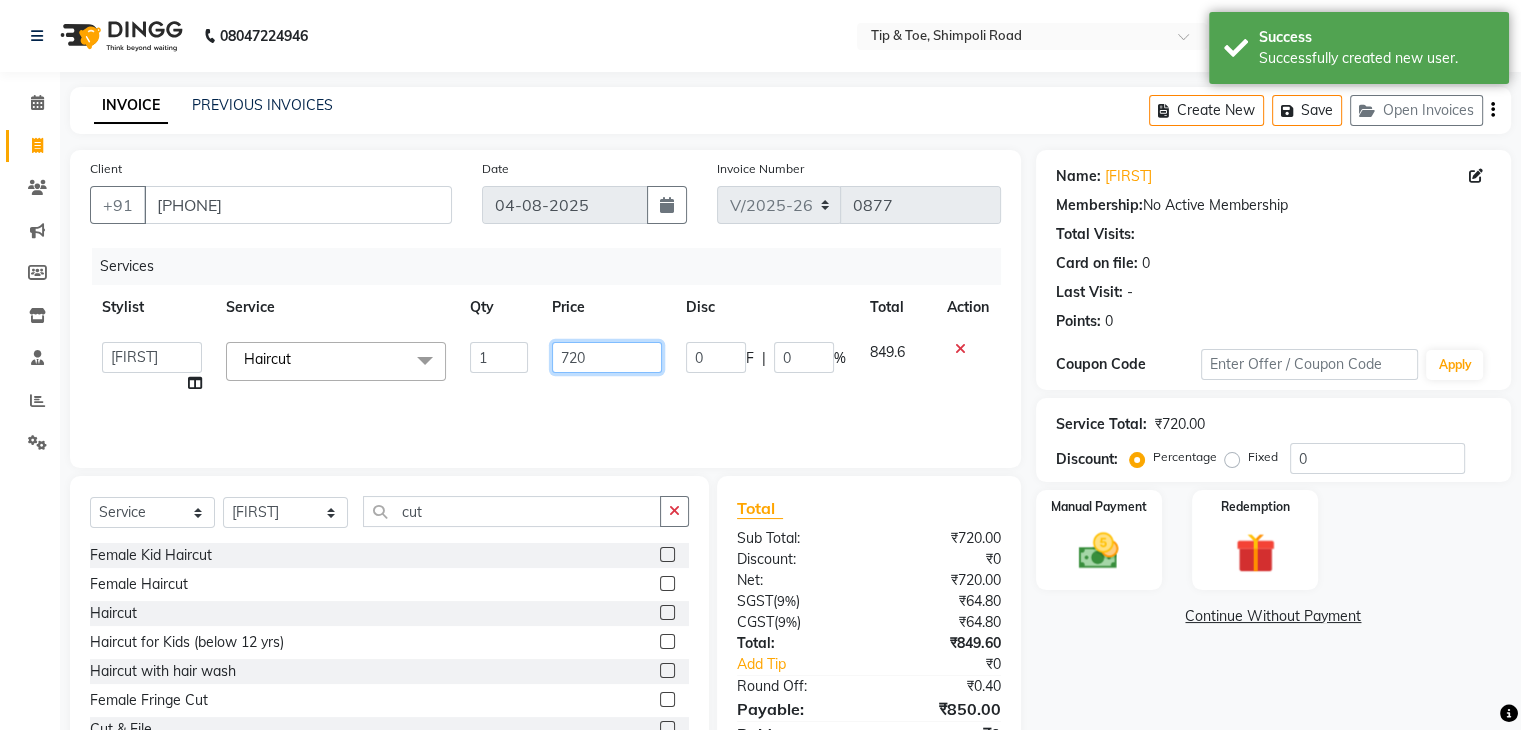 click on "720" 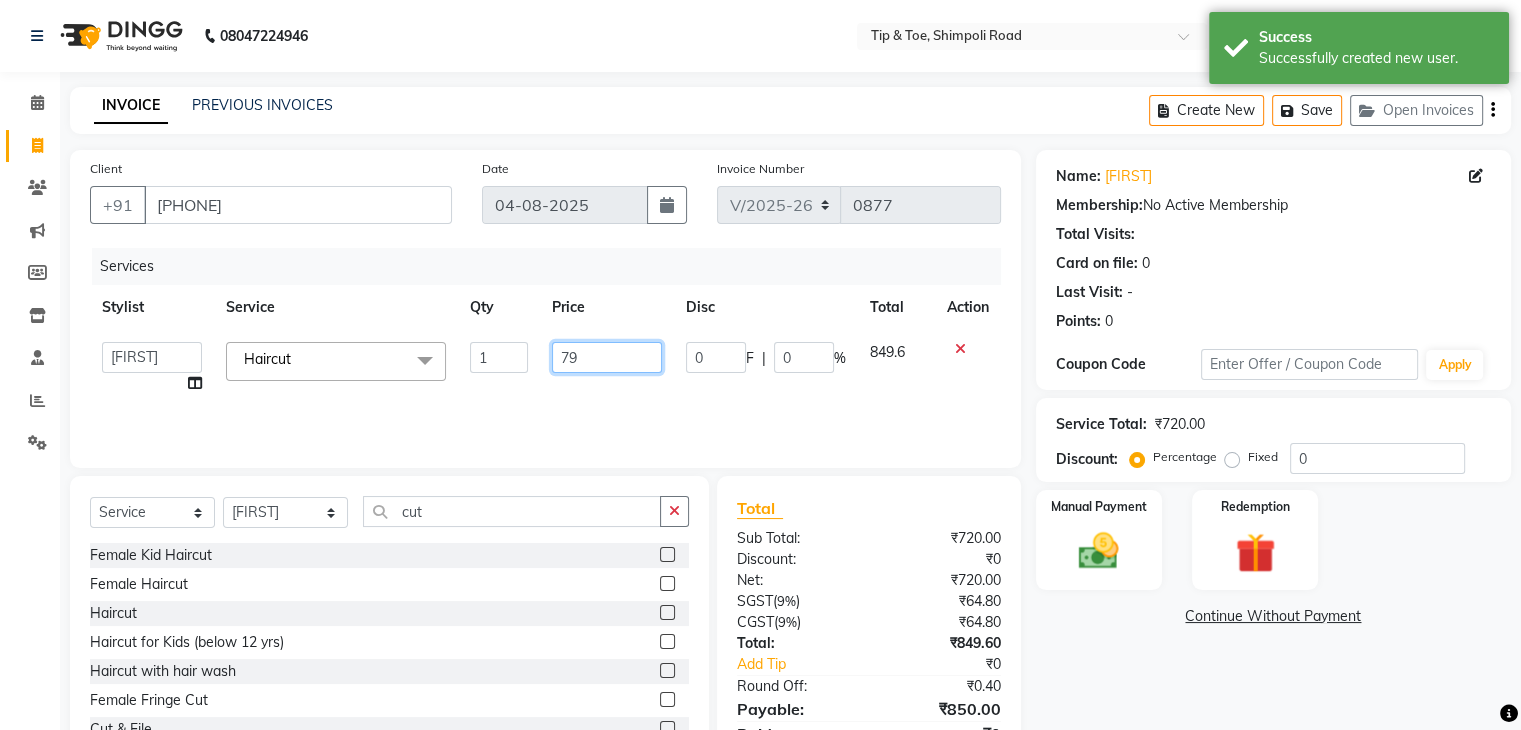 type on "799" 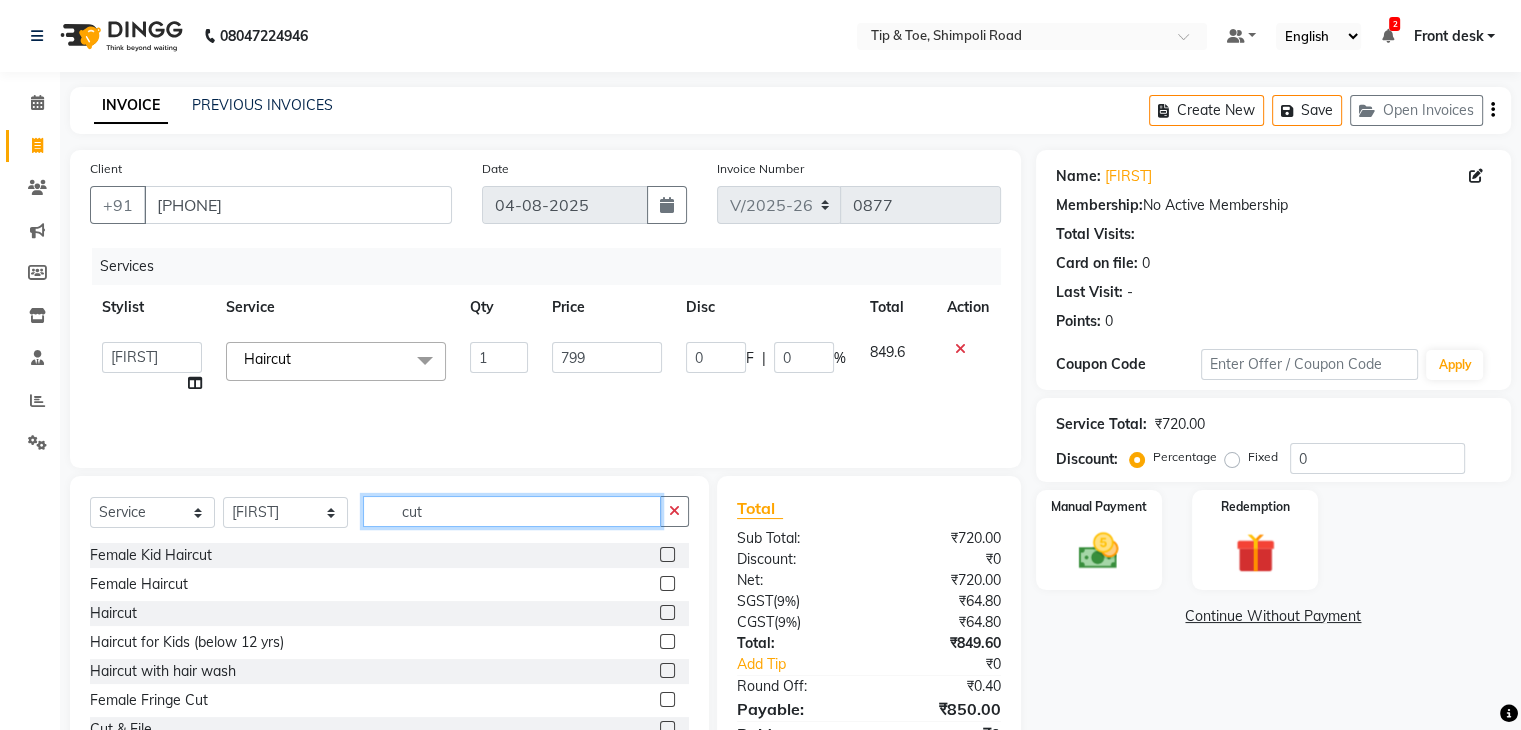 click on "cut" 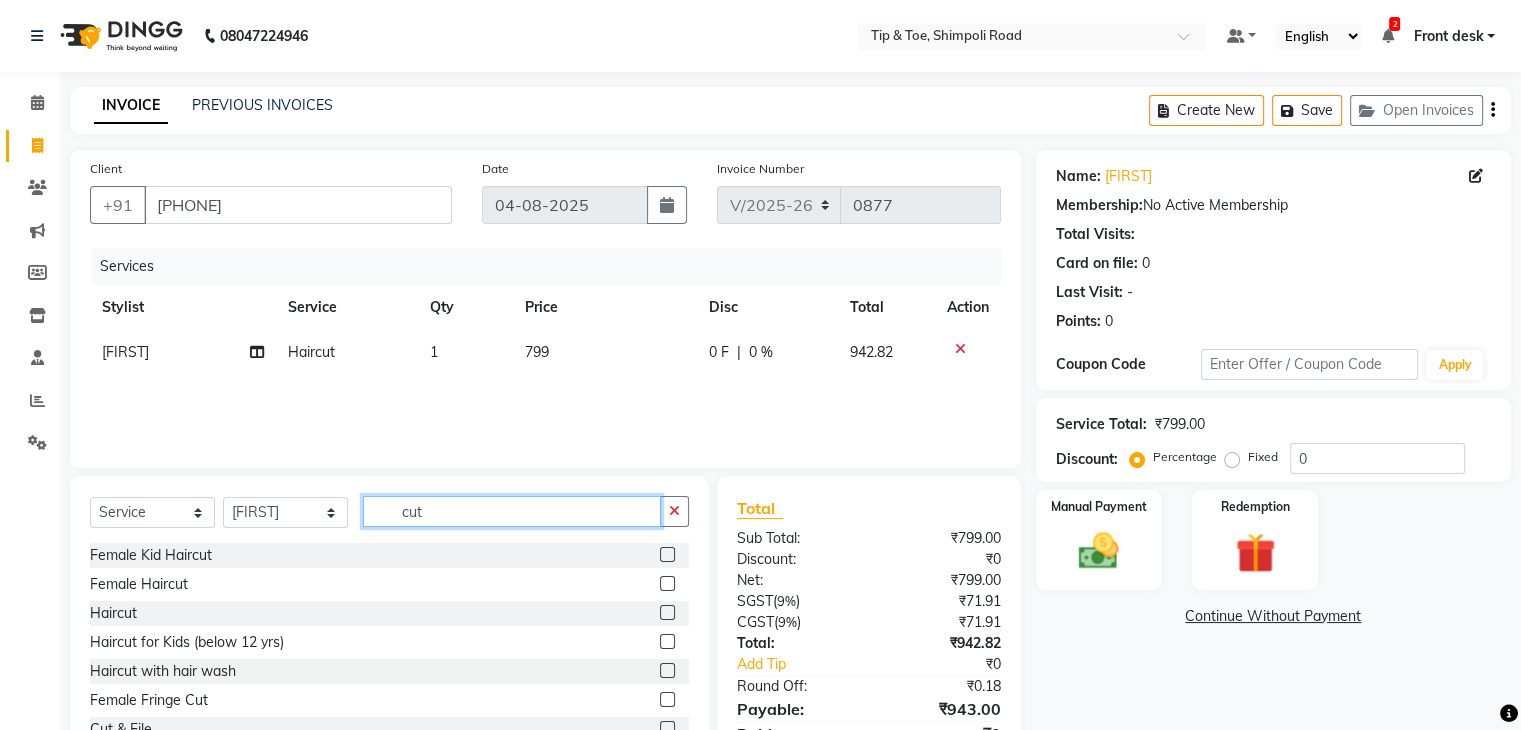 click on "cut" 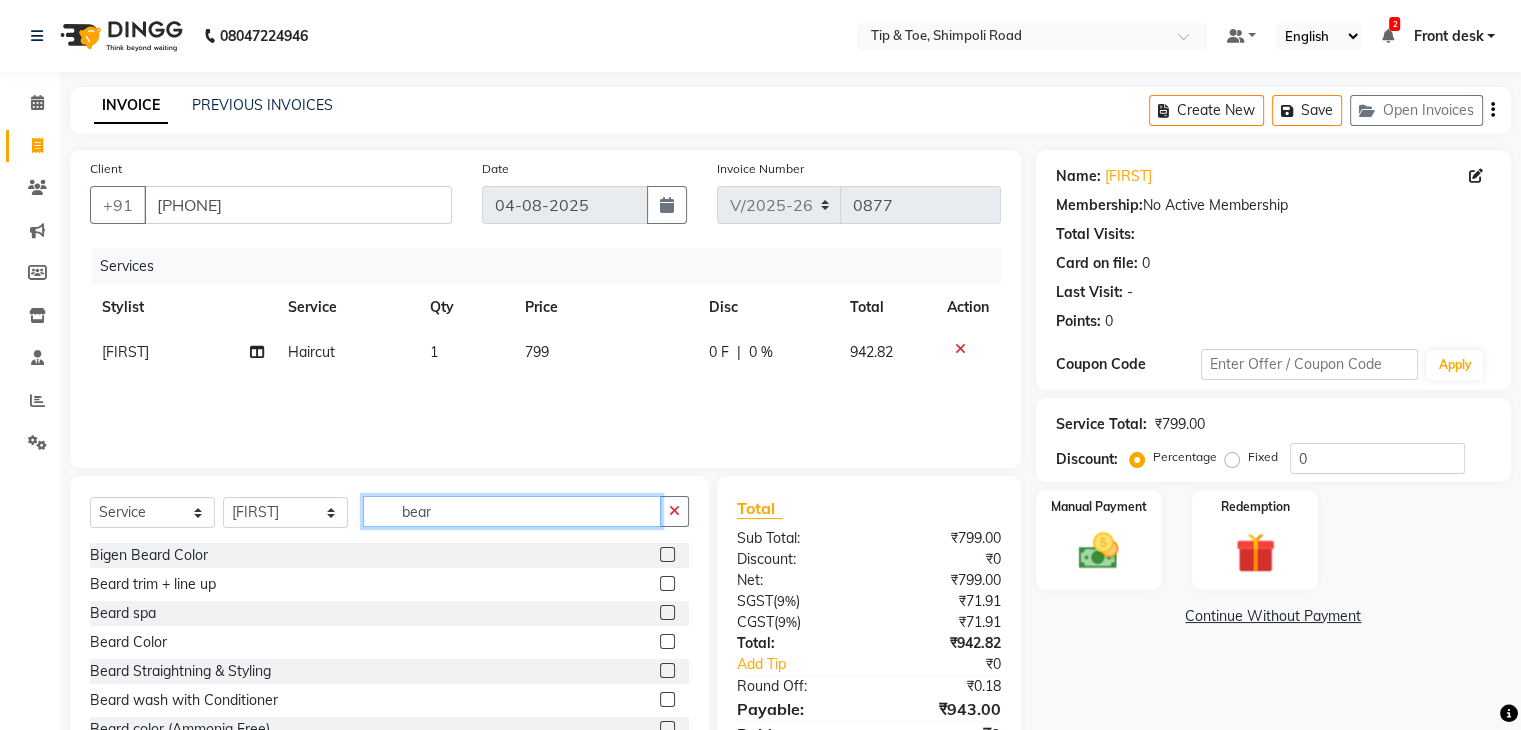 type on "bear" 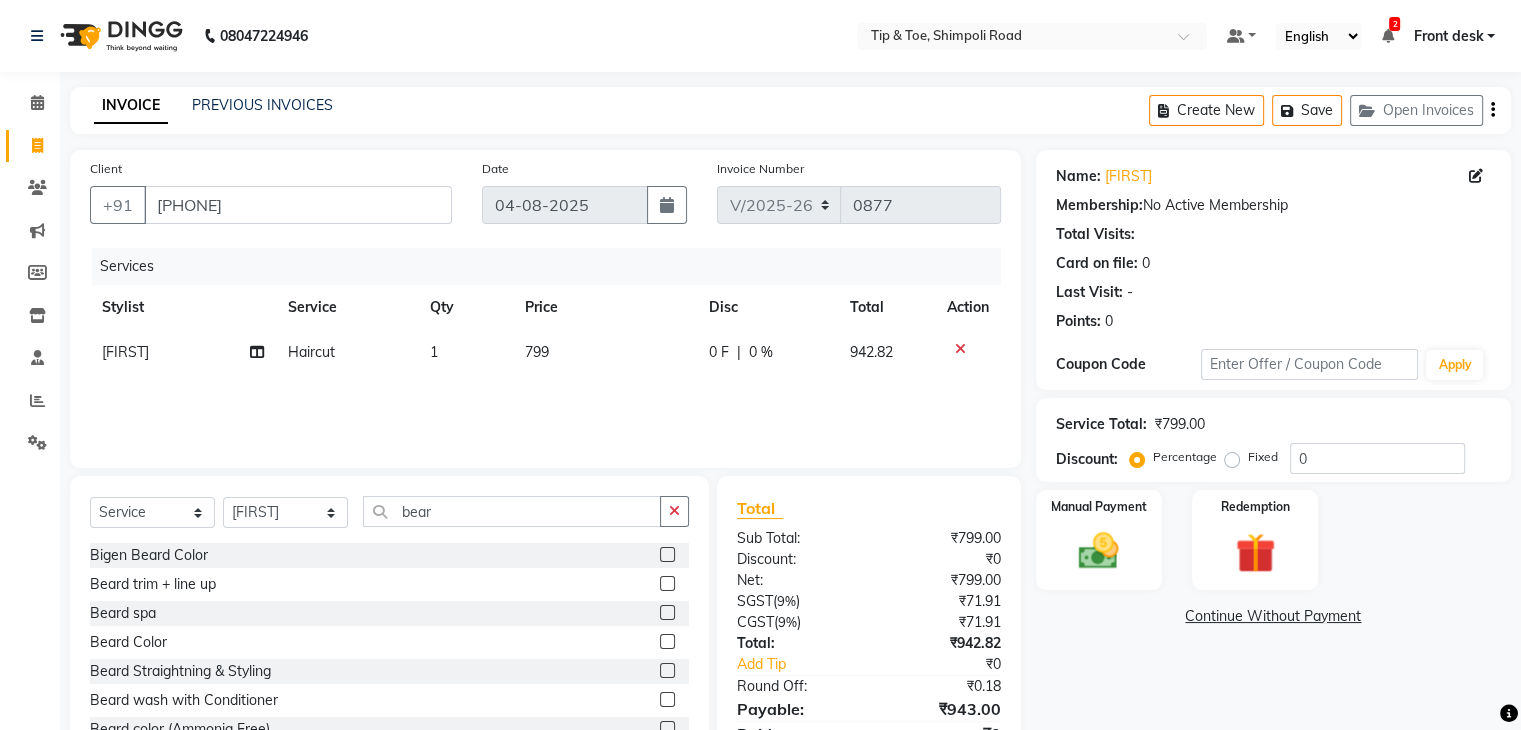 click on "Beard trim + line up" 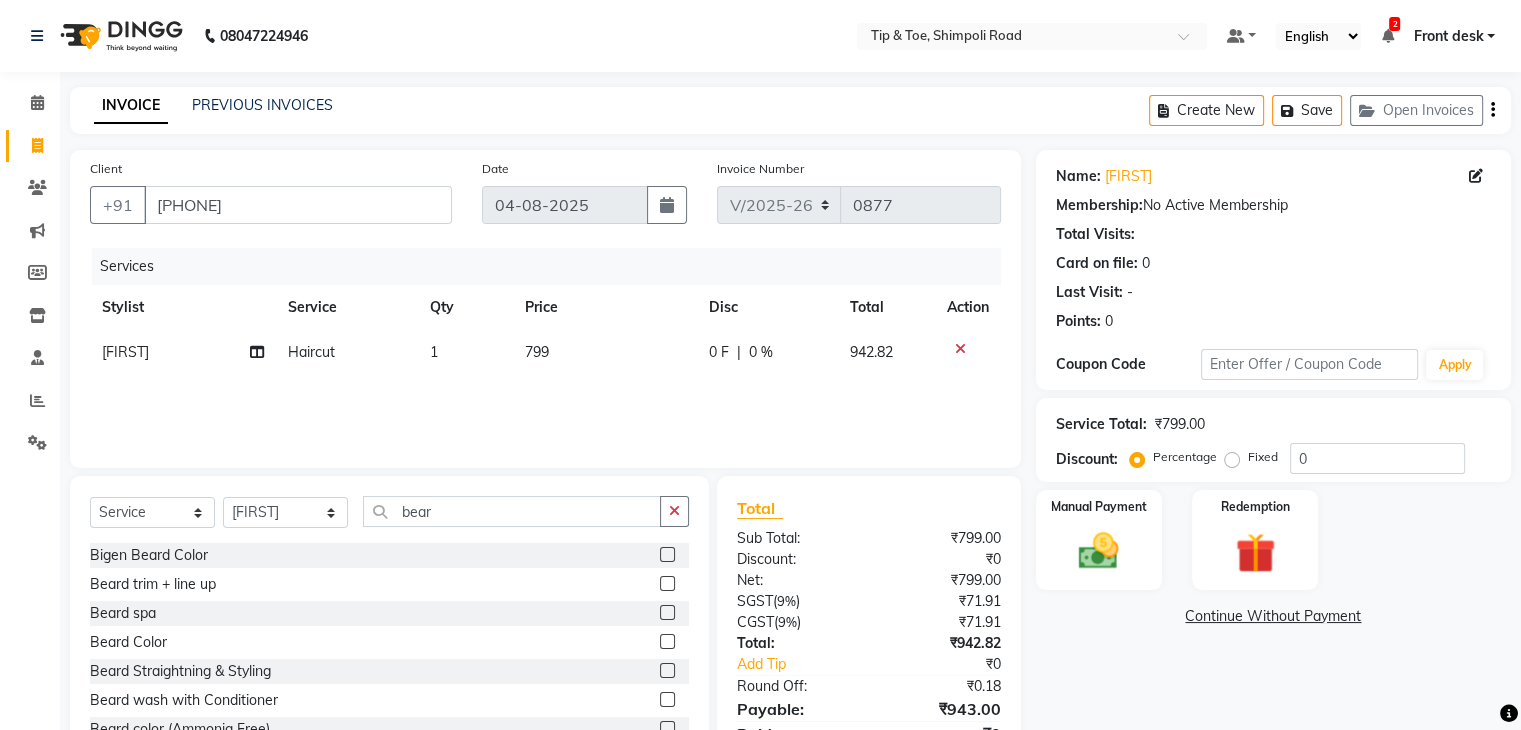 click 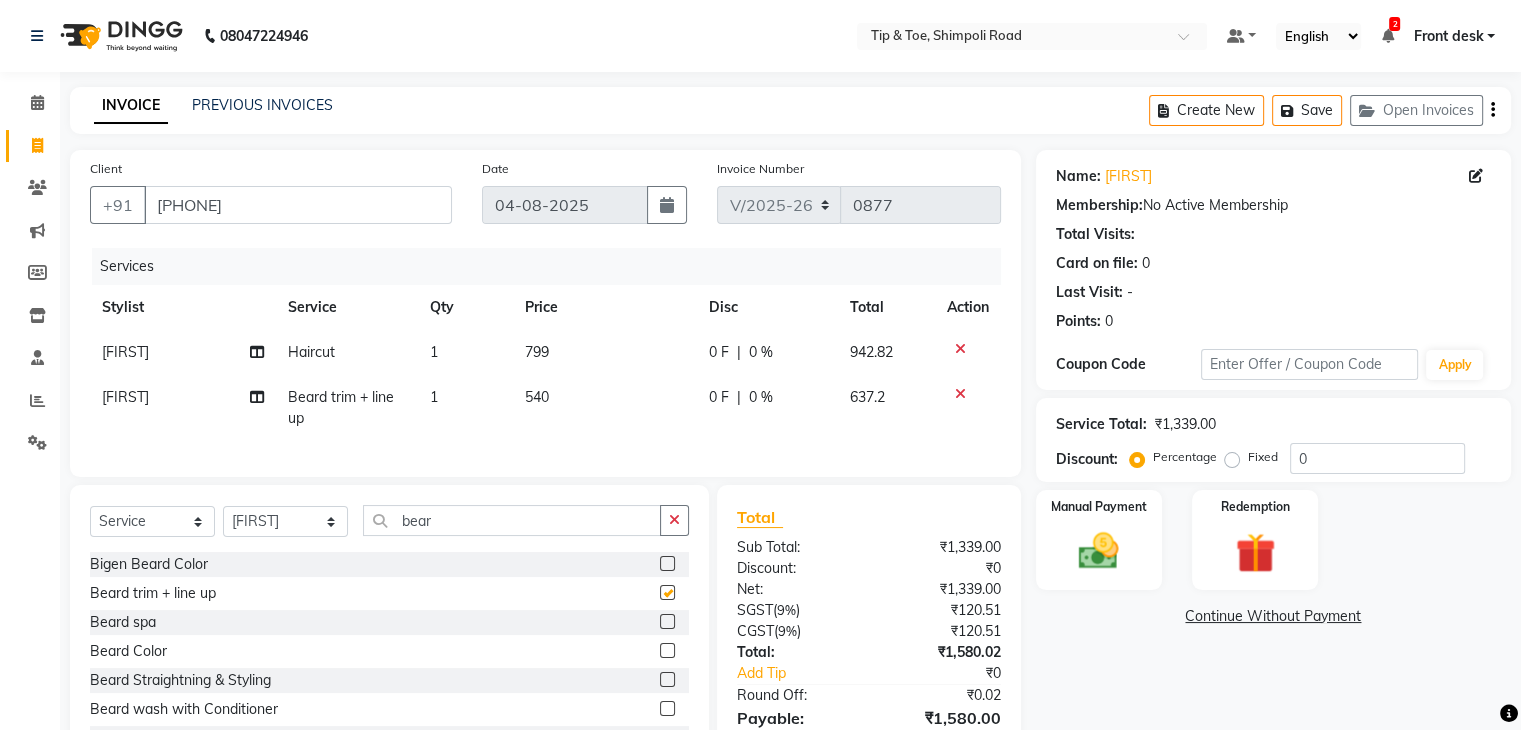 checkbox on "false" 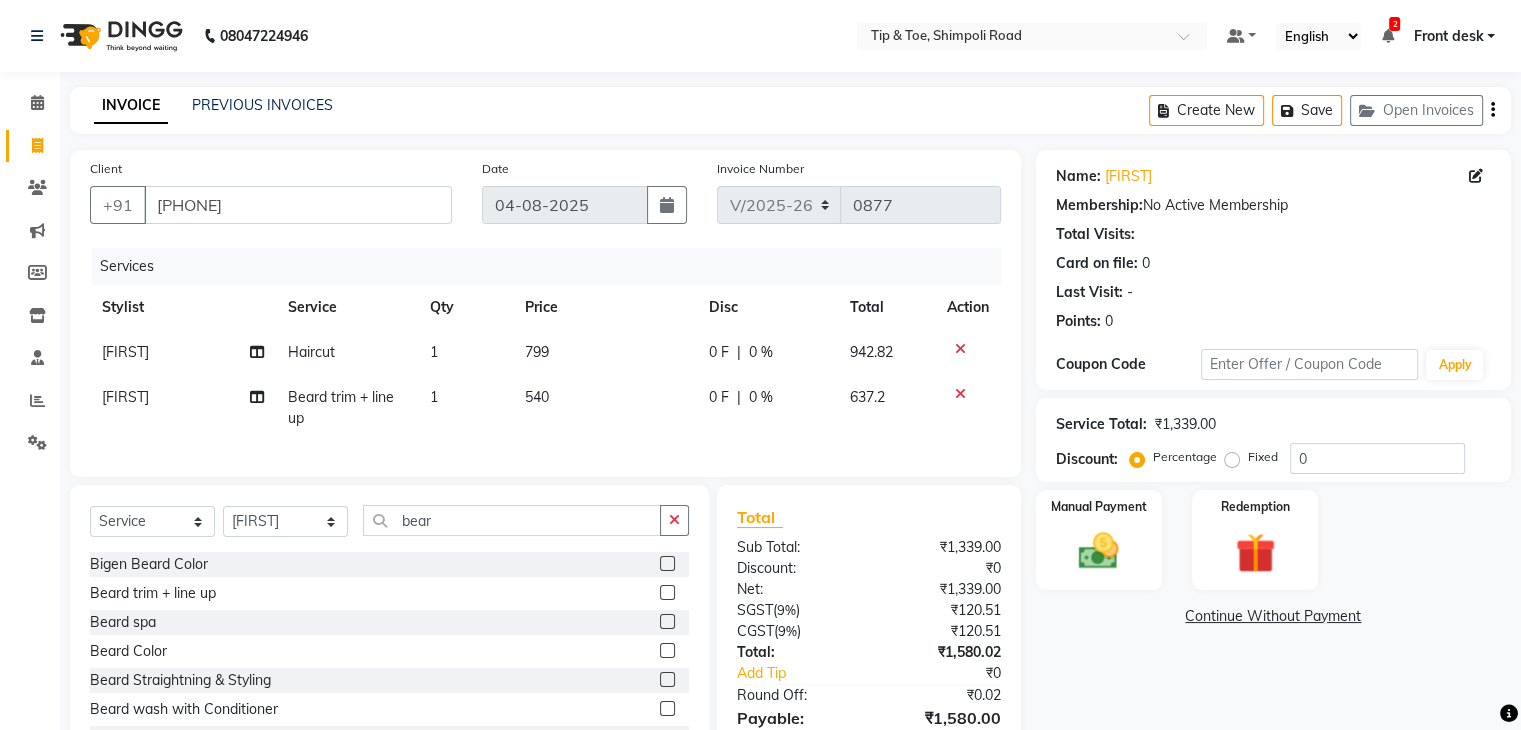 click on "0 %" 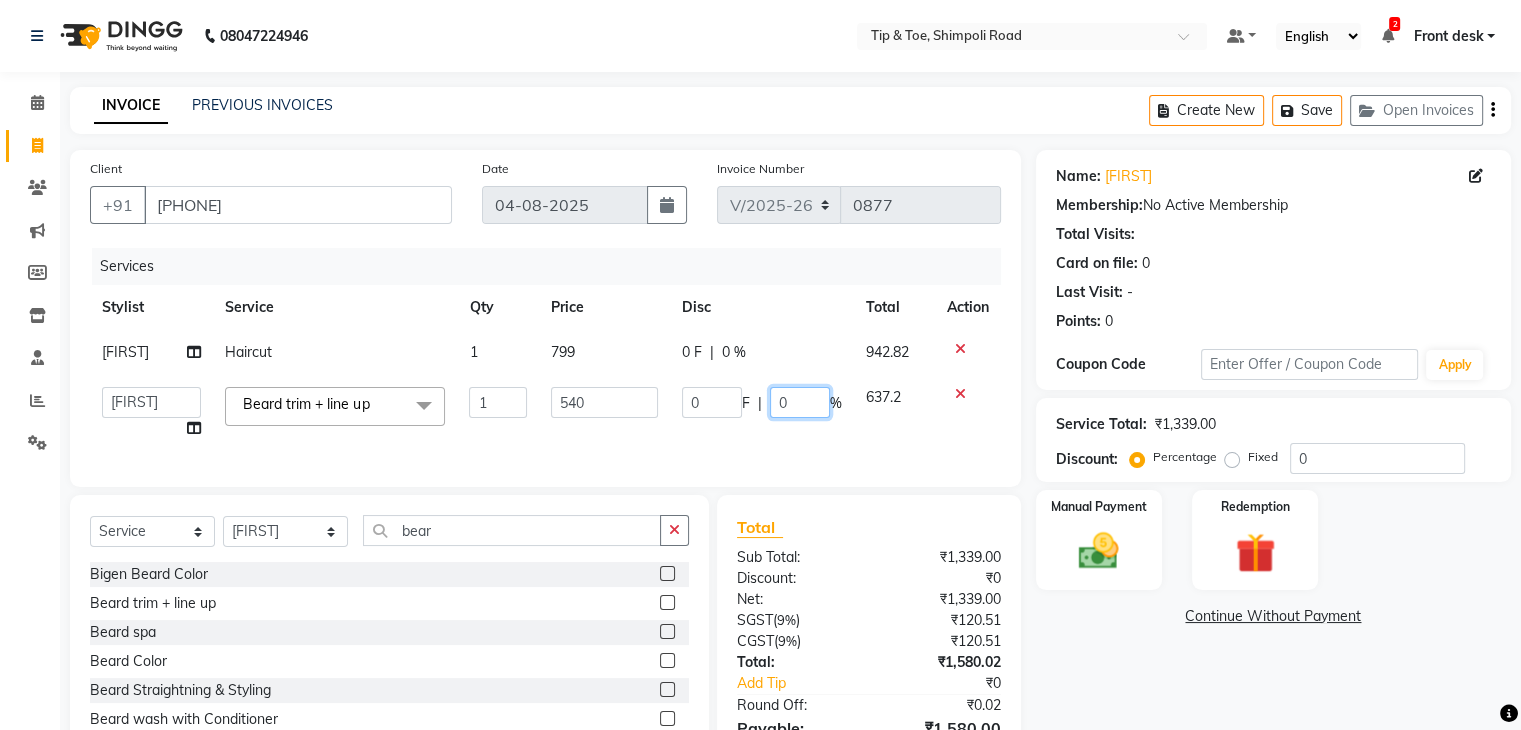 click on "0" 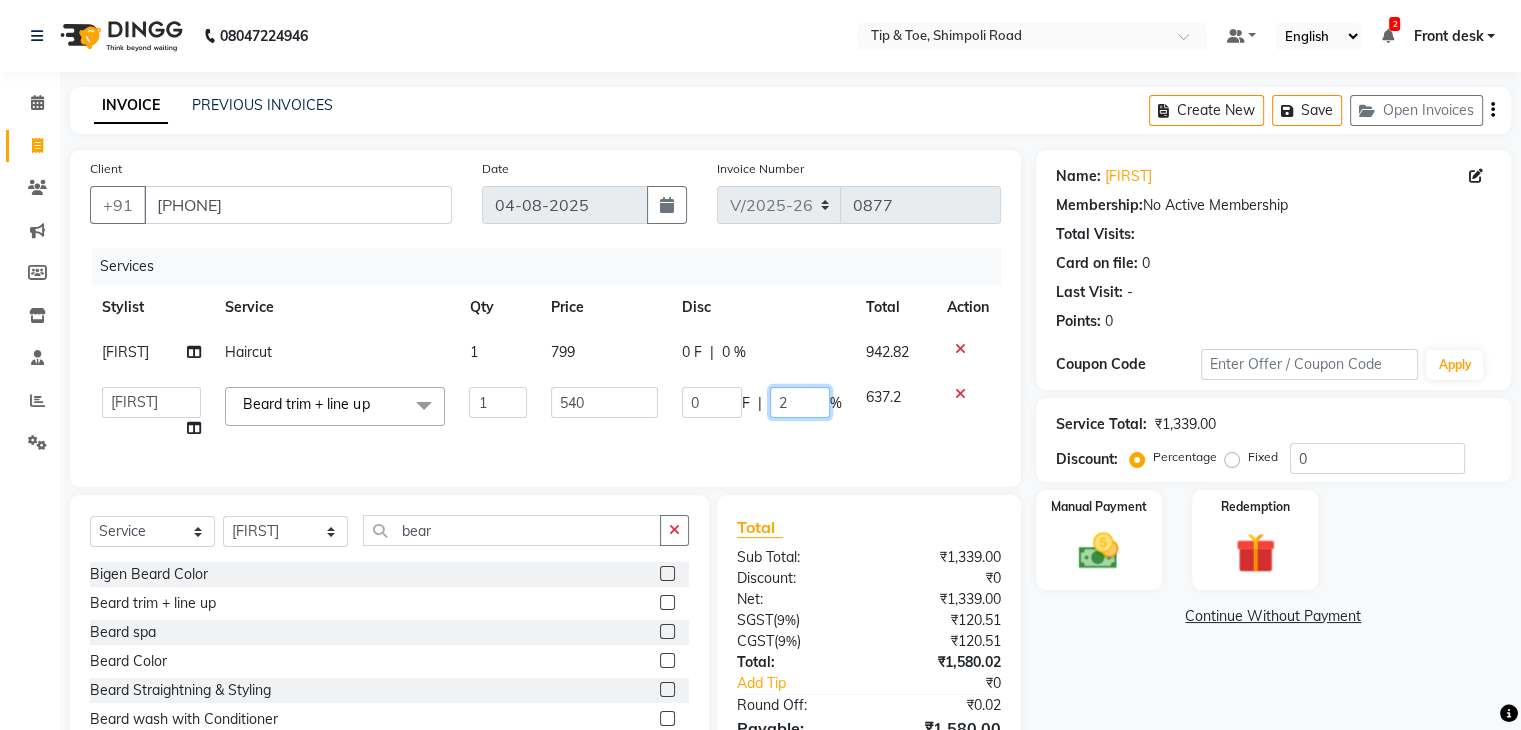 type on "20" 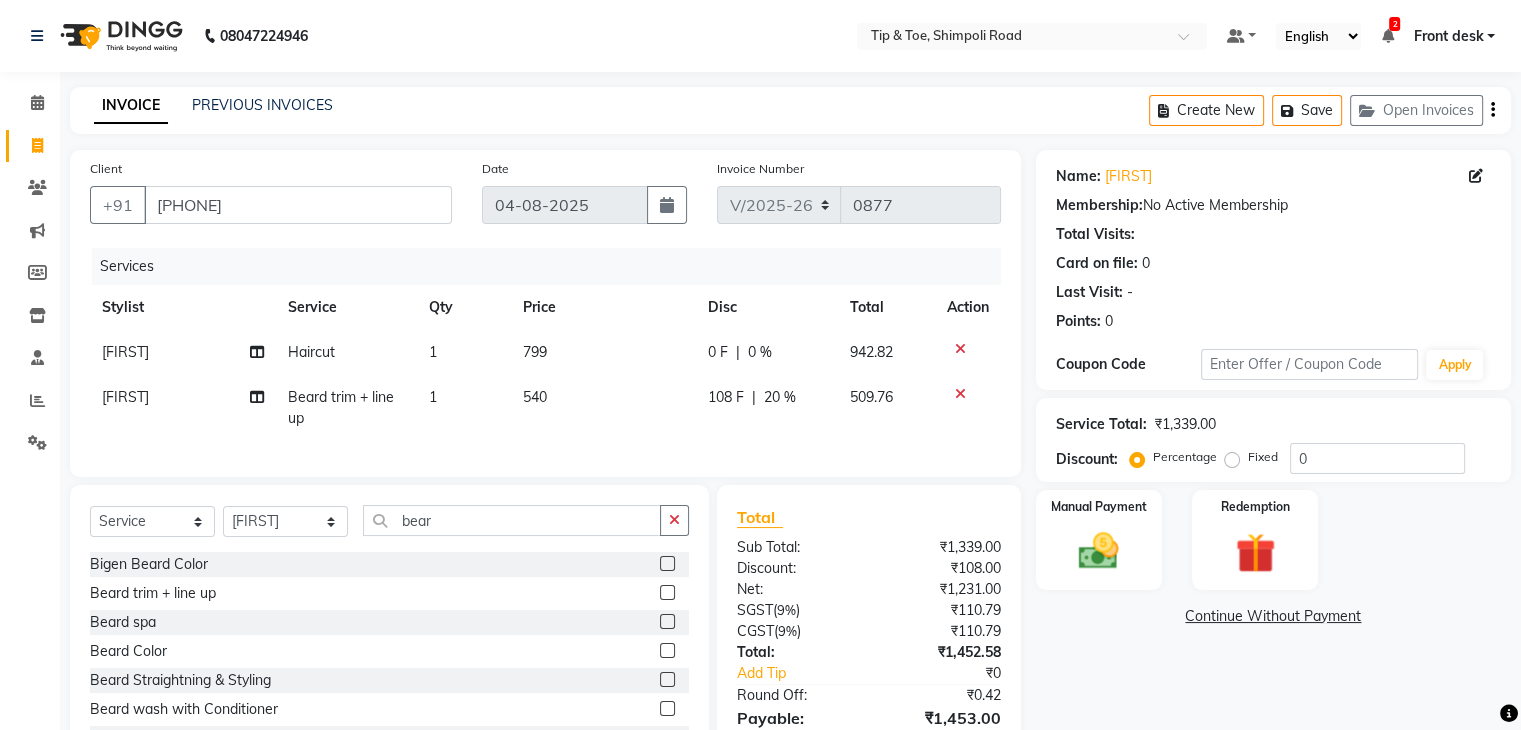 click on "0 F | 0 %" 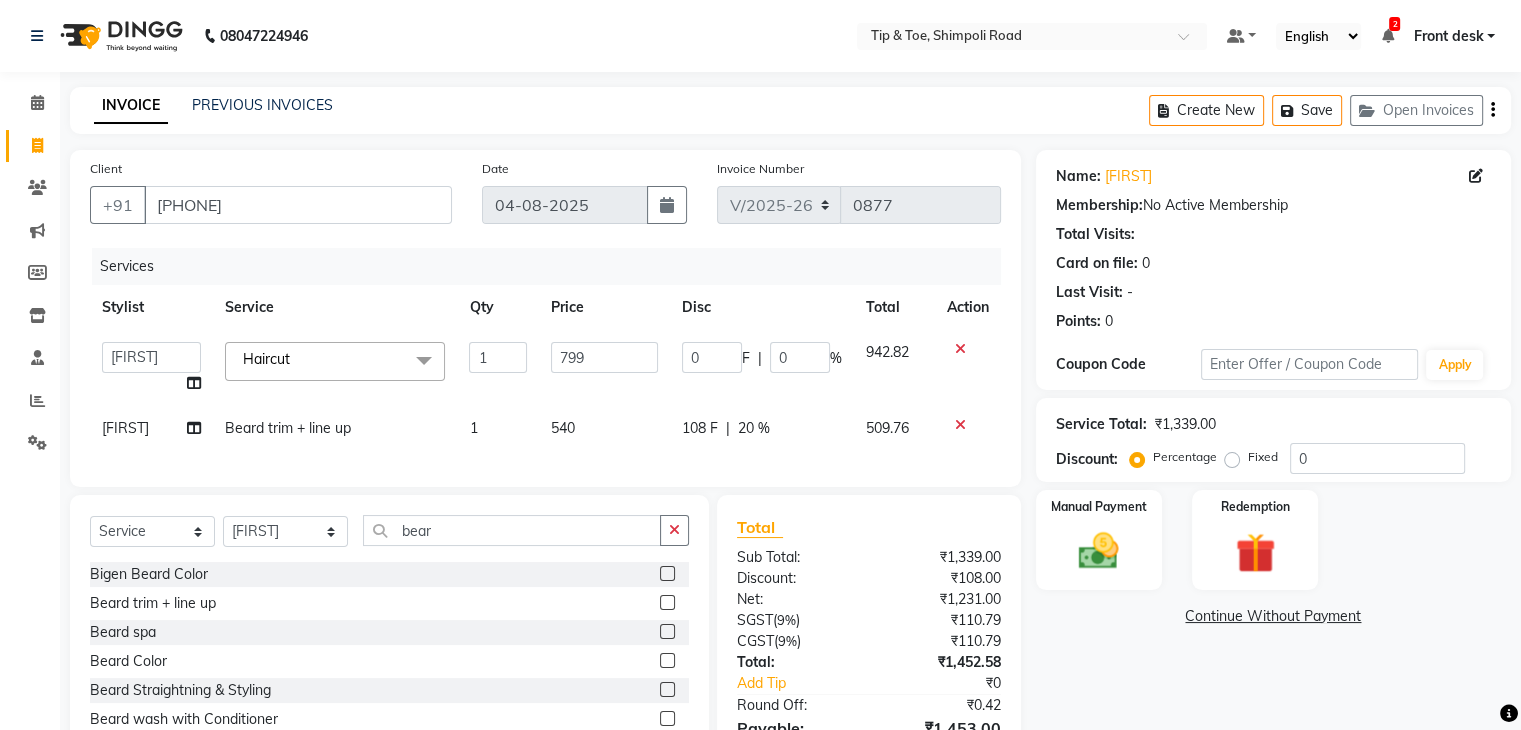 click on "0" 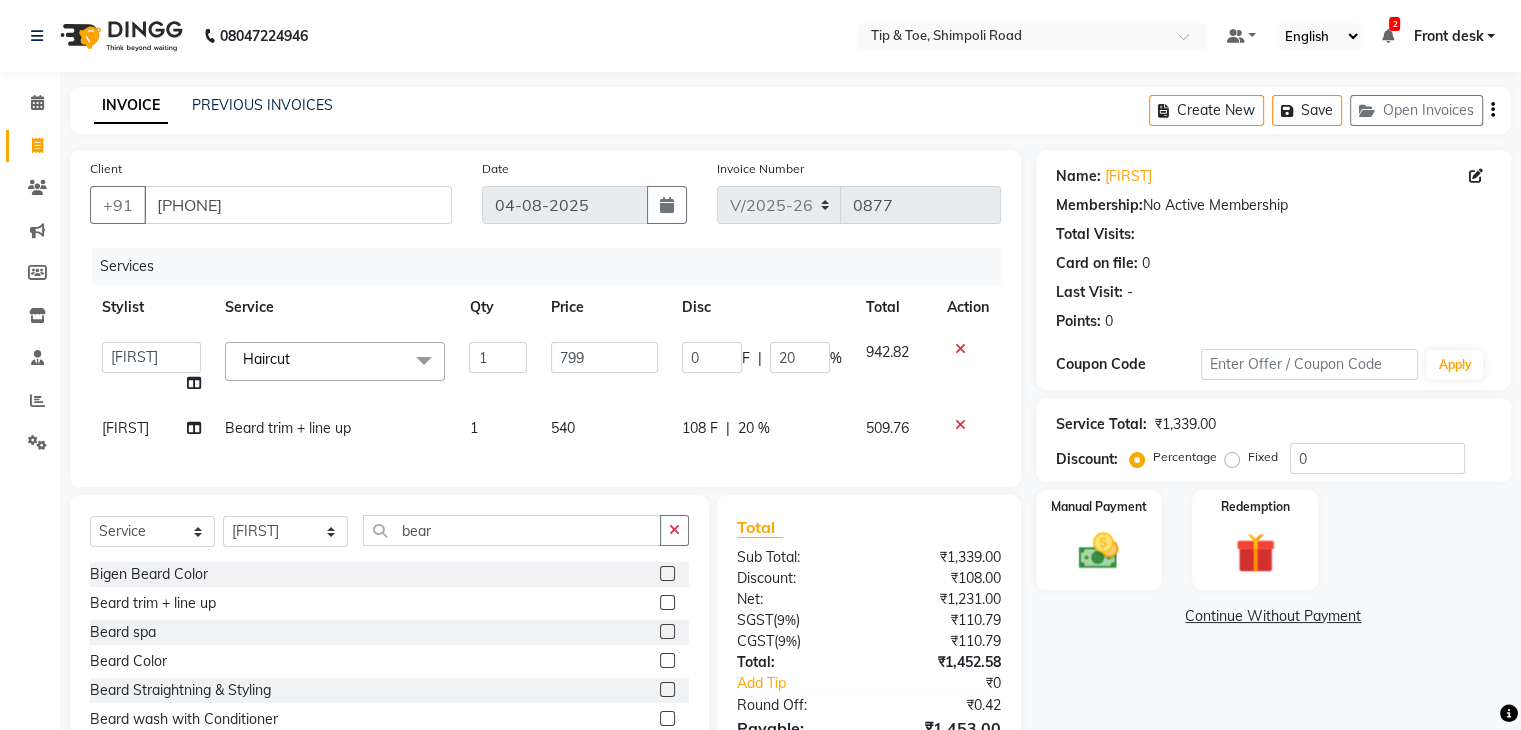 click on "Select Stylist [FIRST] [FIRST] [FIRST] [FIRST] [FIRST] [FIRST] [FIRST] [FIRST] [FIRST] [FIRST] [FIRST] [FIRST] Haircut x Extra AntiOxidant Paraffin Treatment Extra Scrub/Mask/Pack Foot Massage Voesh New york callus Removal Gel Gehwol Classic Pedi Gehwol Med Pedi for Crack Skin Gehwol Med Lipidro Pedi Vedic valley manicure Vedic valley pedicure Essential Manicure w Scrub Essential Pedicure w Scrub T&T Nail Art Set (10 Fingers) T&T Acrylic Single Design T&T Single Nail Design T&T Glitter Color Change Permanent Alga Spa Manicure Eyebrow Lamination Lashes Tinting Eyebrow Tinting Russian Lashes Touch-Up Russian Lashes Extension Waiting charge 1 hr Lashes Removal Single Line Lashes Extension Barbie Lashes Extension Lashes Touch-Up O.P.I Ombre Gel Nail Set O.P.I Ombre Acrylic Nail Set O.P.I French Acrylic Nail Set O.P.I Natural Acrylic Nail Set O.P.I French Gel Nail Set O.P.I Natural Gel Nail Set O.P.I Gel Overlays O.P.I Acrylic Overlays O.P.I Holographic Nails 1" 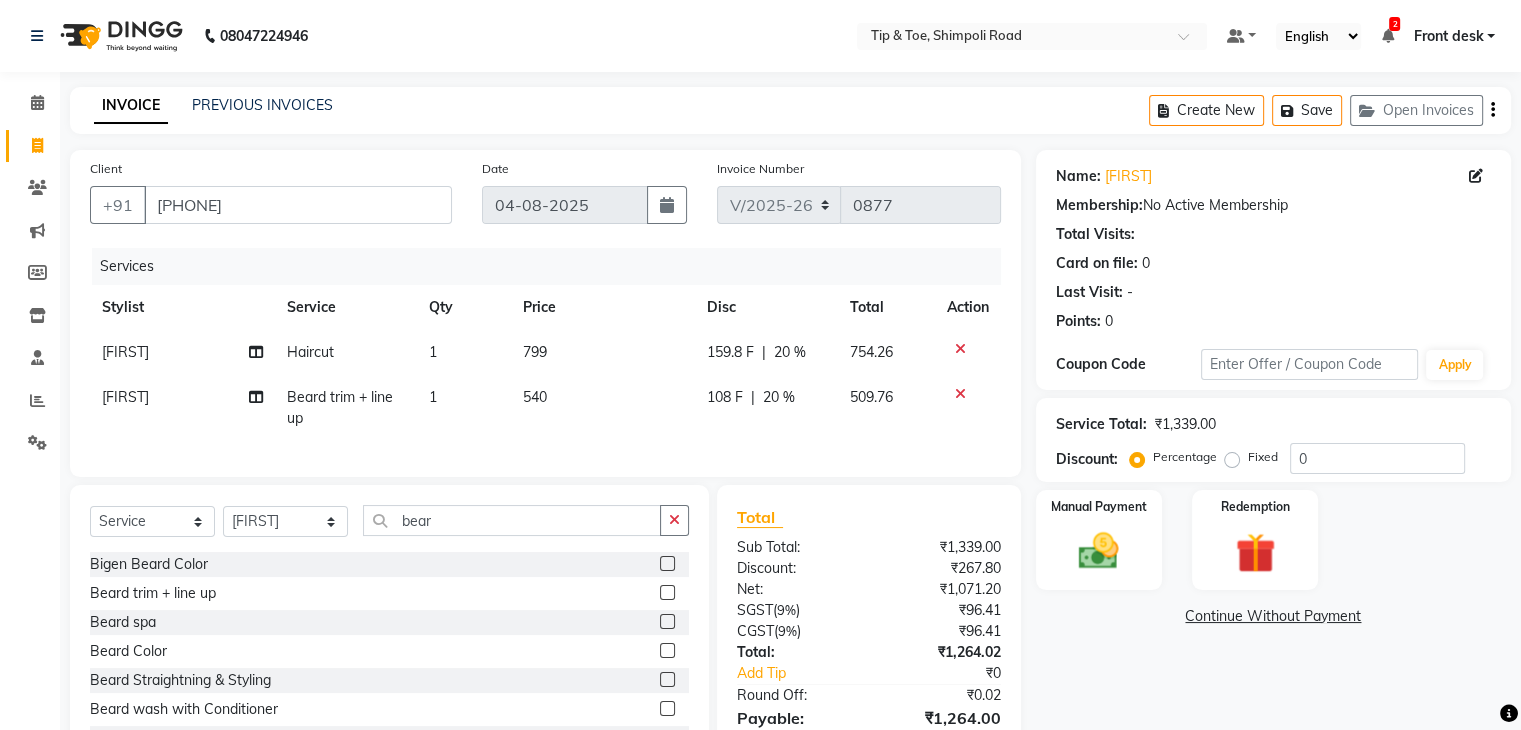 scroll, scrollTop: 116, scrollLeft: 0, axis: vertical 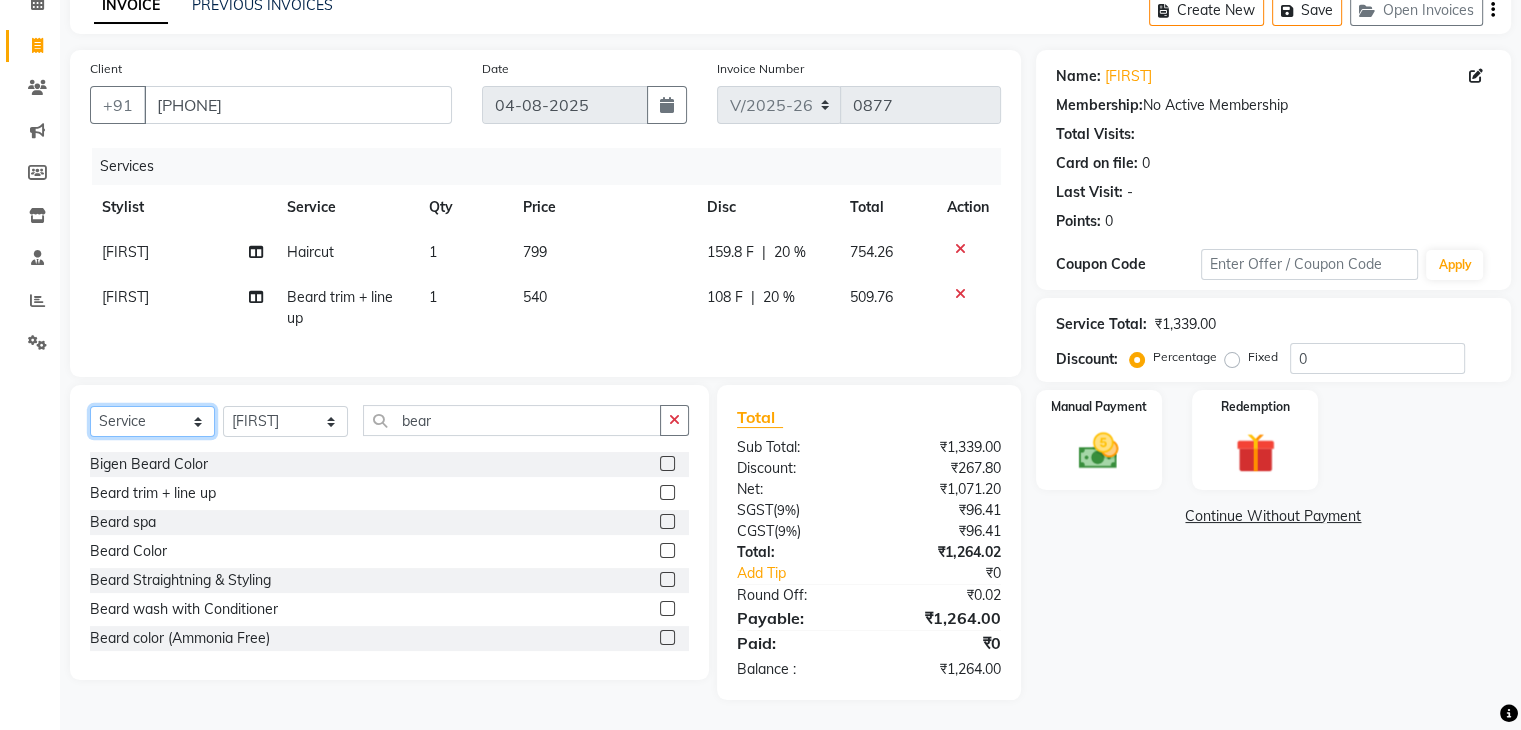 click on "Select  Service  Product  Membership  Package Voucher Prepaid Gift Card" 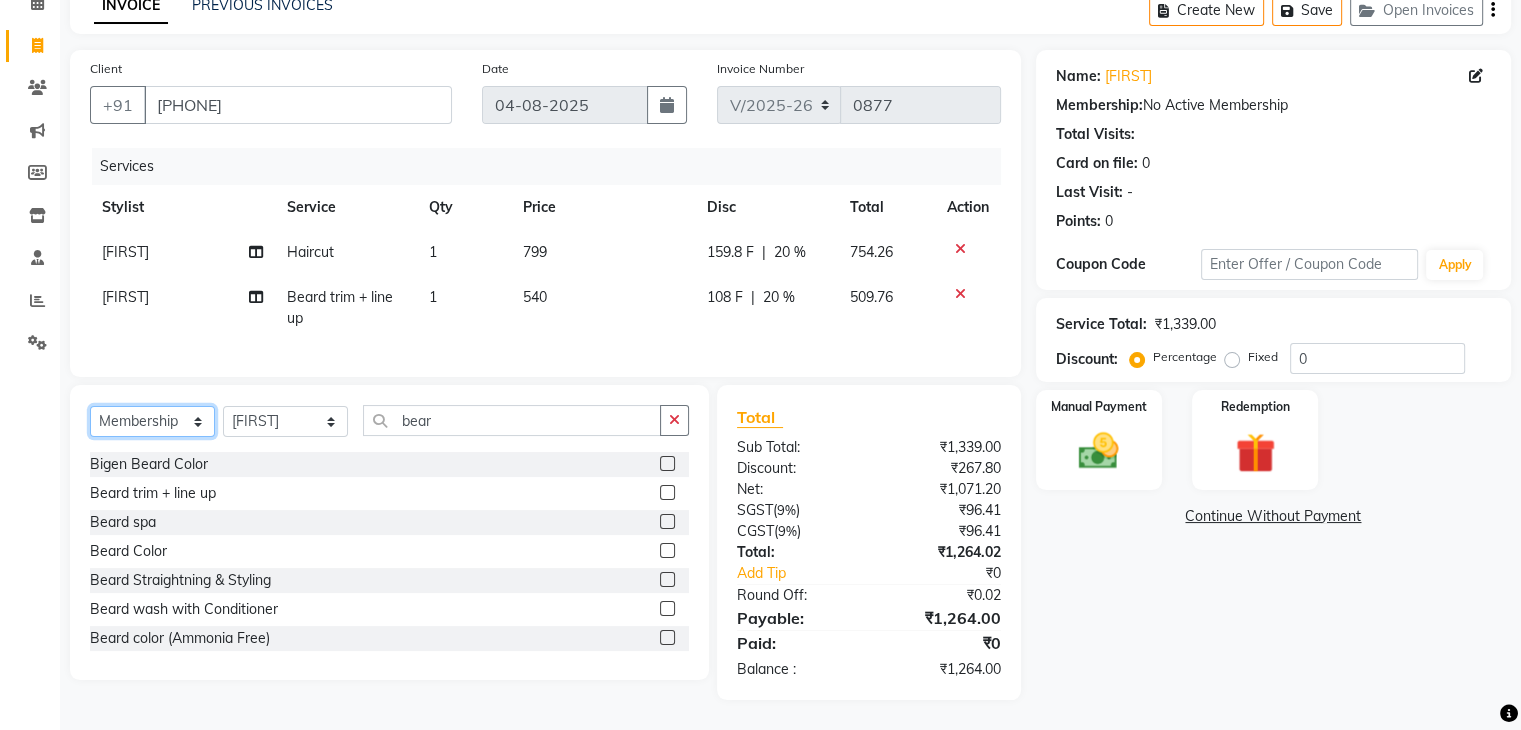 click on "Select  Service  Product  Membership  Package Voucher Prepaid Gift Card" 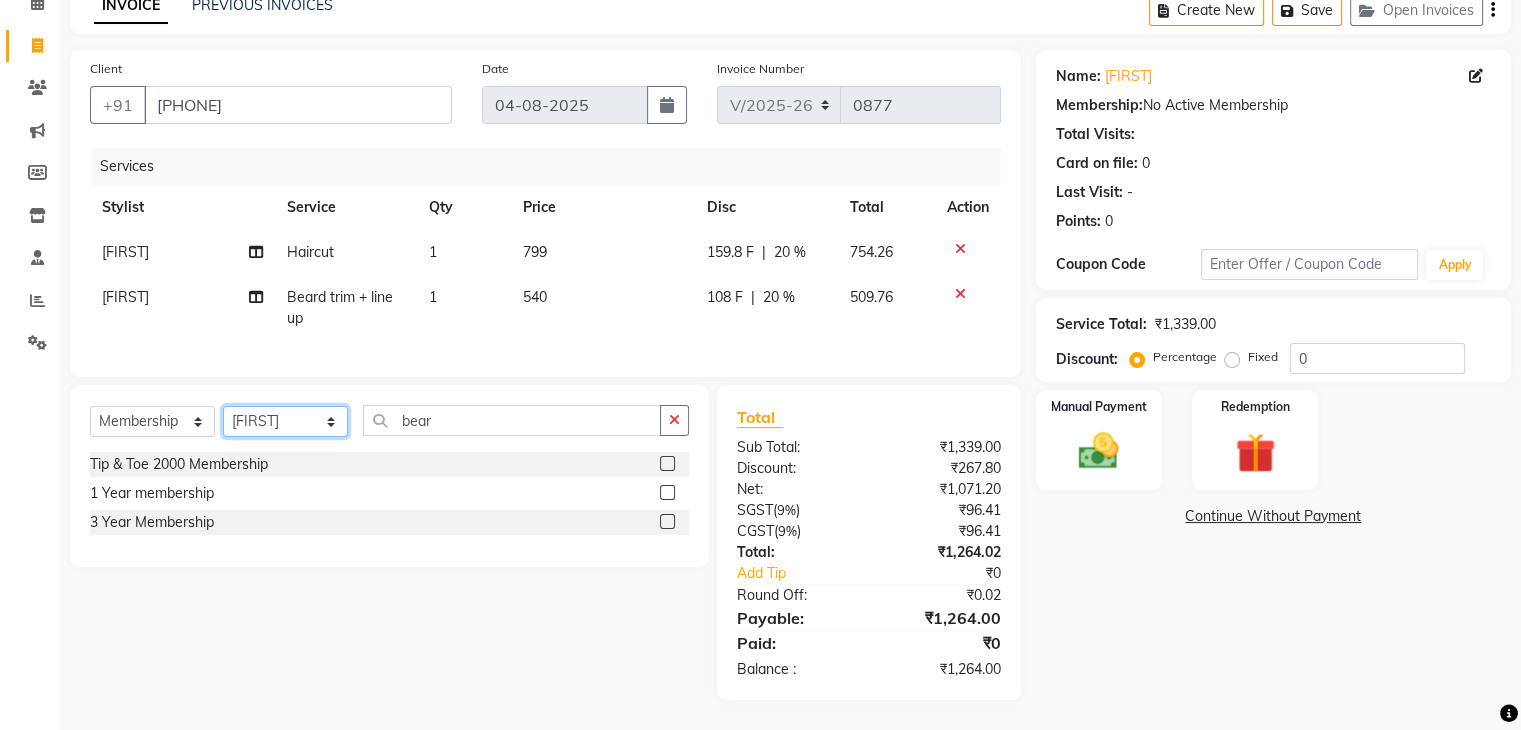 click on "Select Stylist [FIRST] [FIRST] [FIRST] [FIRST] [FIRST] [FIRST] [FIRST] [FIRST] [FIRST] [FIRST] [FIRST] [FIRST]" 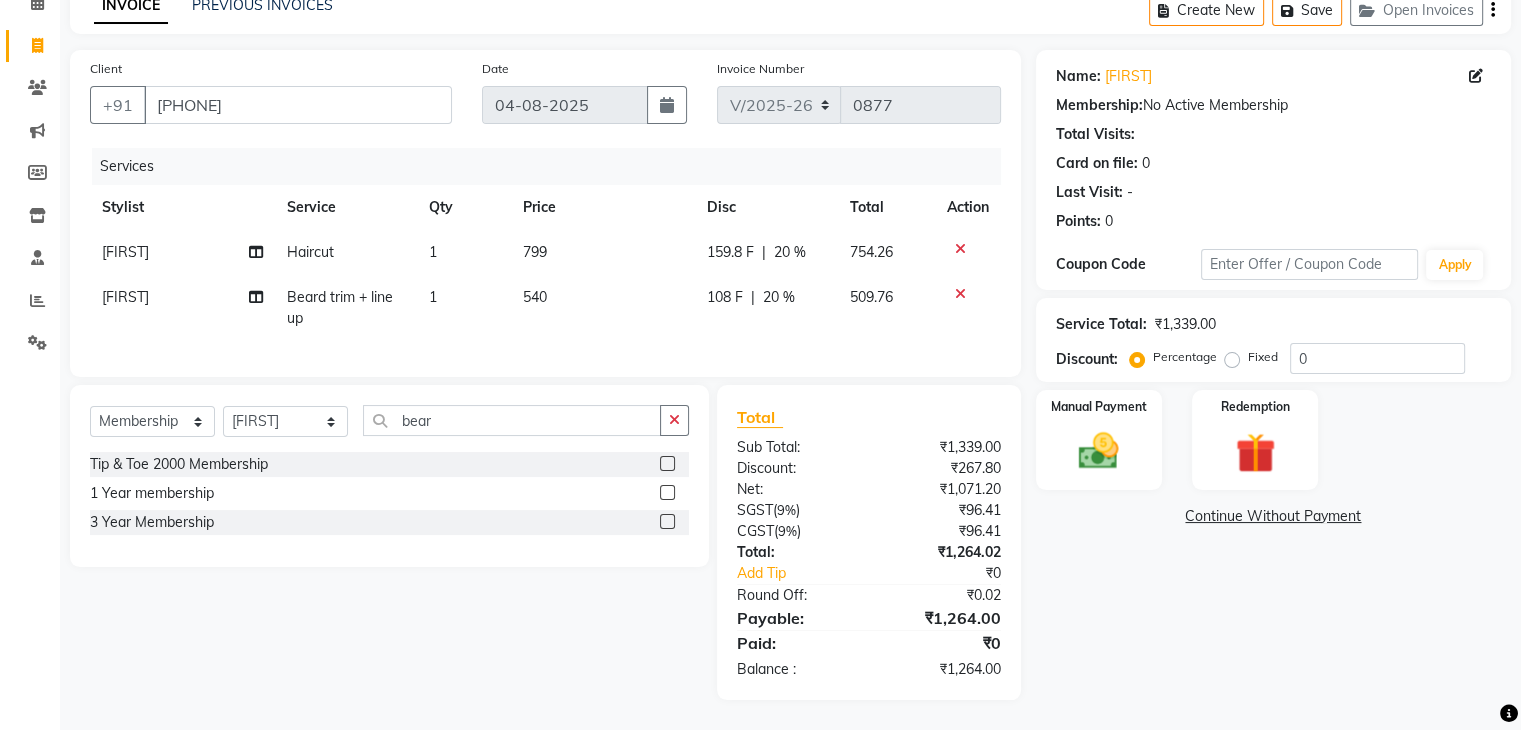 click 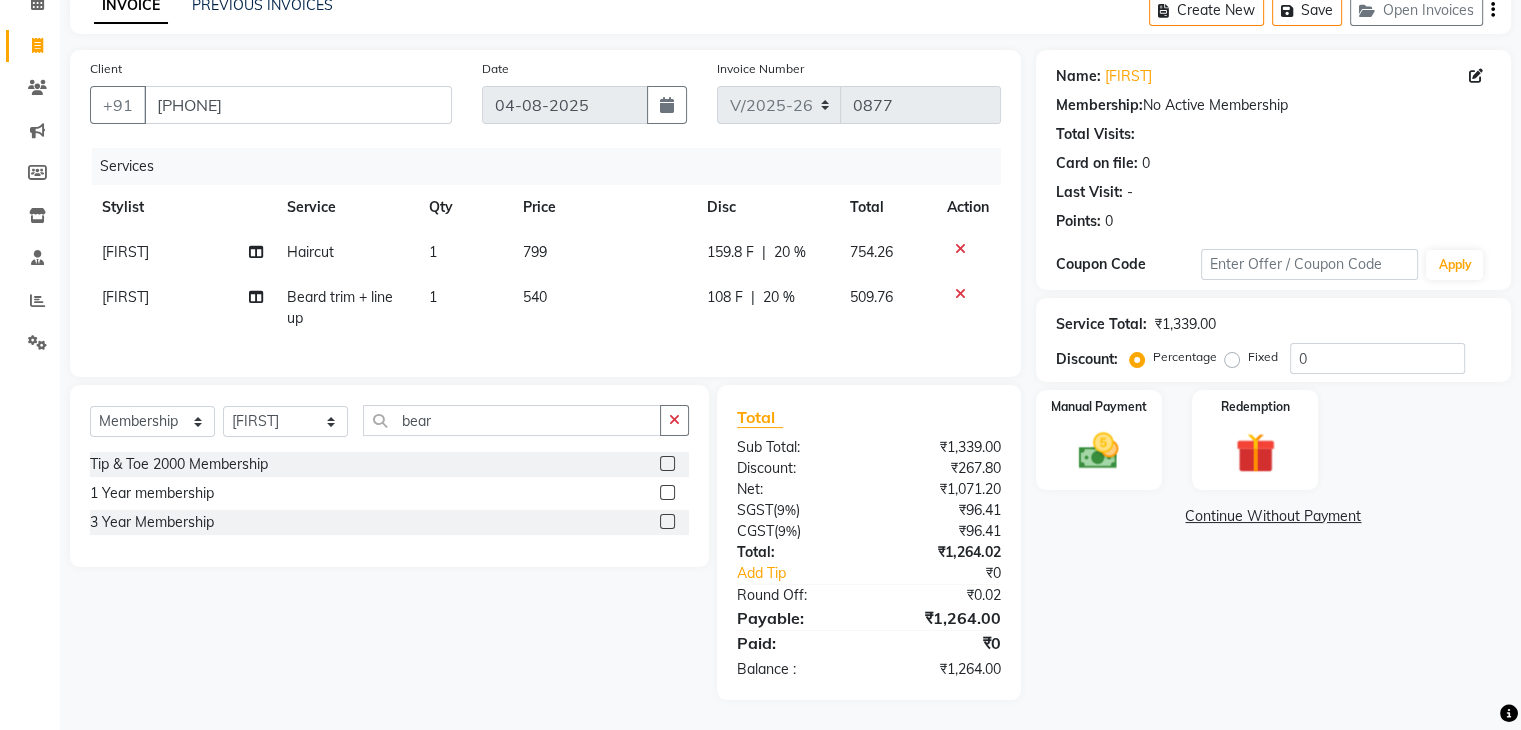 click at bounding box center [666, 464] 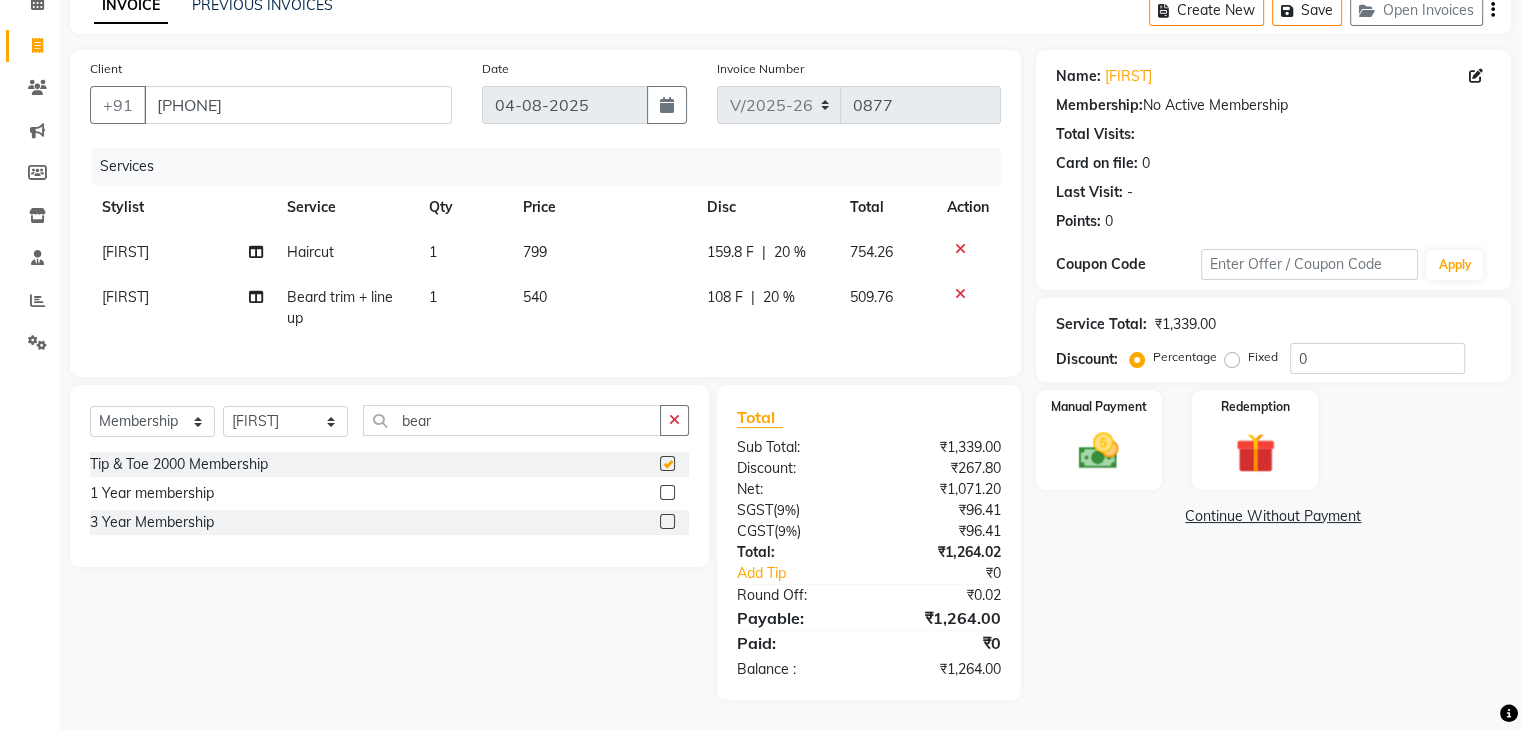select on "select" 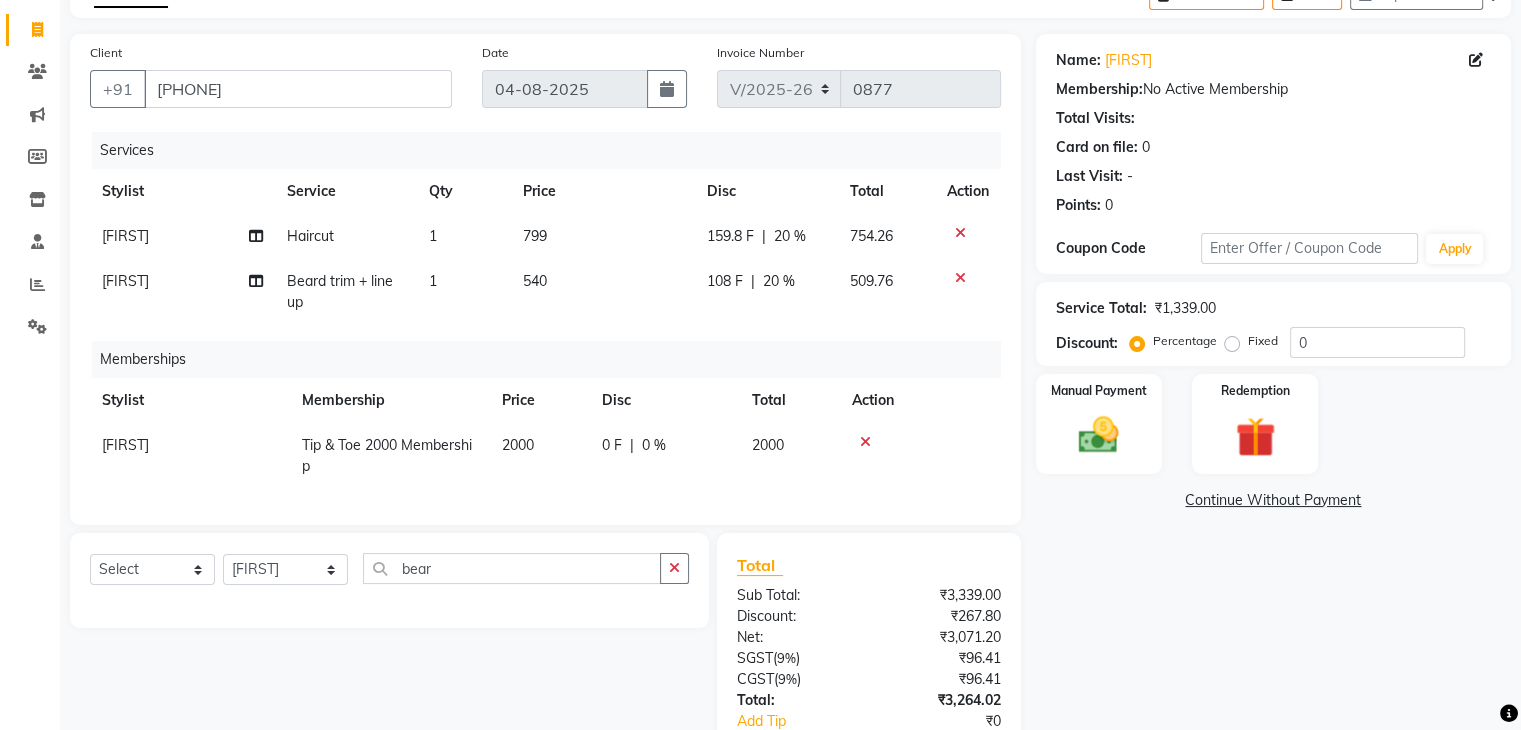 click on "[FIRST]" 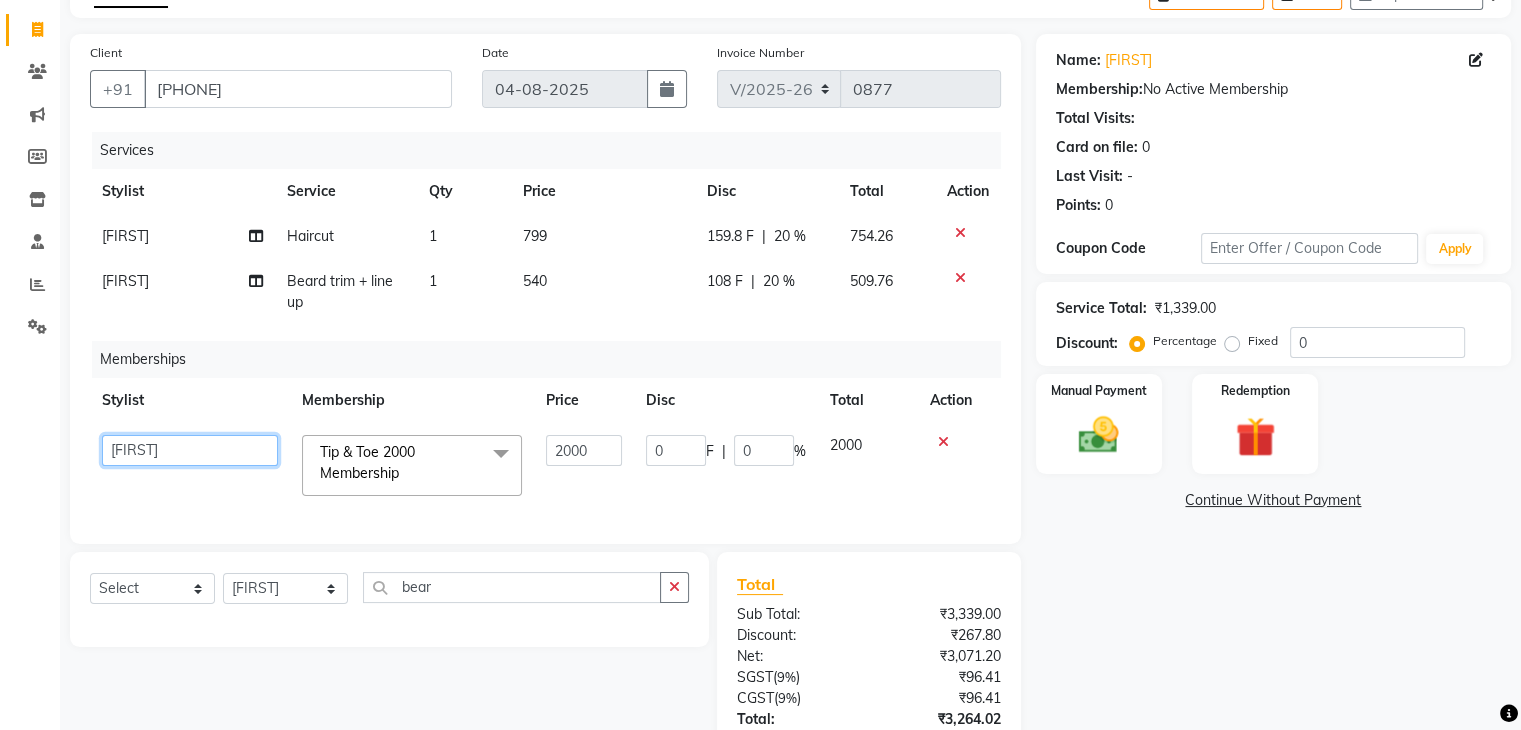 click on "[FIRST] [FIRST] [FIRST] [FIRST] [FIRST] [FIRST] [FIRST] [FIRST] [FIRST] [FIRST] [FIRST] [FIRST]" 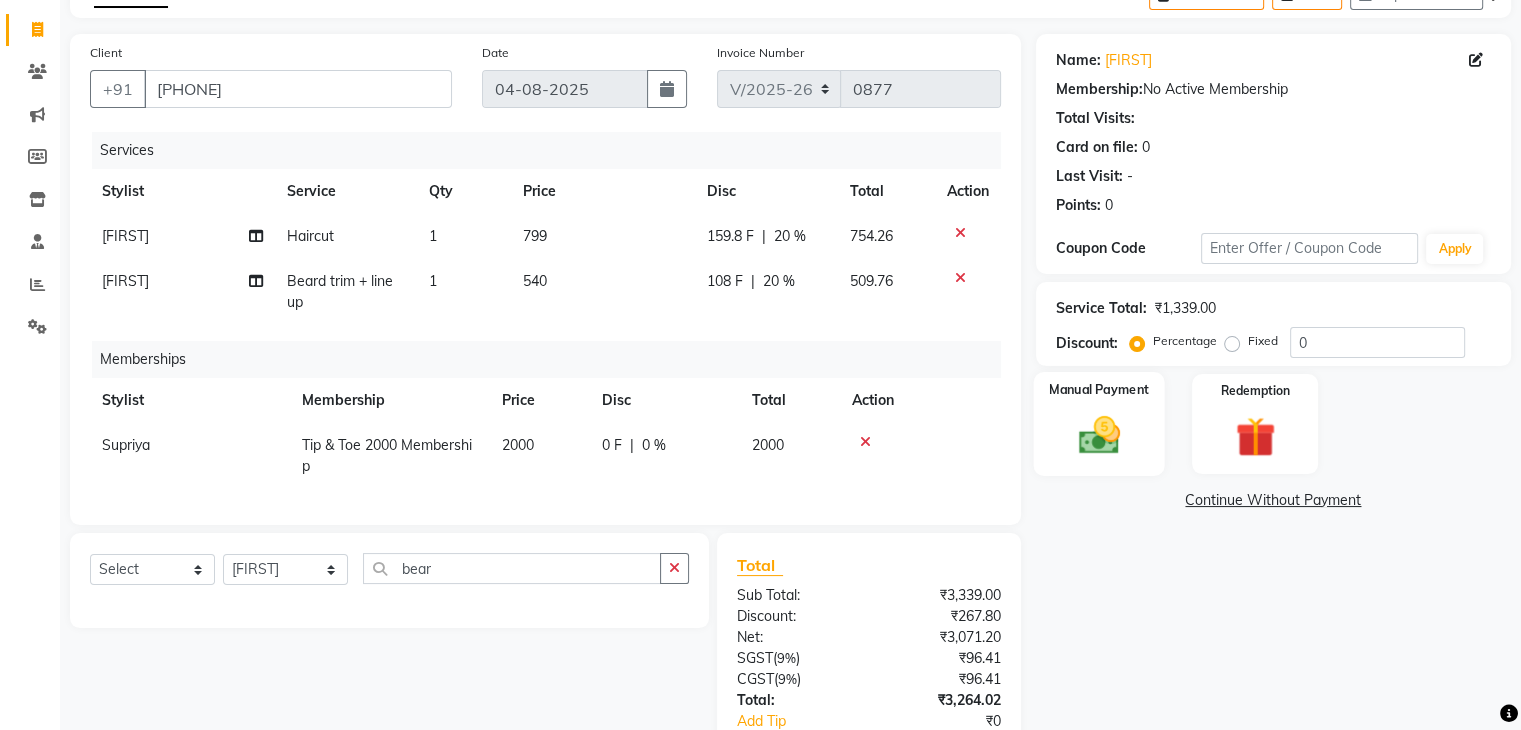 click on "Manual Payment" 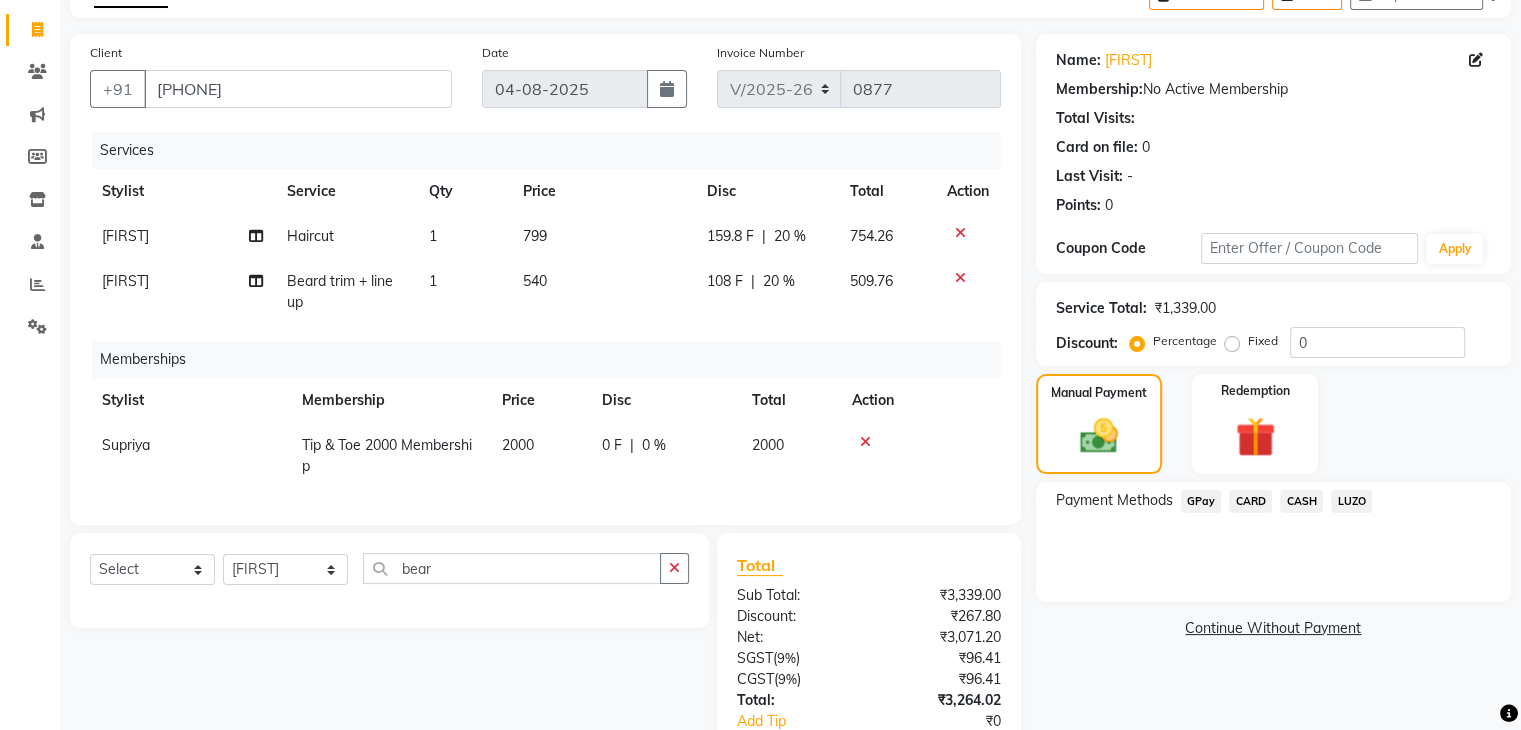 click on "GPay" 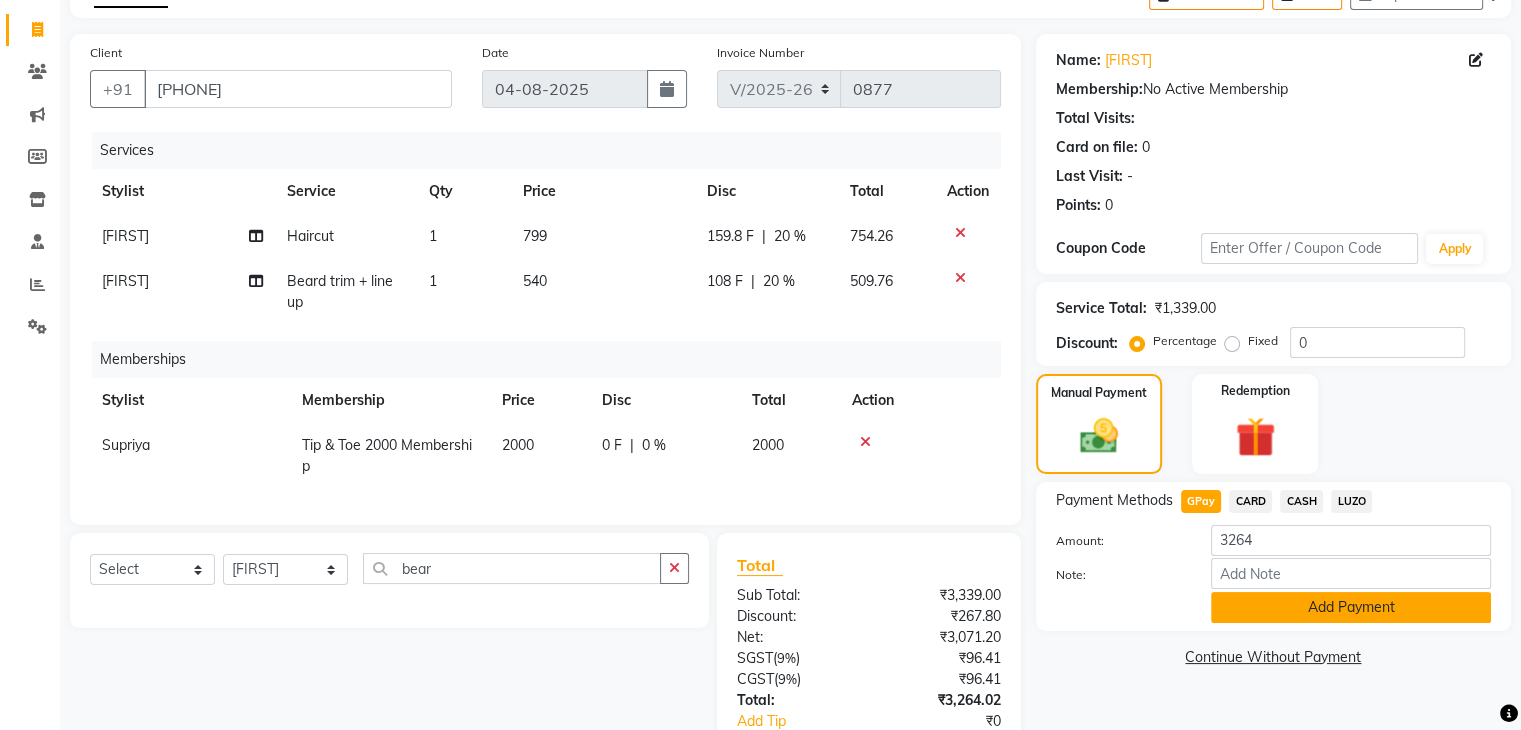 click on "Add Payment" 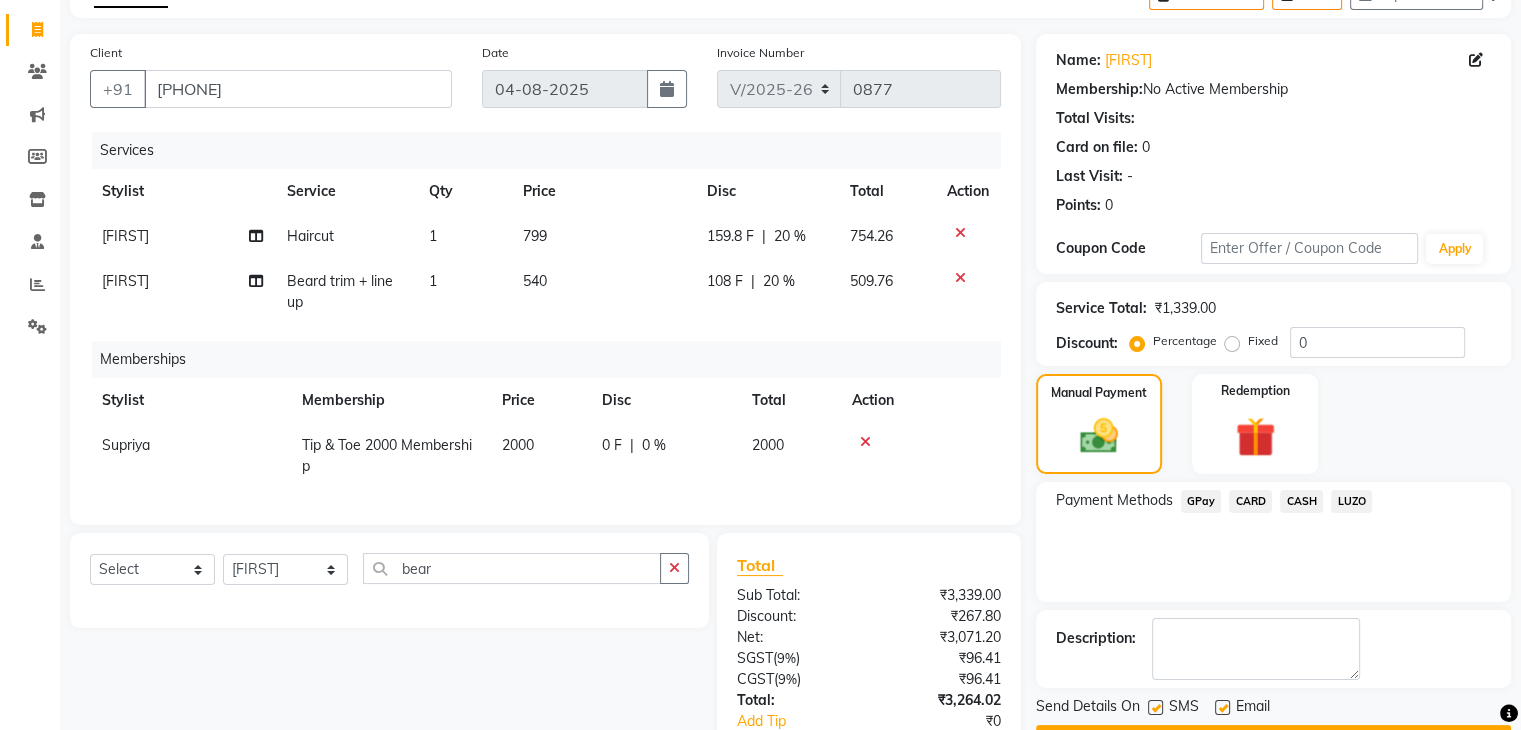 scroll, scrollTop: 322, scrollLeft: 0, axis: vertical 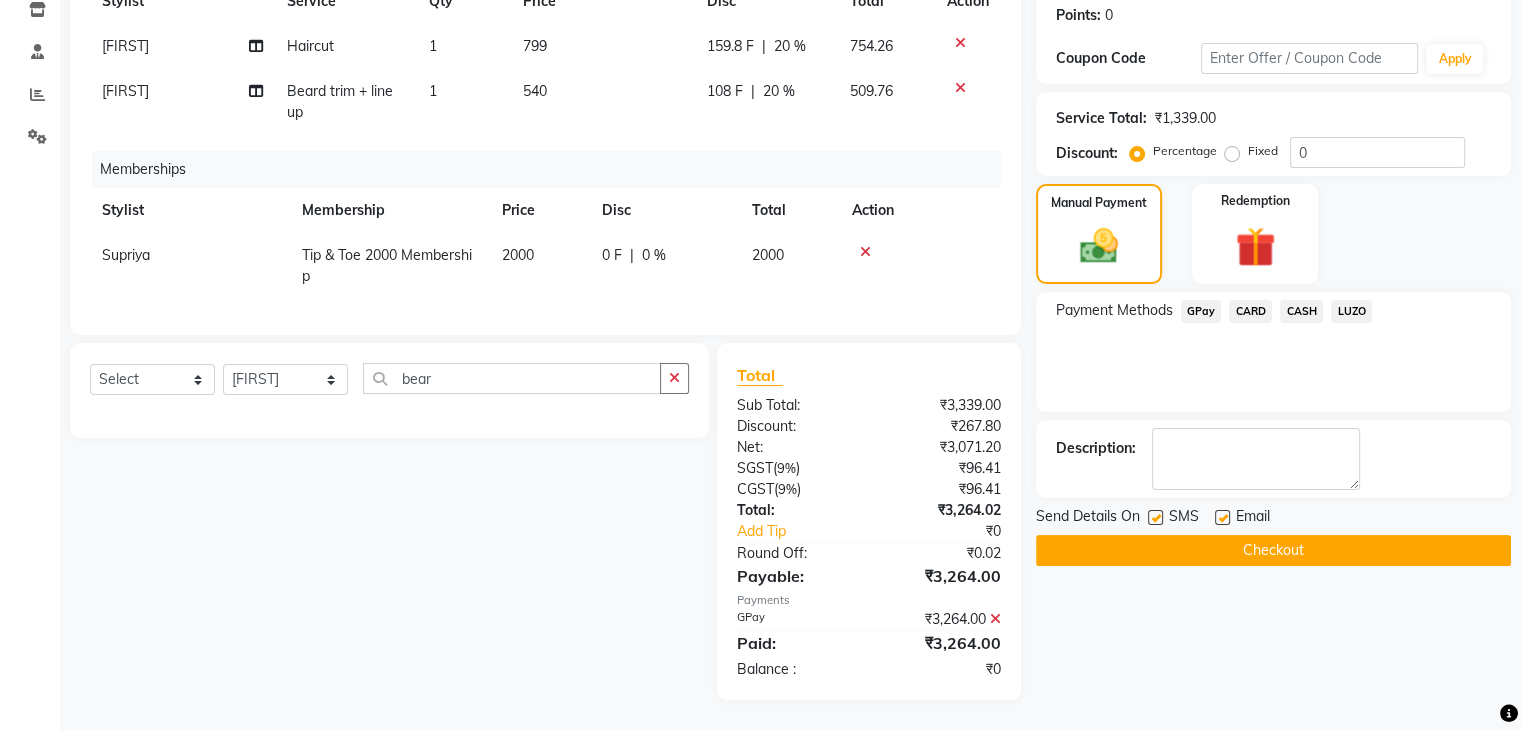 click on "Checkout" 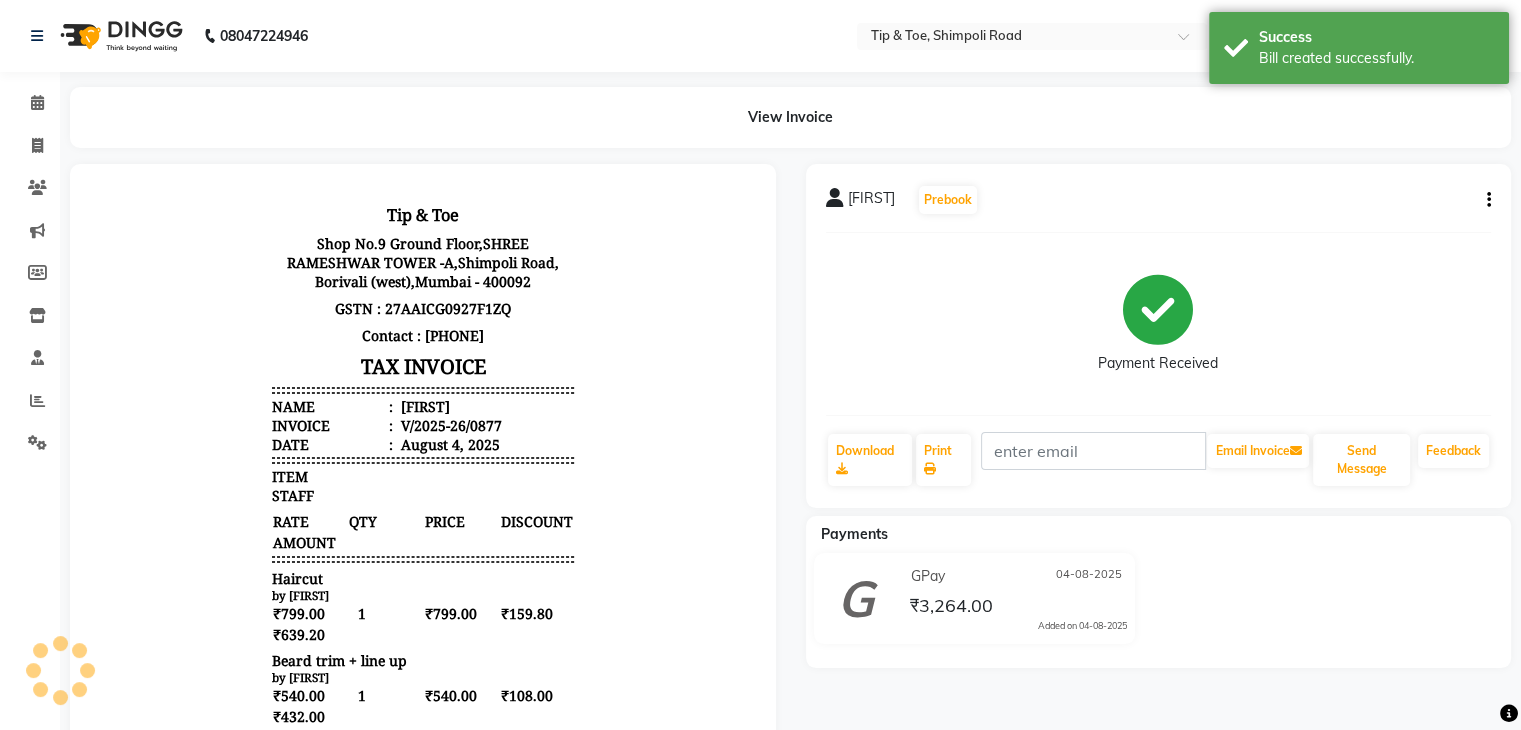 scroll, scrollTop: 0, scrollLeft: 0, axis: both 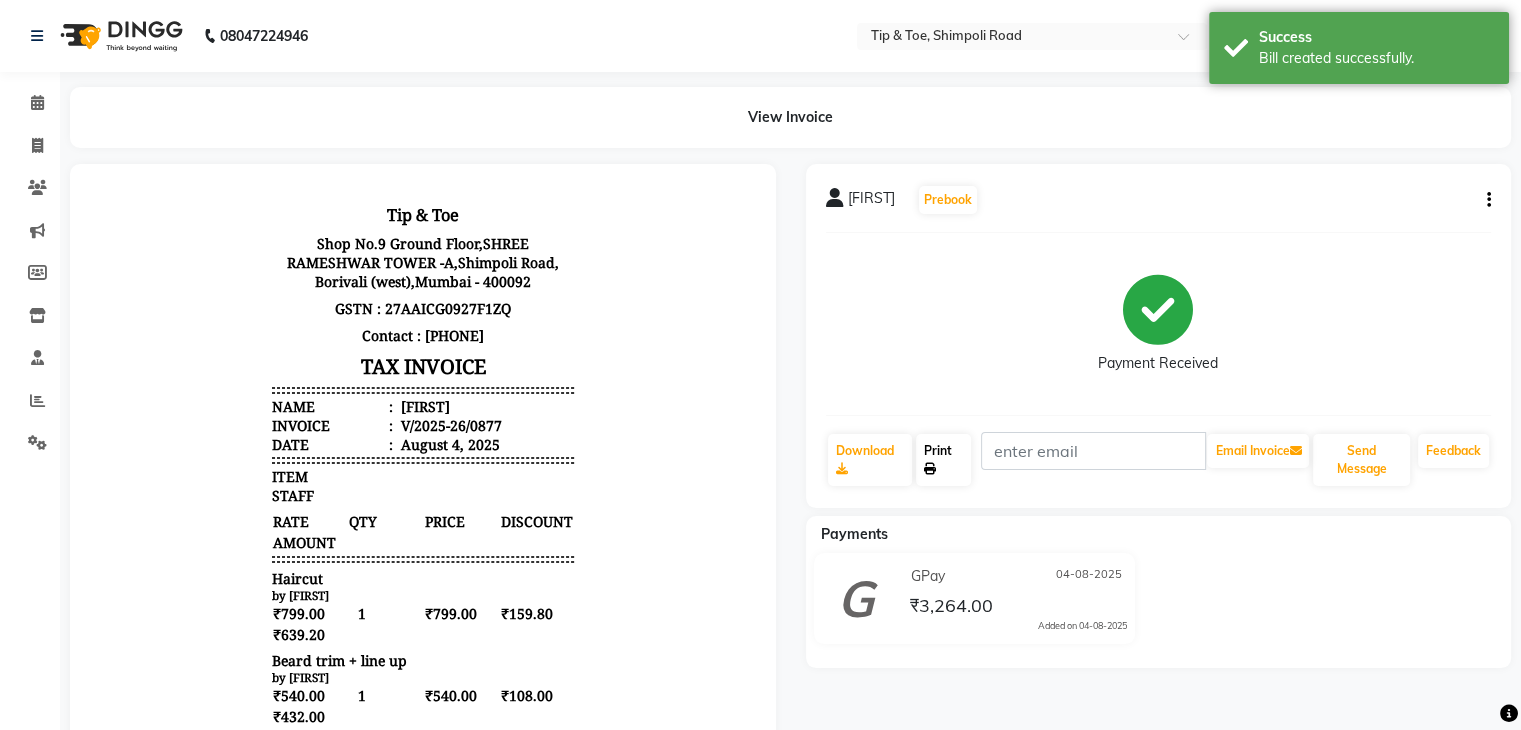 click on "Print" 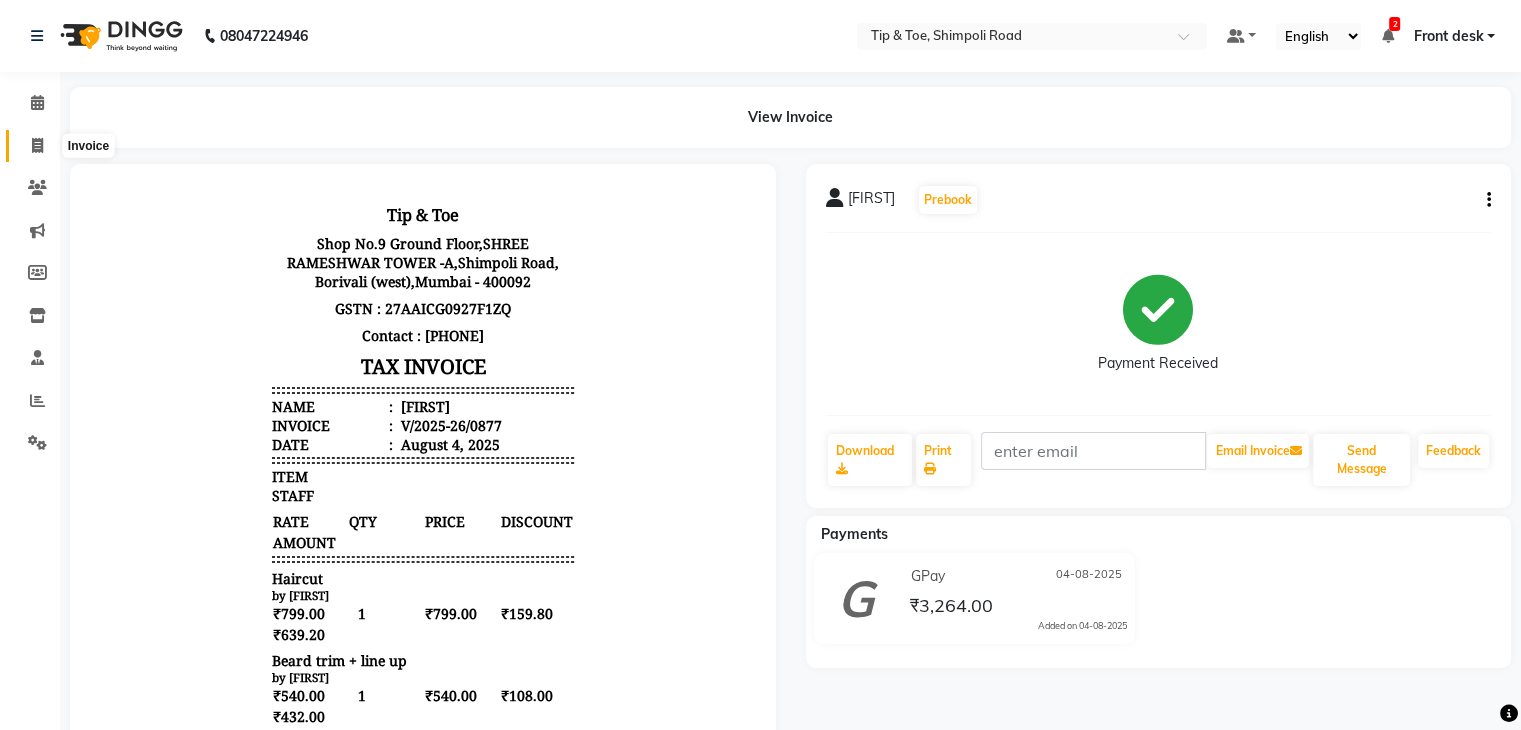 click 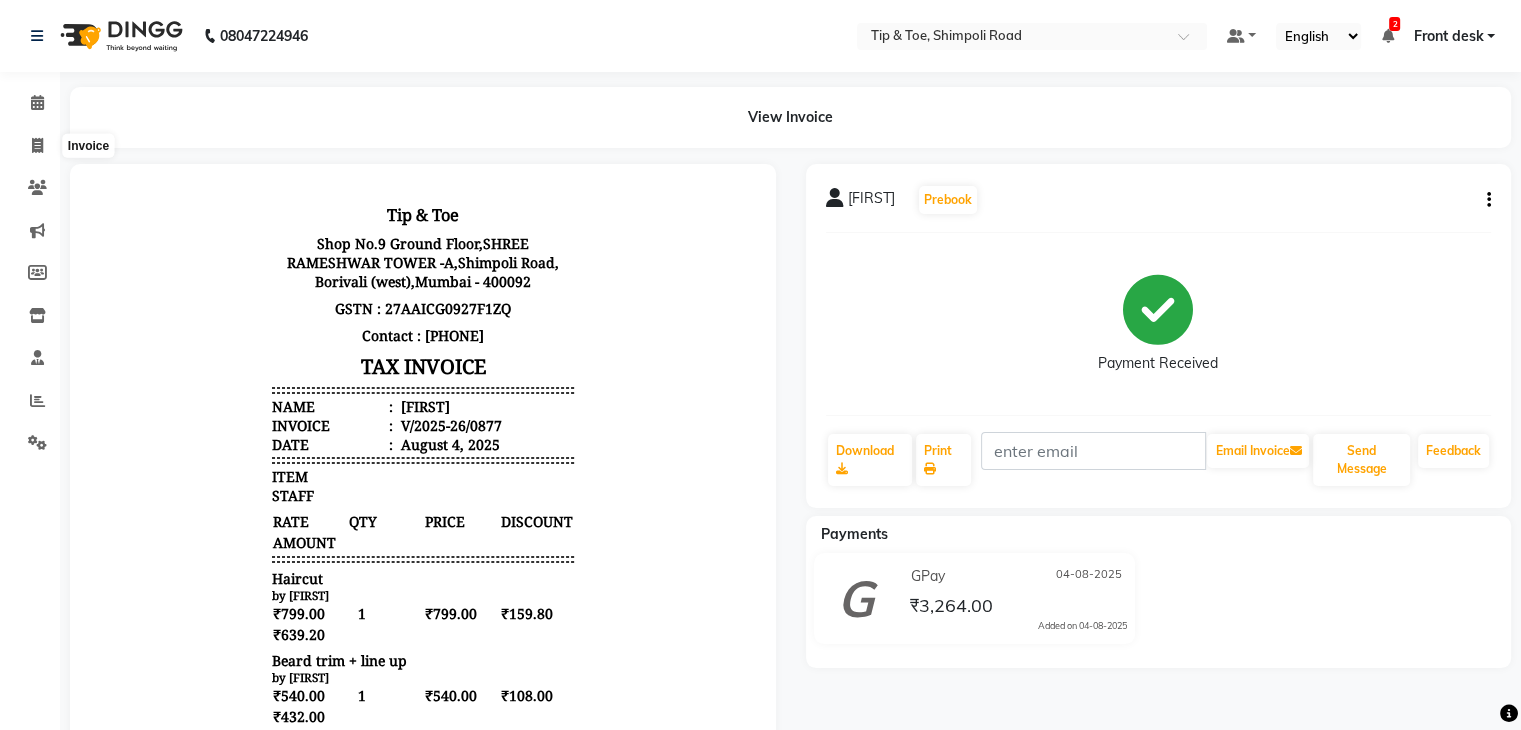 select on "service" 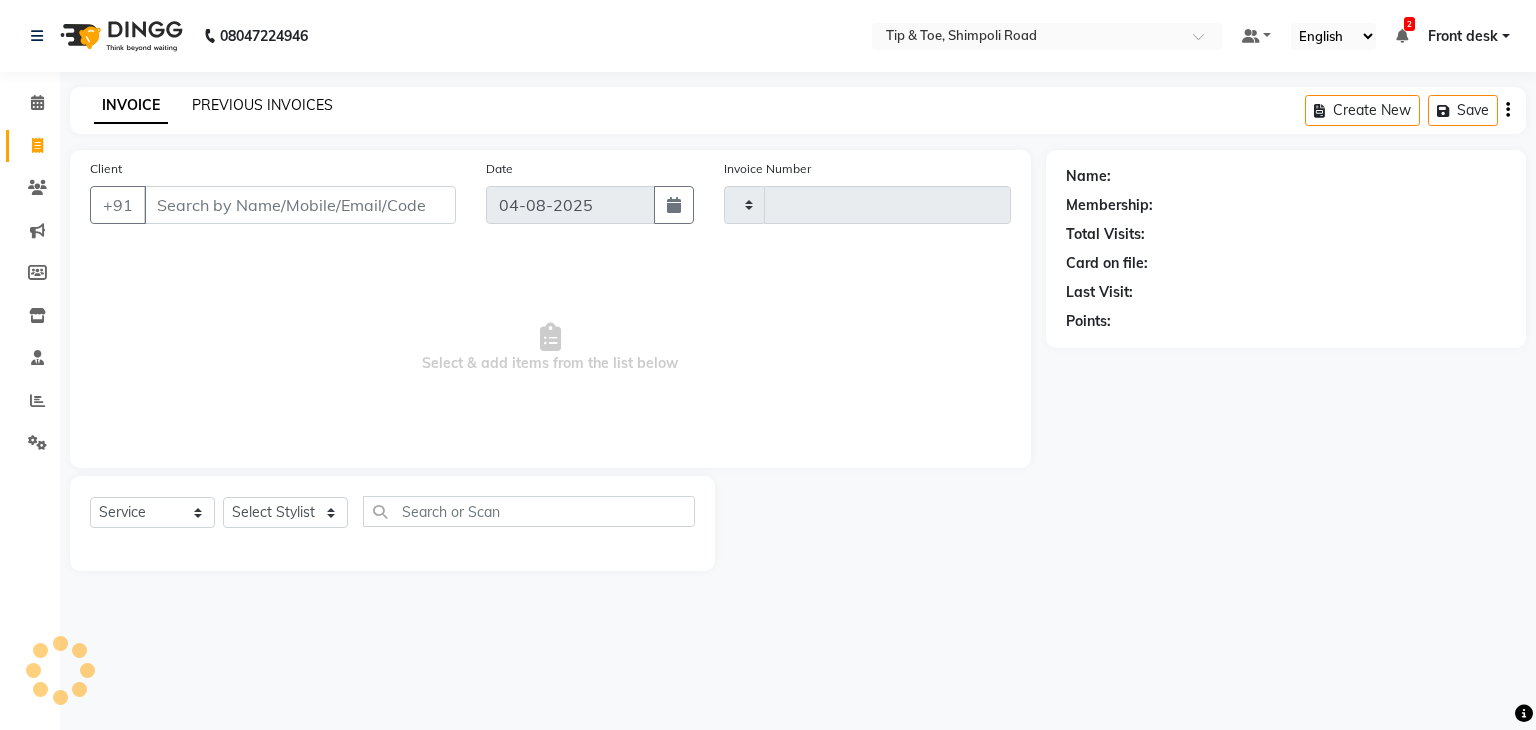 type on "0878" 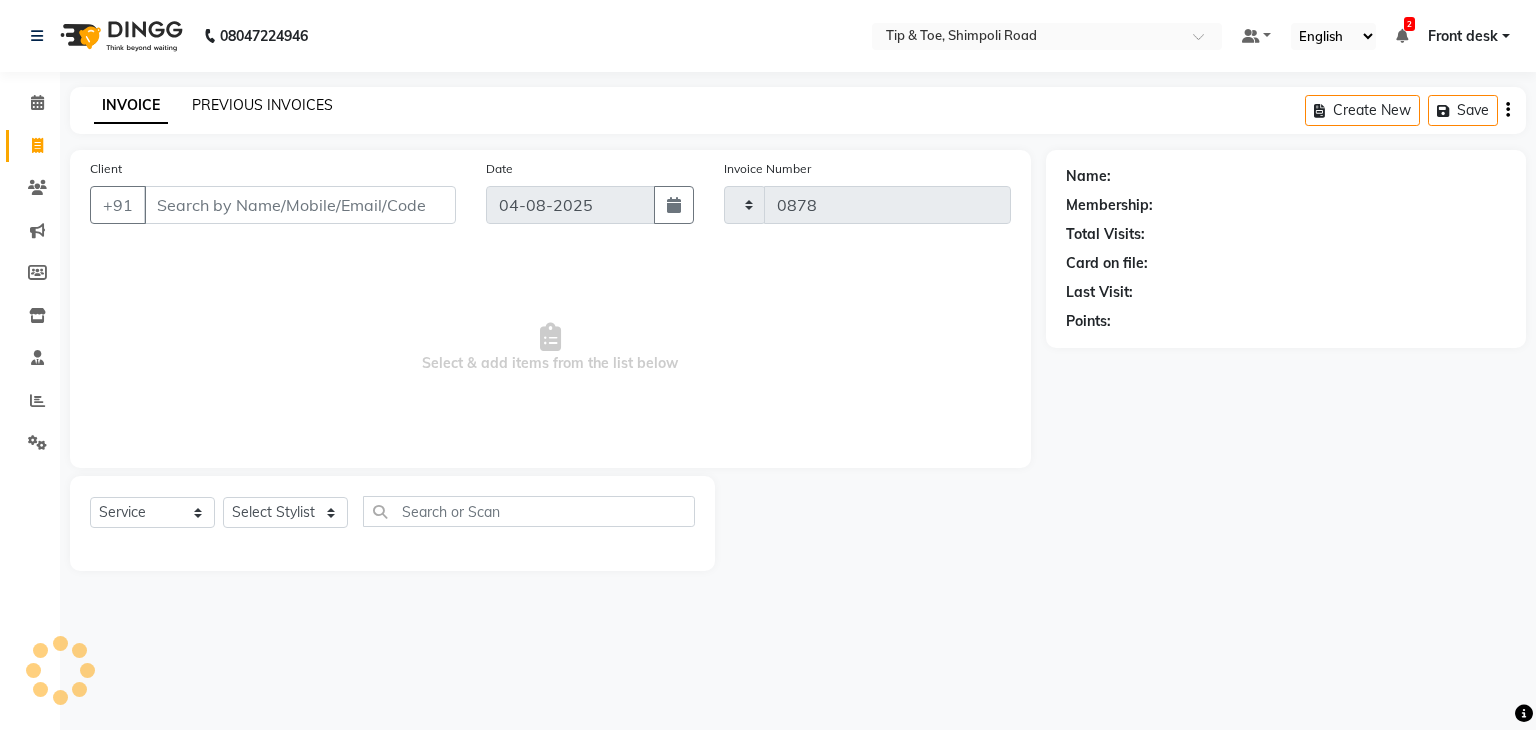 select on "5942" 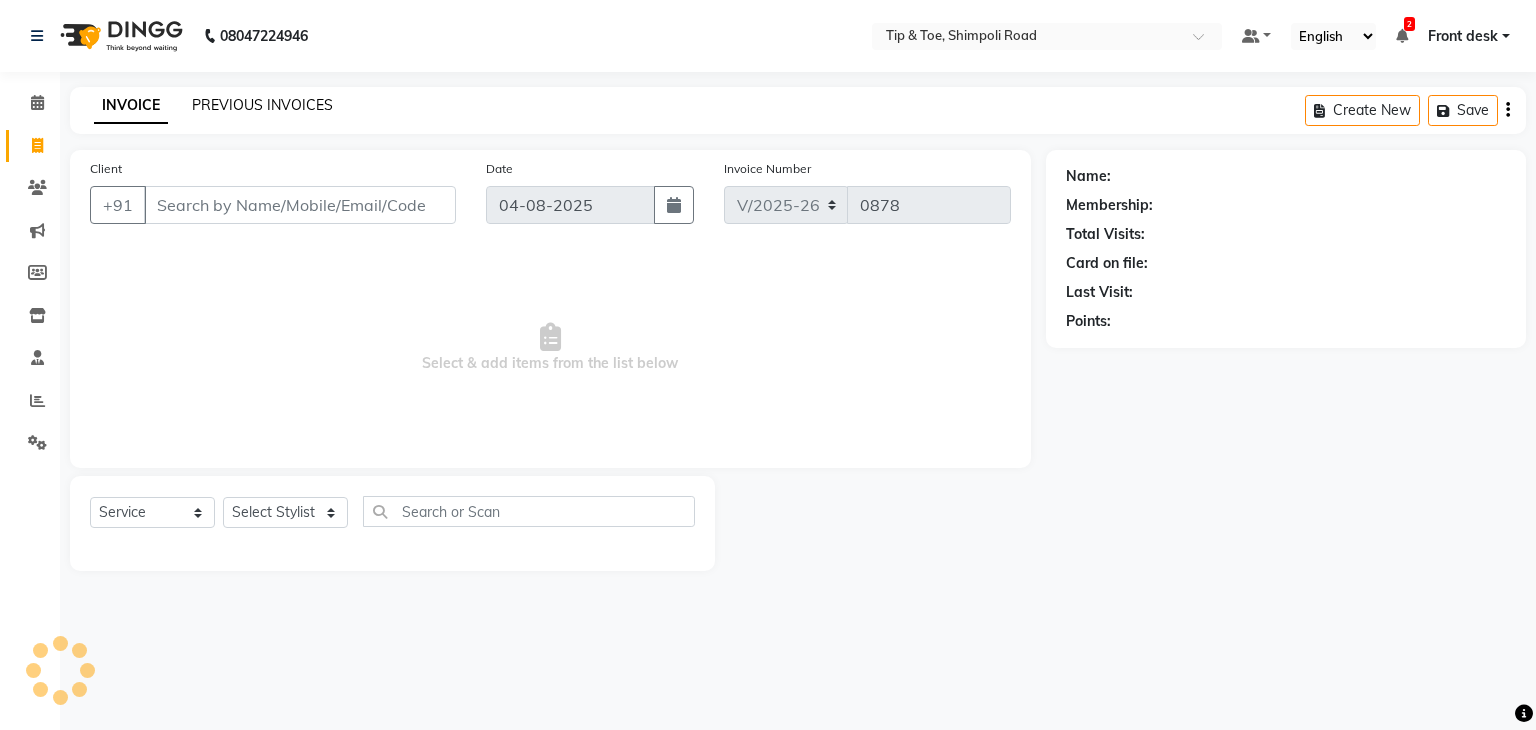 click on "PREVIOUS INVOICES" 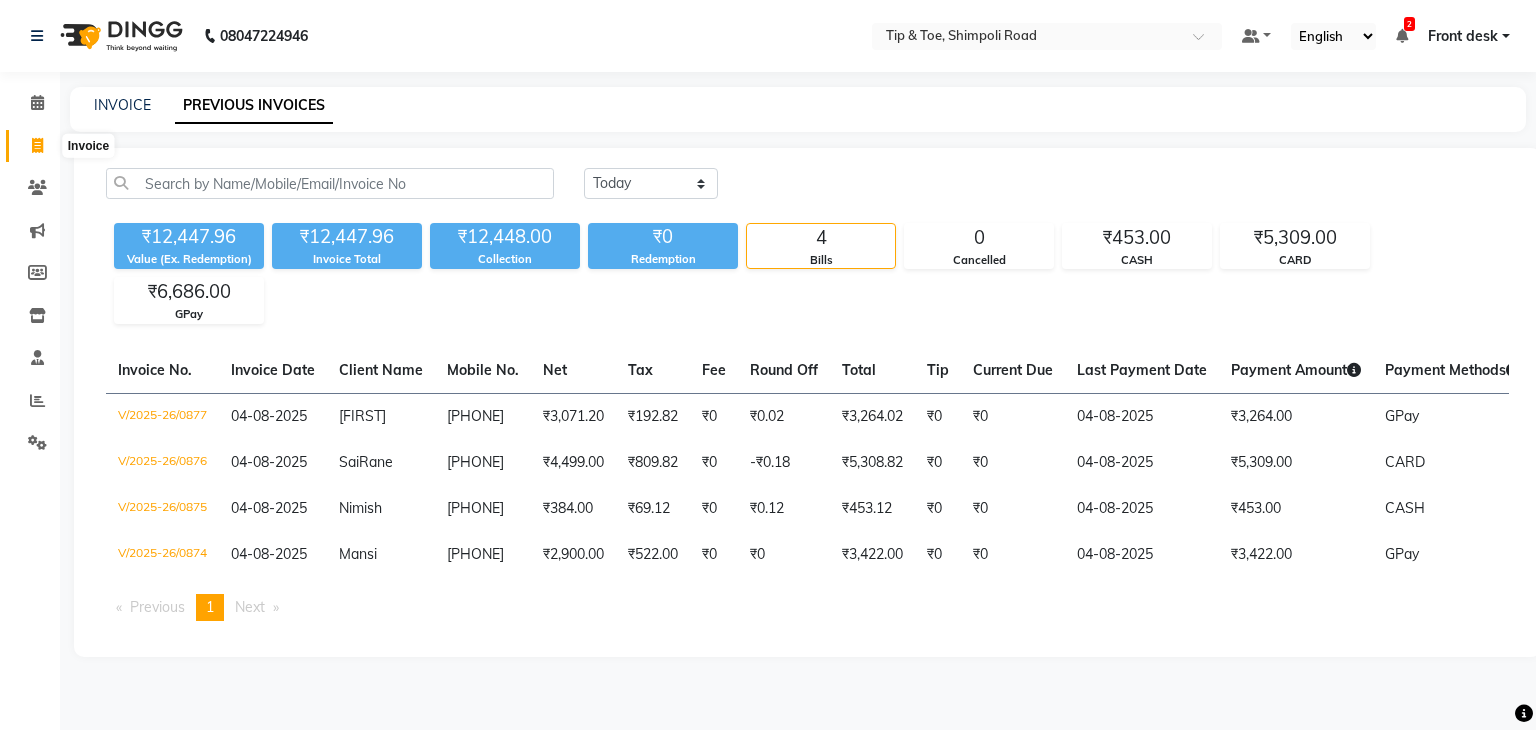 click 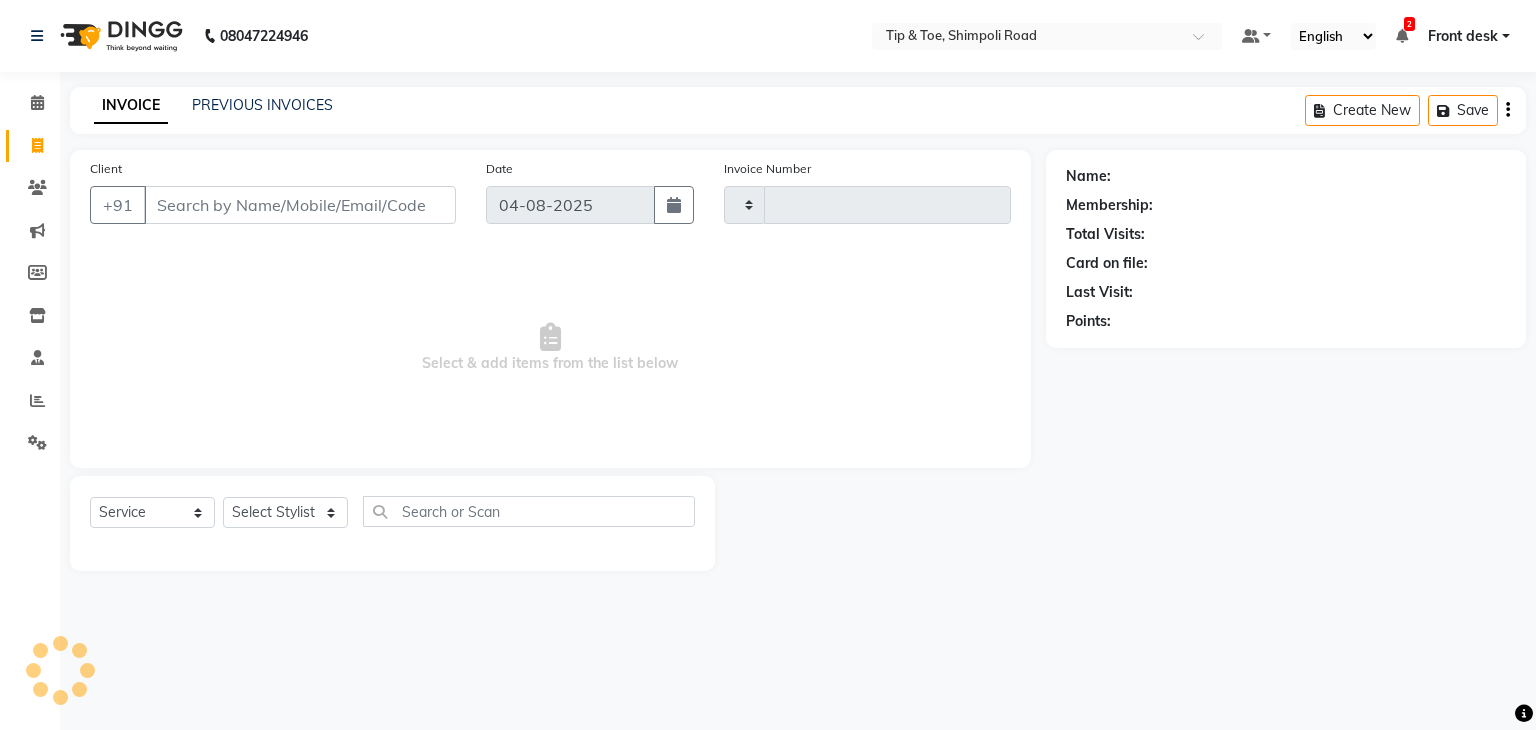 type on "0878" 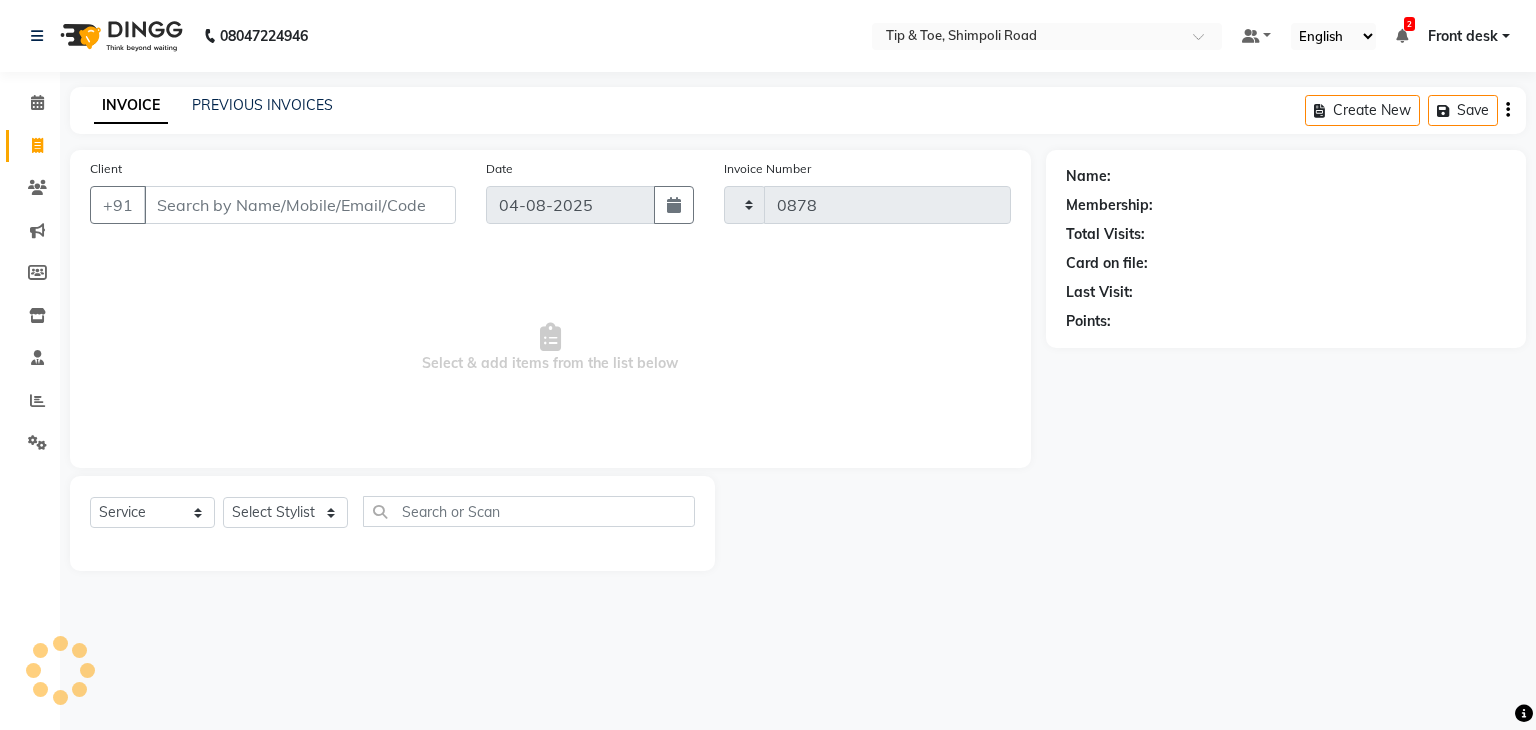 select on "5942" 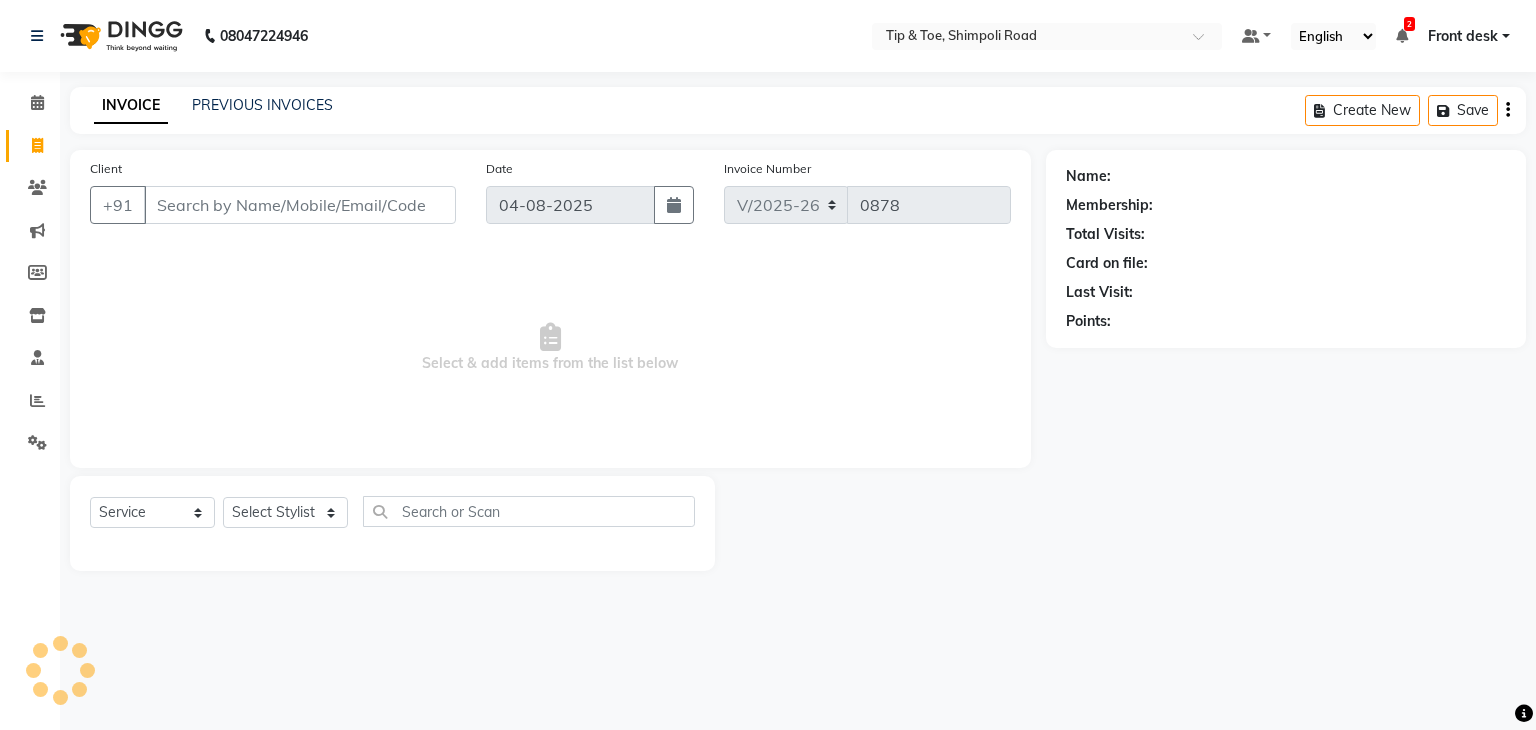 click on "PREVIOUS INVOICES" 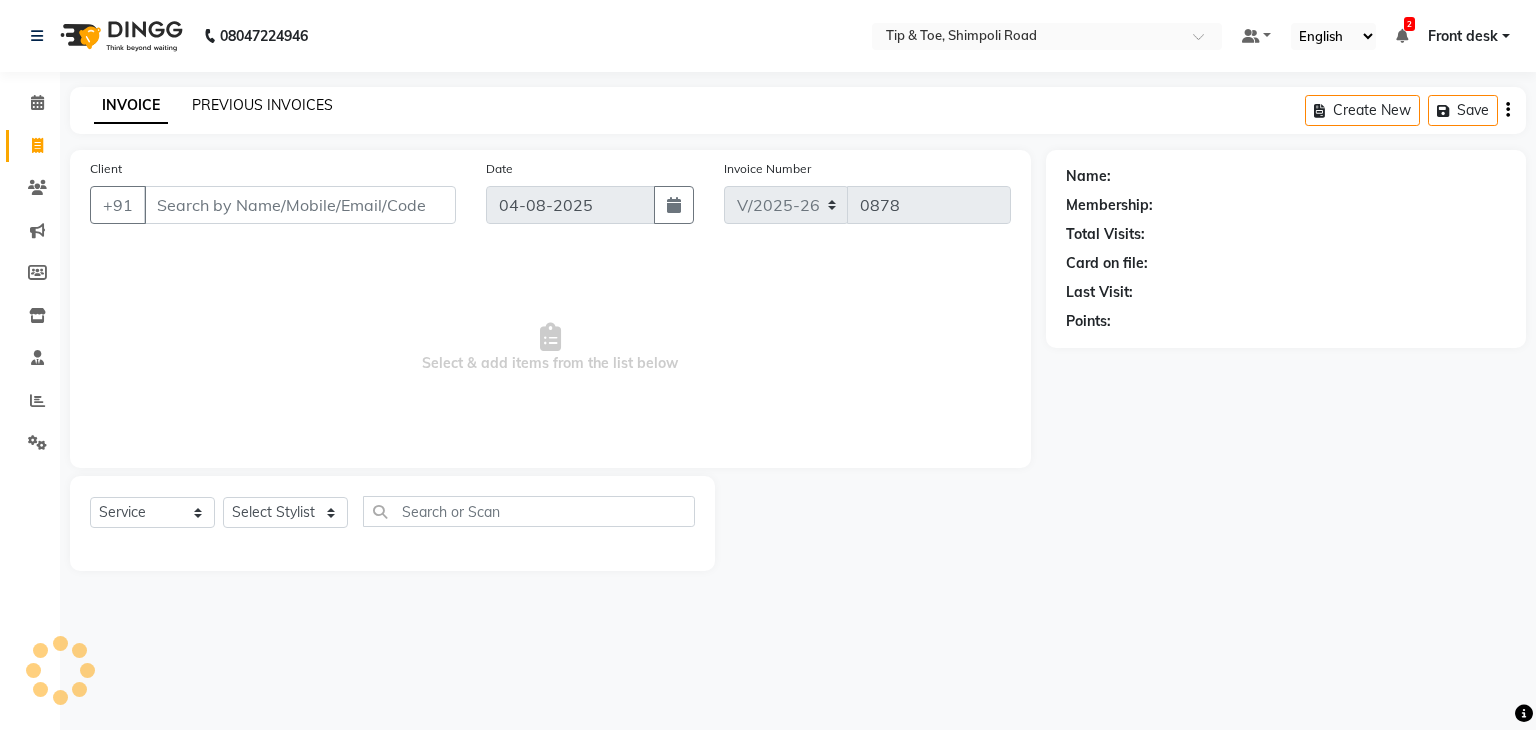 click on "PREVIOUS INVOICES" 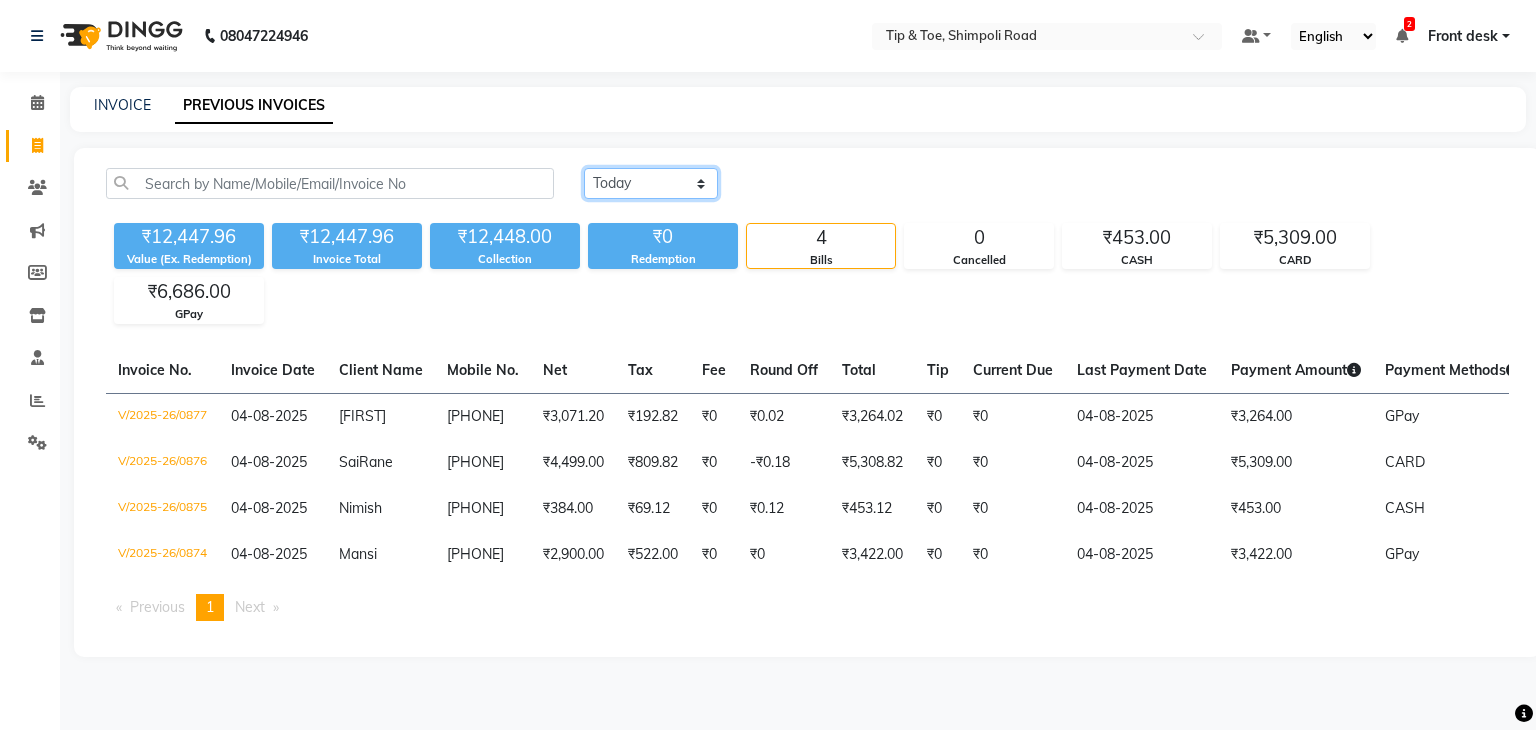 click on "Today Yesterday Custom Range" 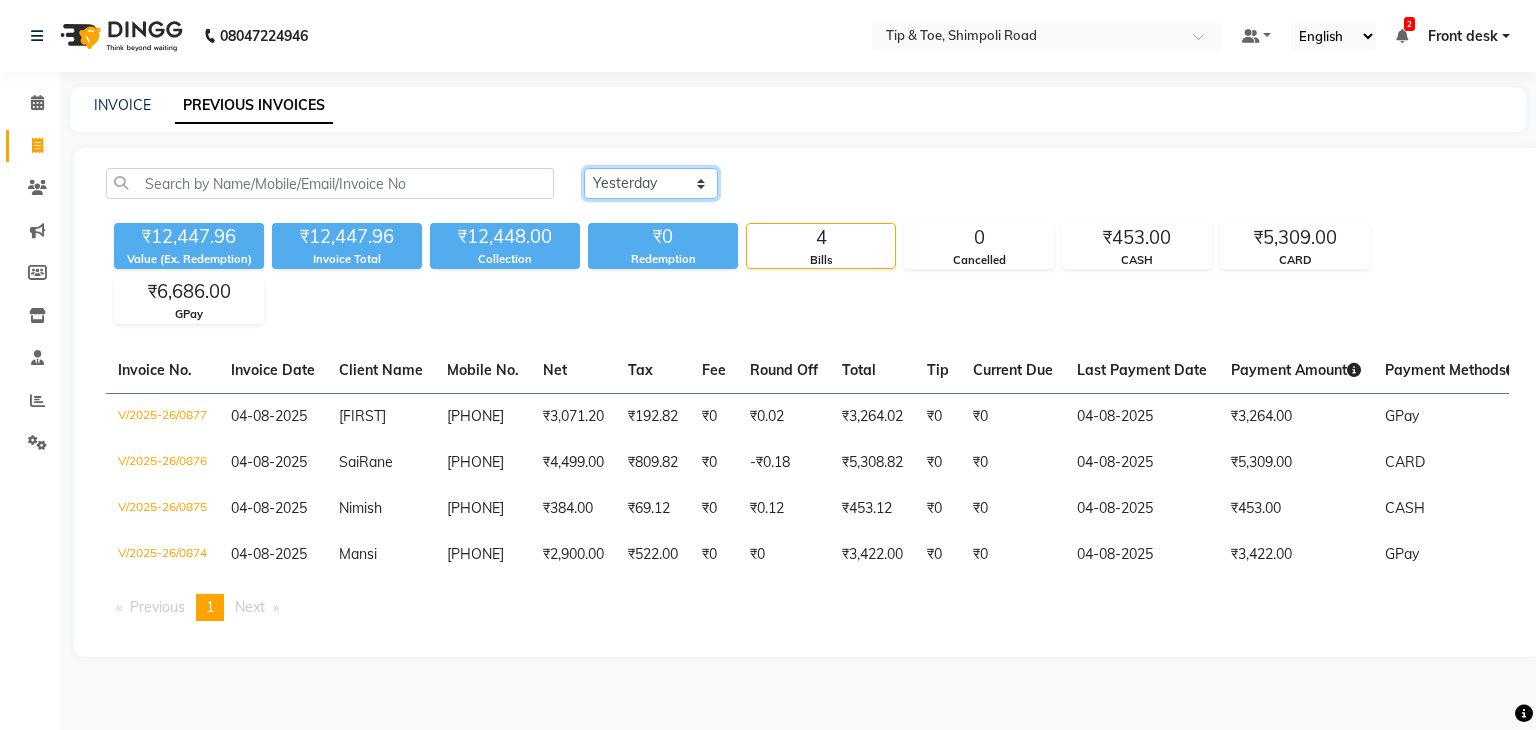 click on "Today Yesterday Custom Range" 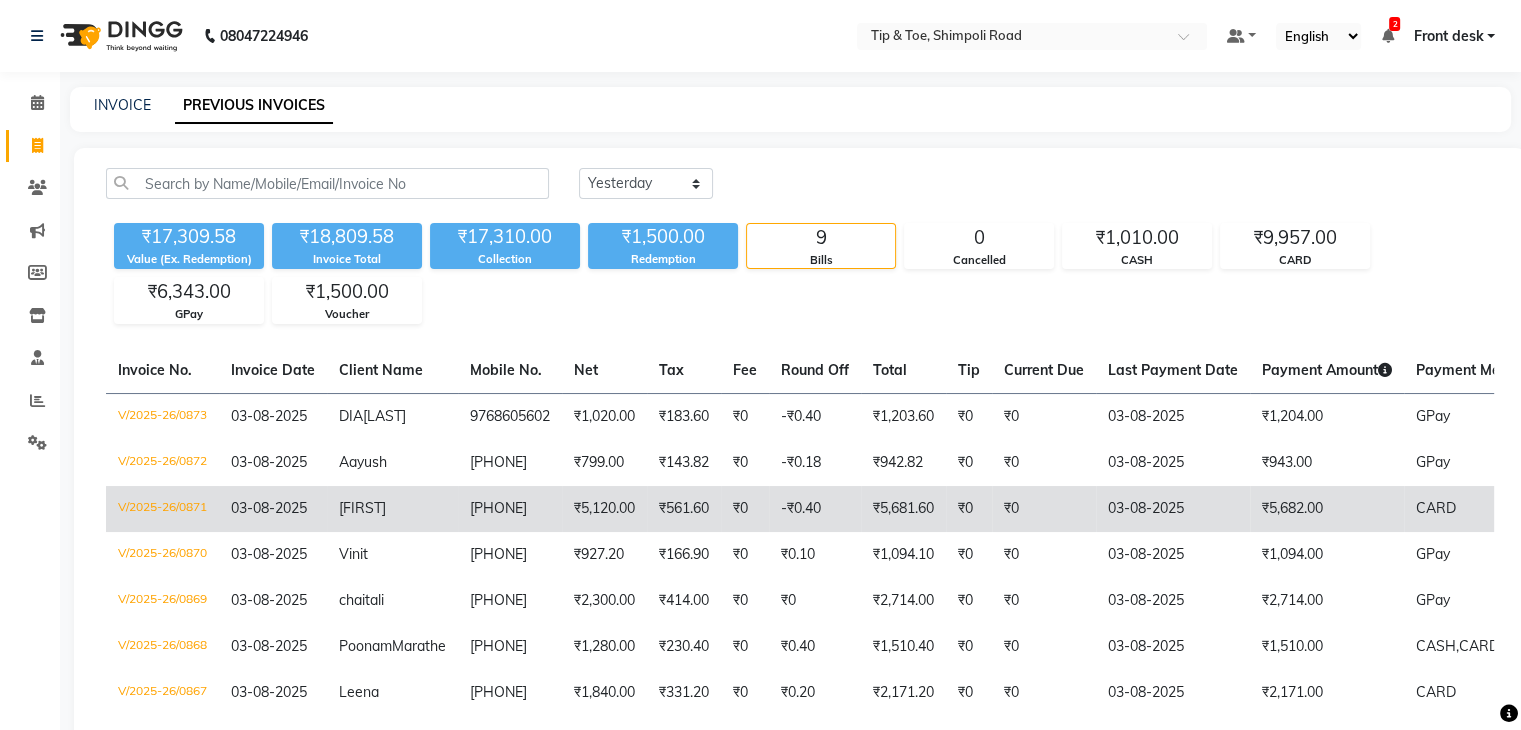 click on "[PHONE]" 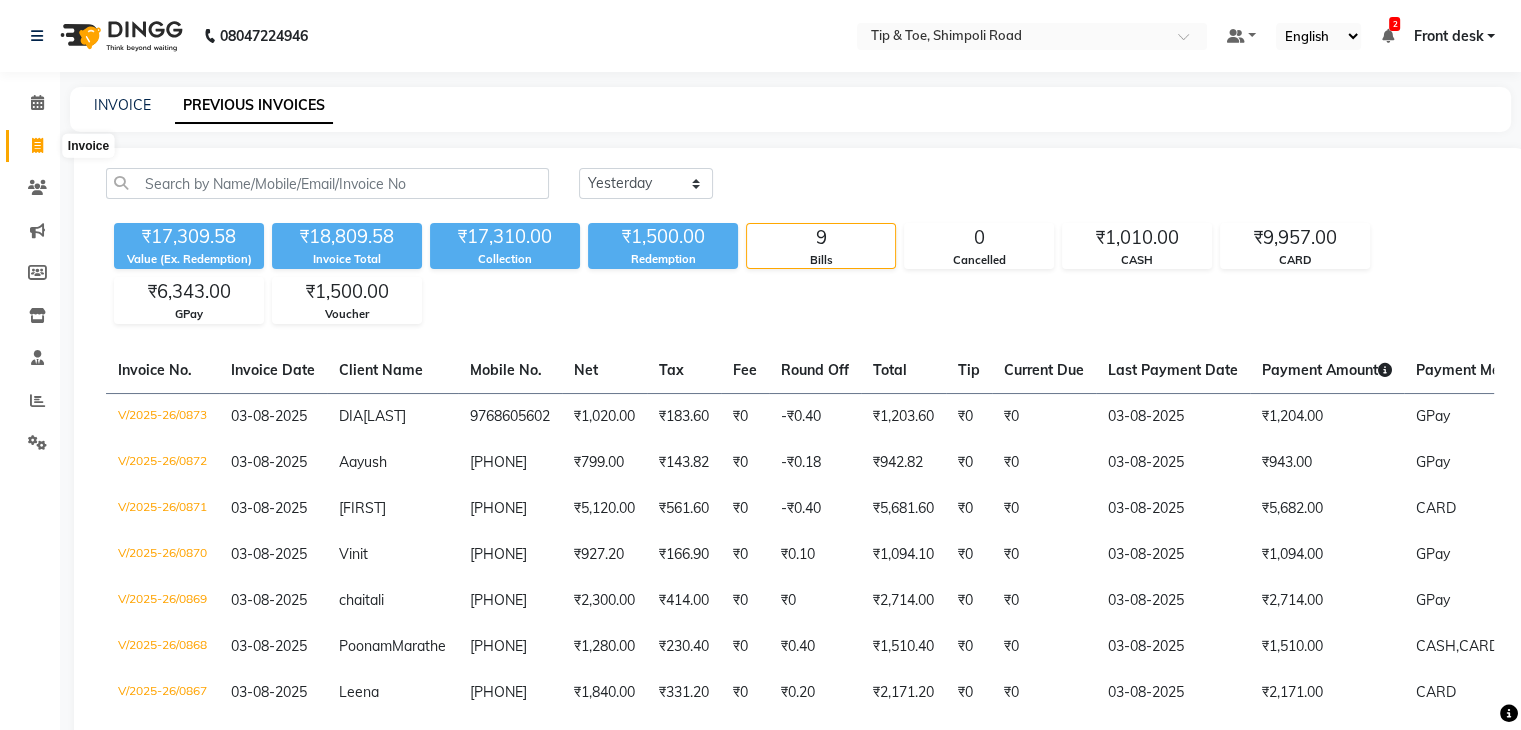 click 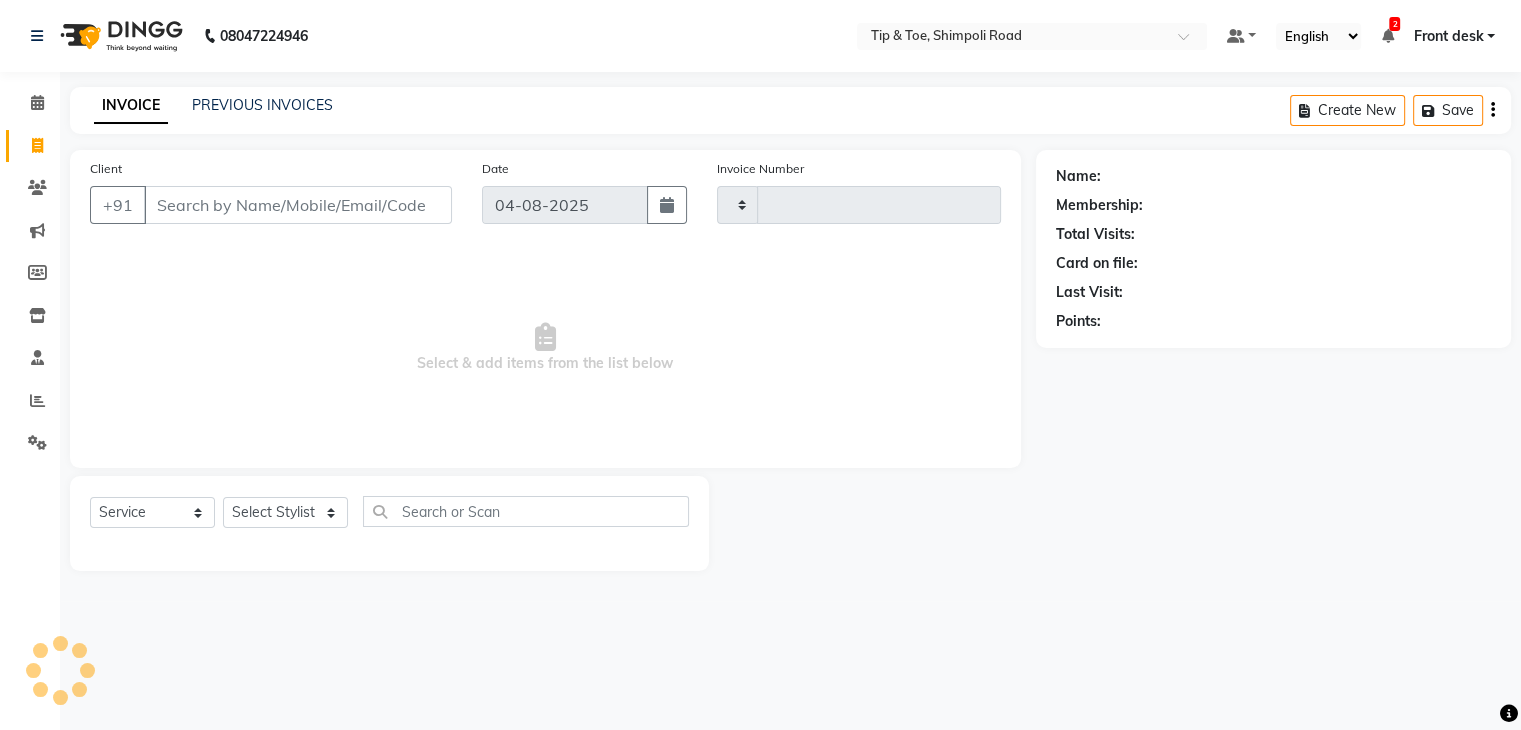 type on "0878" 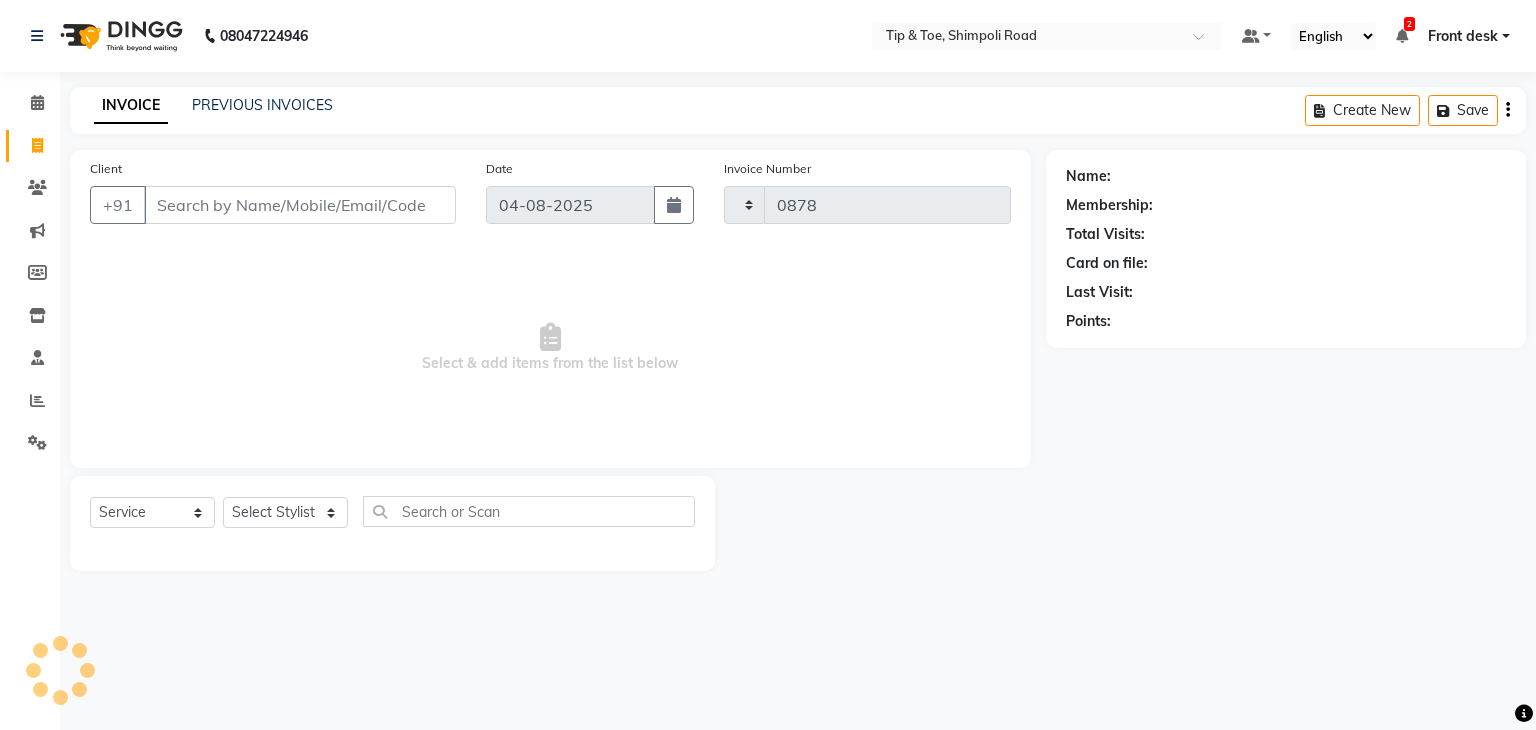 select on "5942" 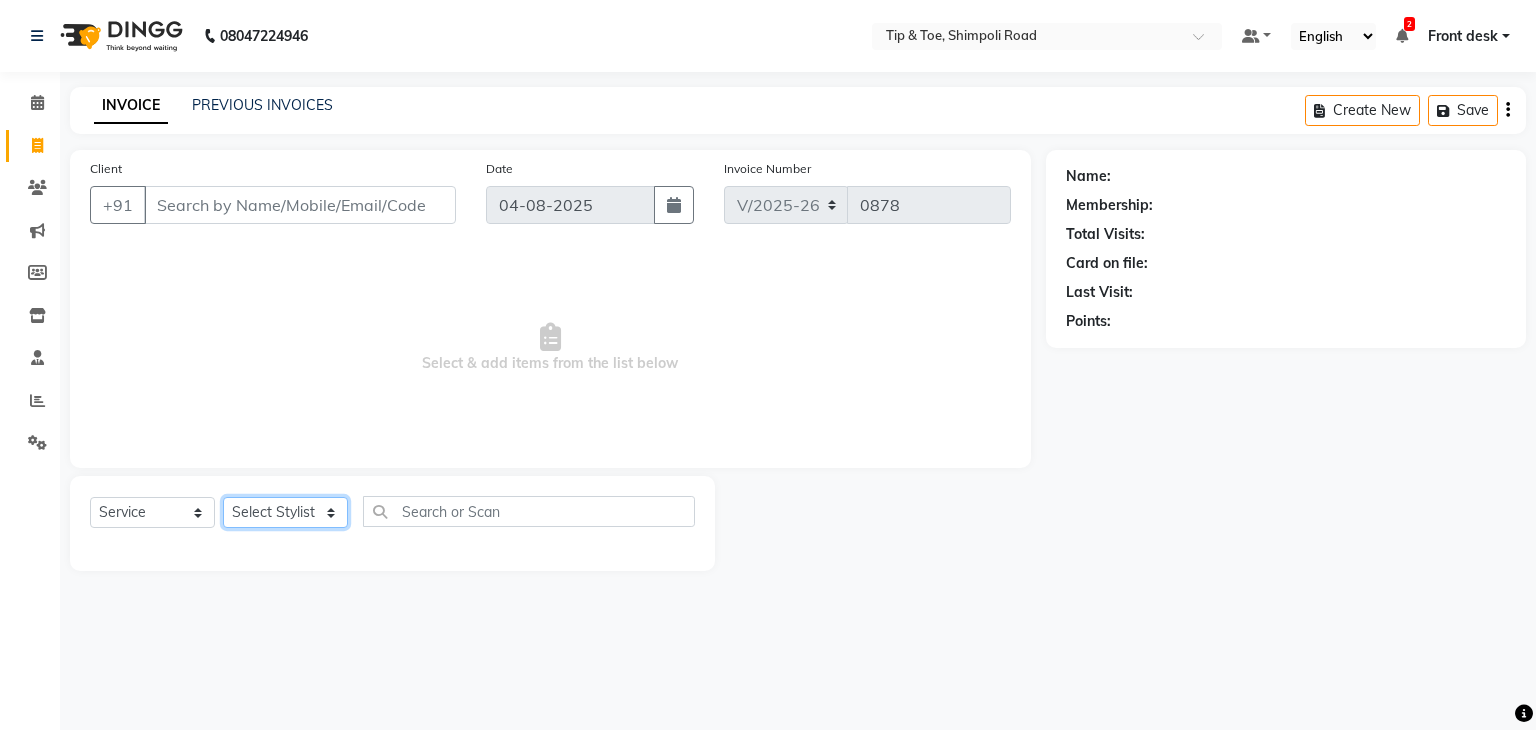 click on "Select Stylist [FIRST] [FIRST] [FIRST] [FIRST] [FIRST] [FIRST] [FIRST] [FIRST] [FIRST] [FIRST] [FIRST] [FIRST]" 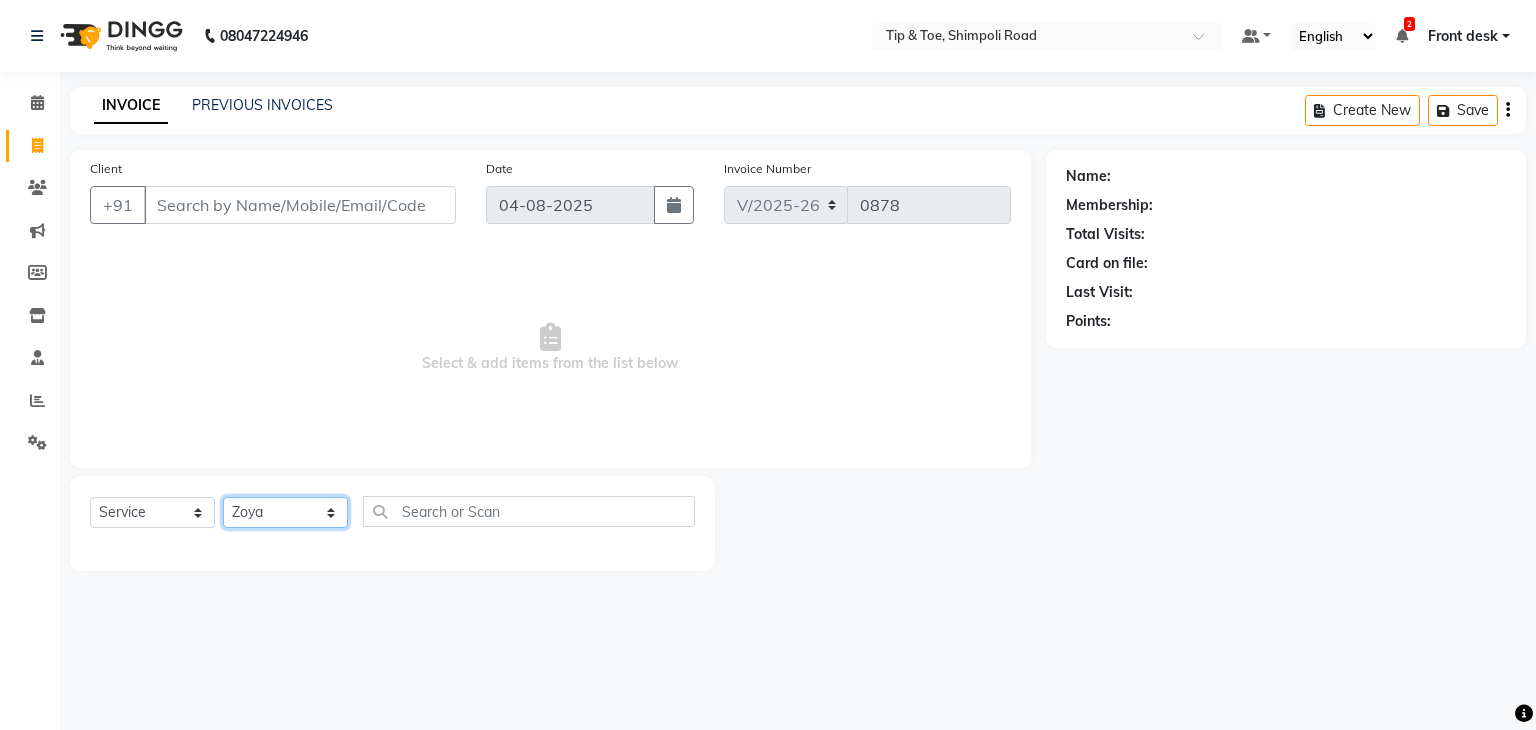 click on "Select Stylist [FIRST] [FIRST] [FIRST] [FIRST] [FIRST] [FIRST] [FIRST] [FIRST] [FIRST] [FIRST] [FIRST] [FIRST]" 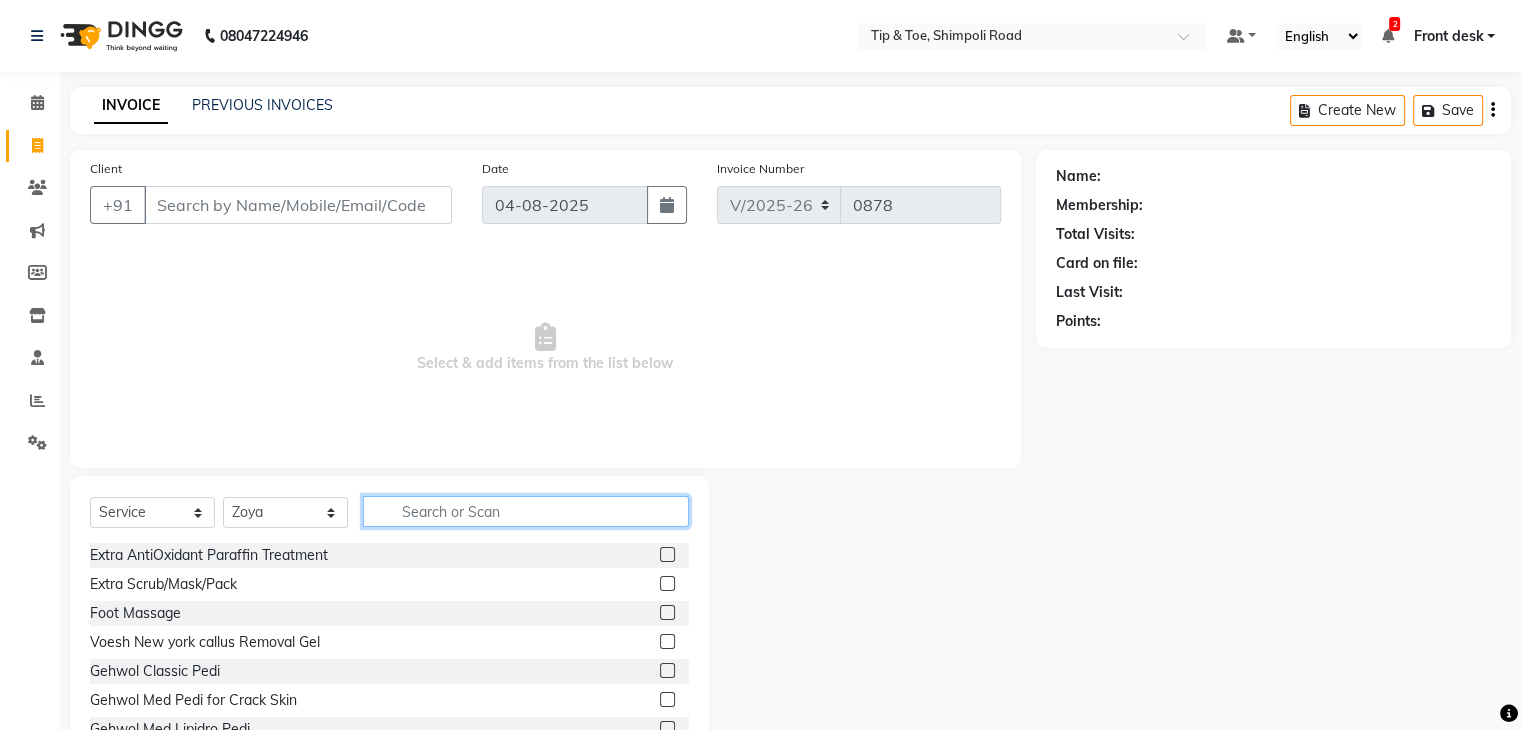 click 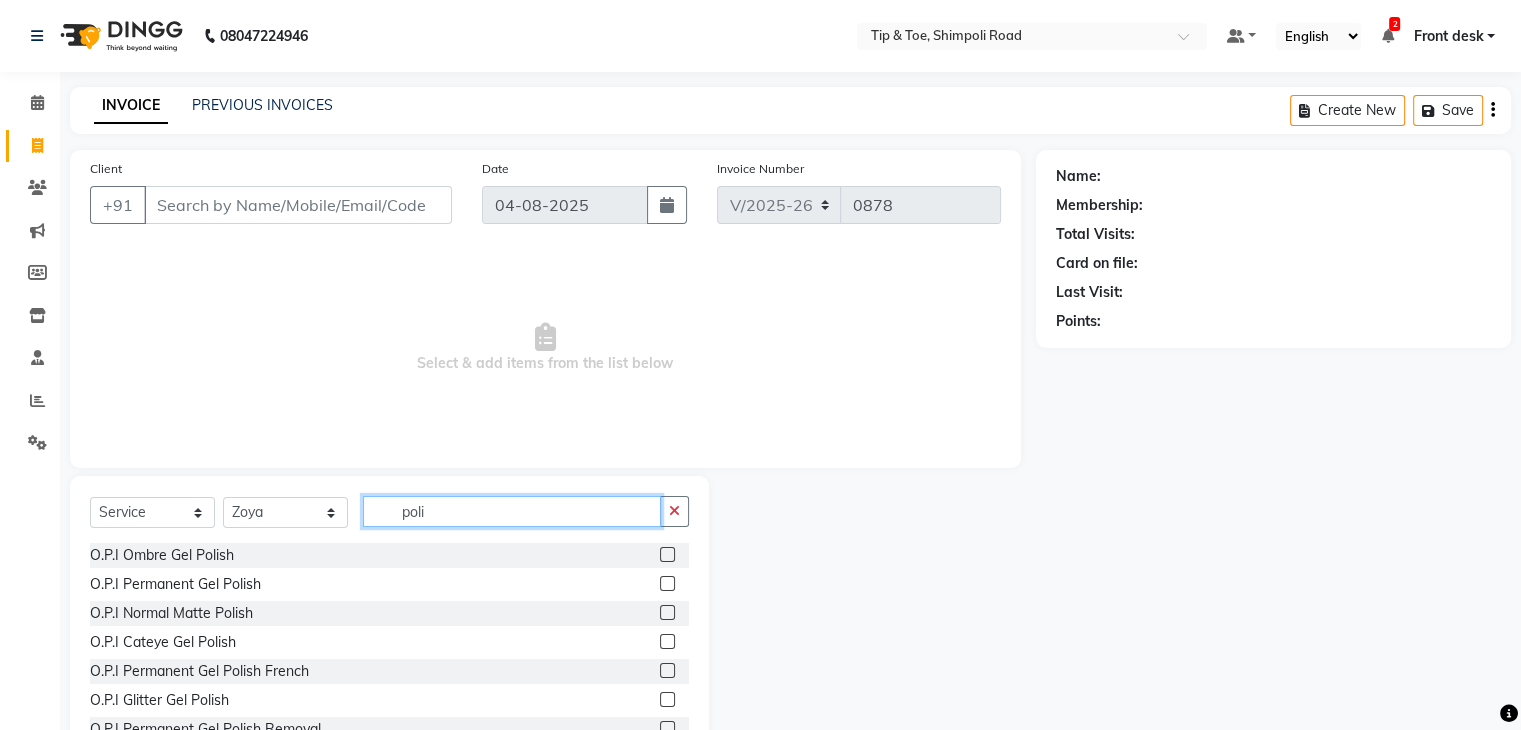 type on "poli" 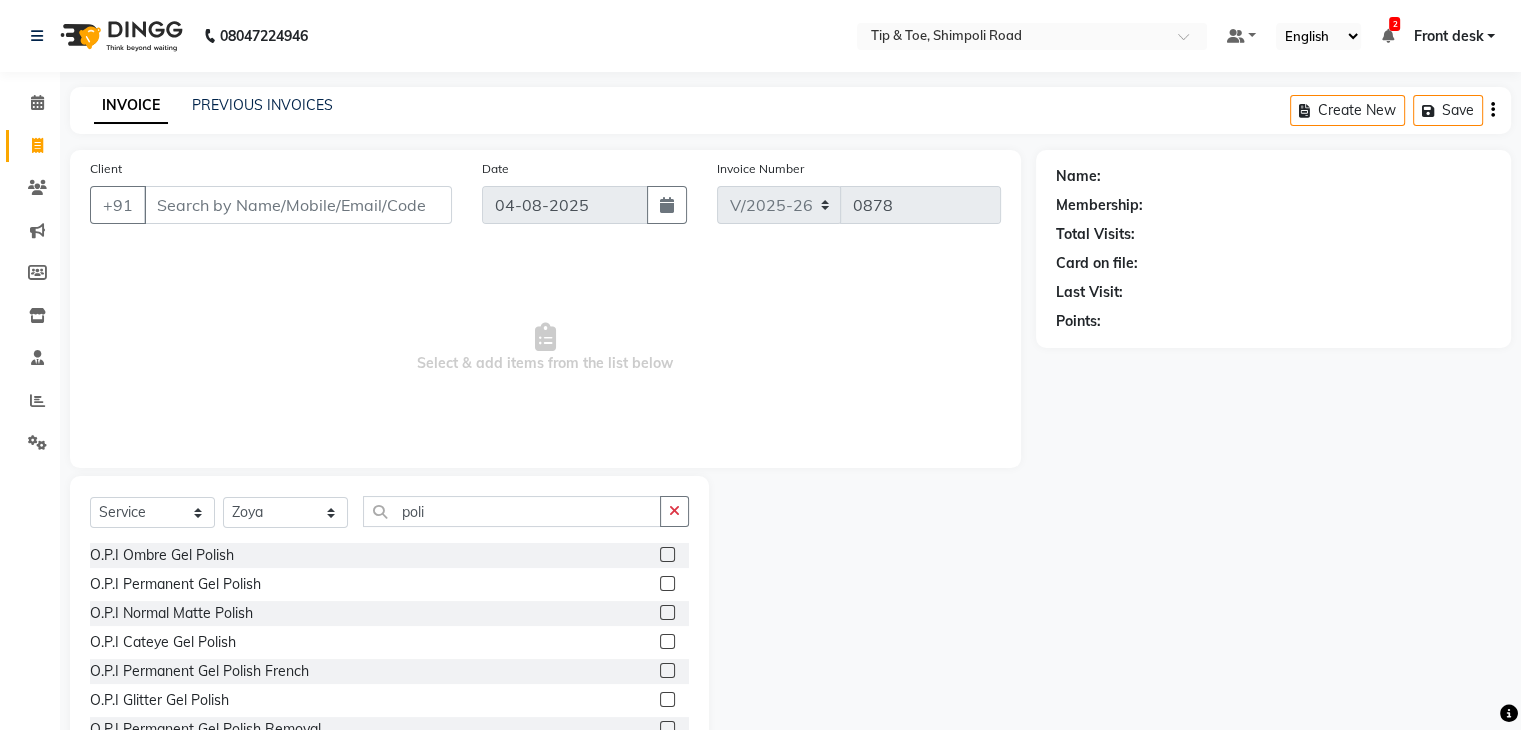 click 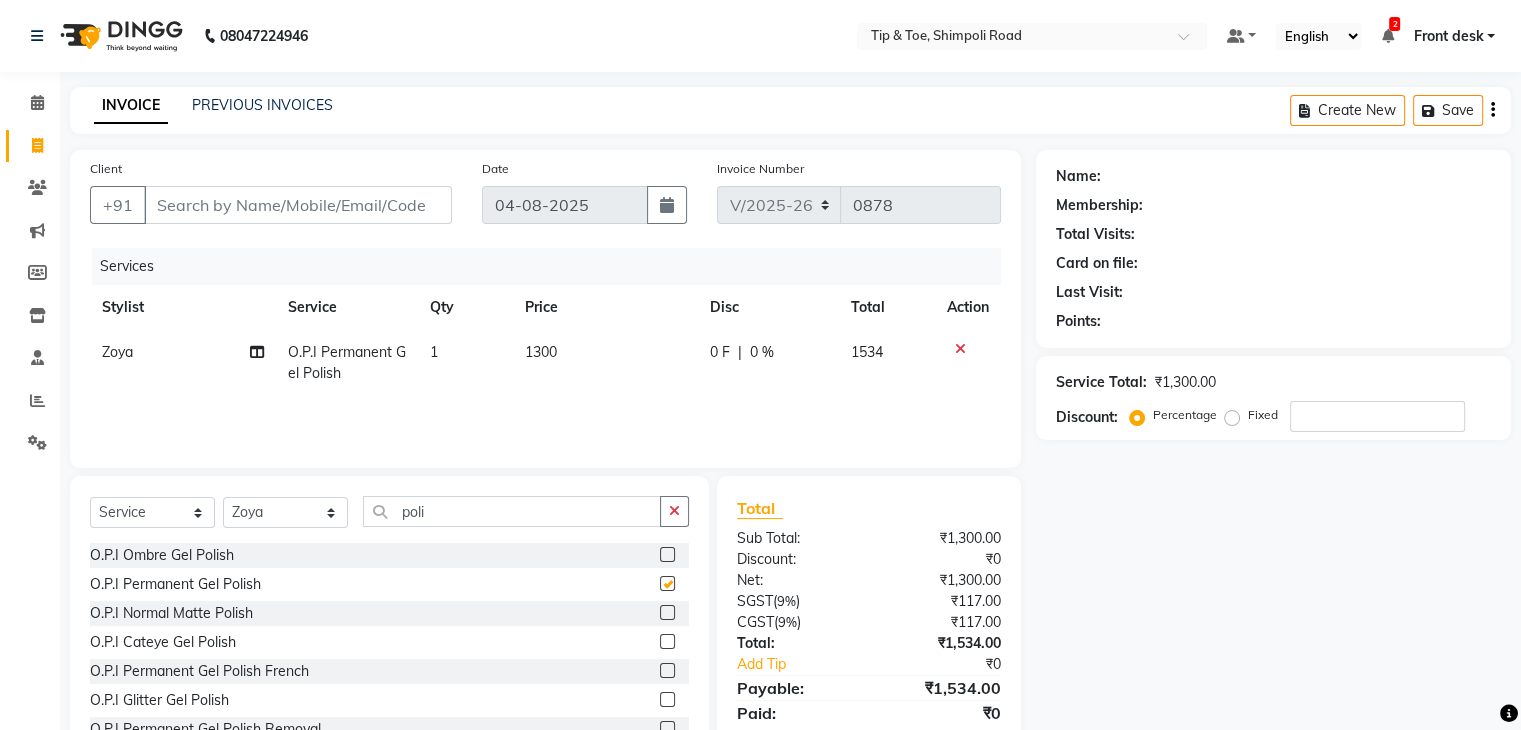 checkbox on "false" 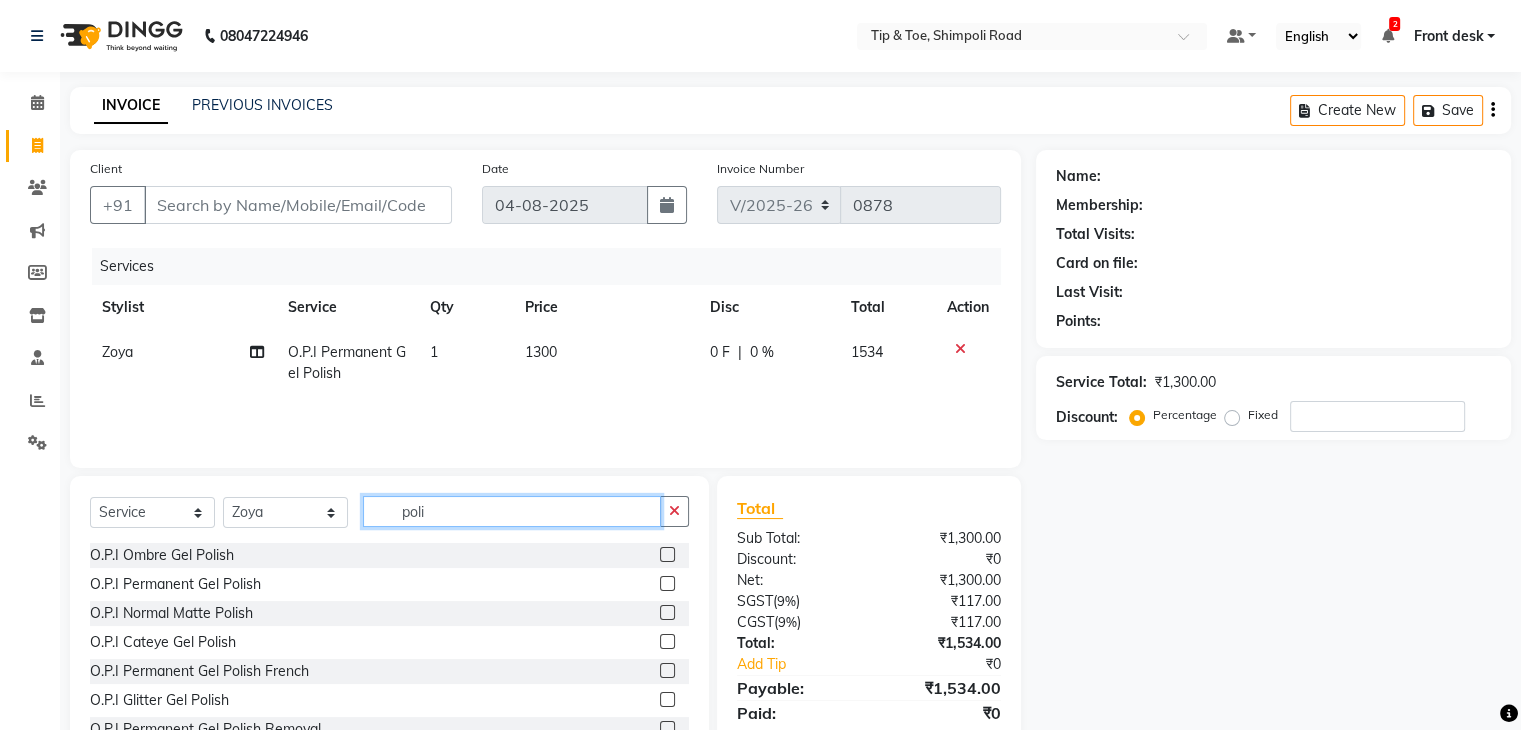 click on "poli" 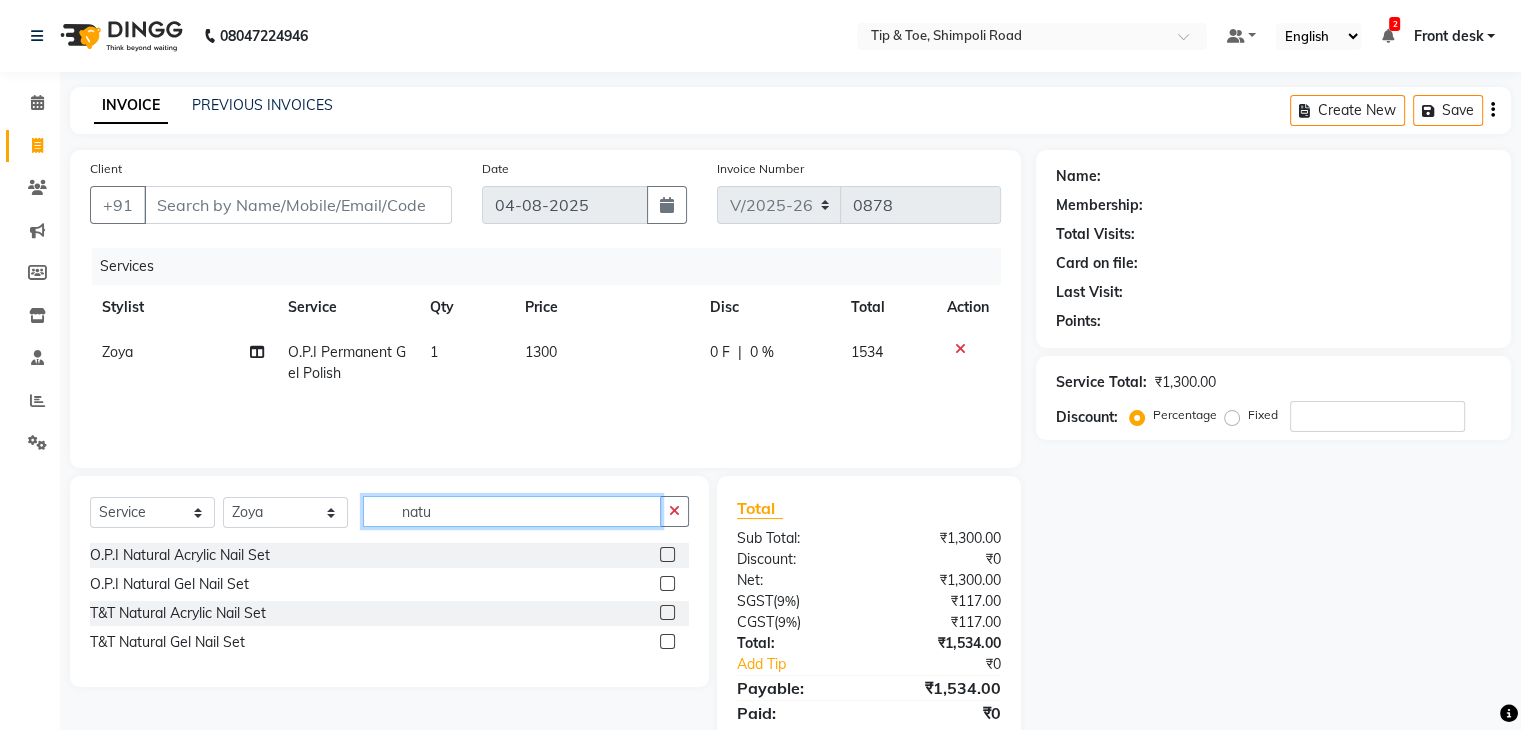 type on "natu" 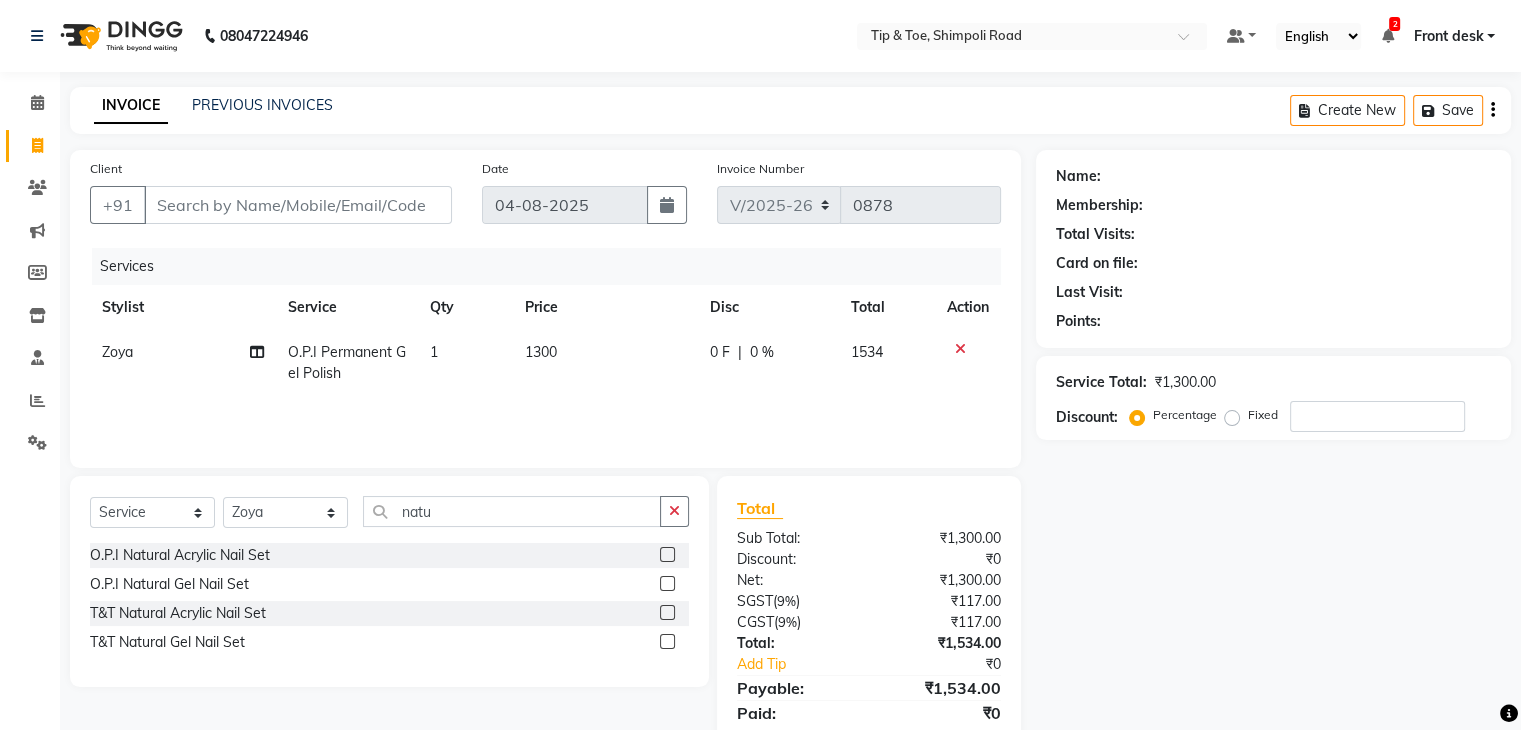click 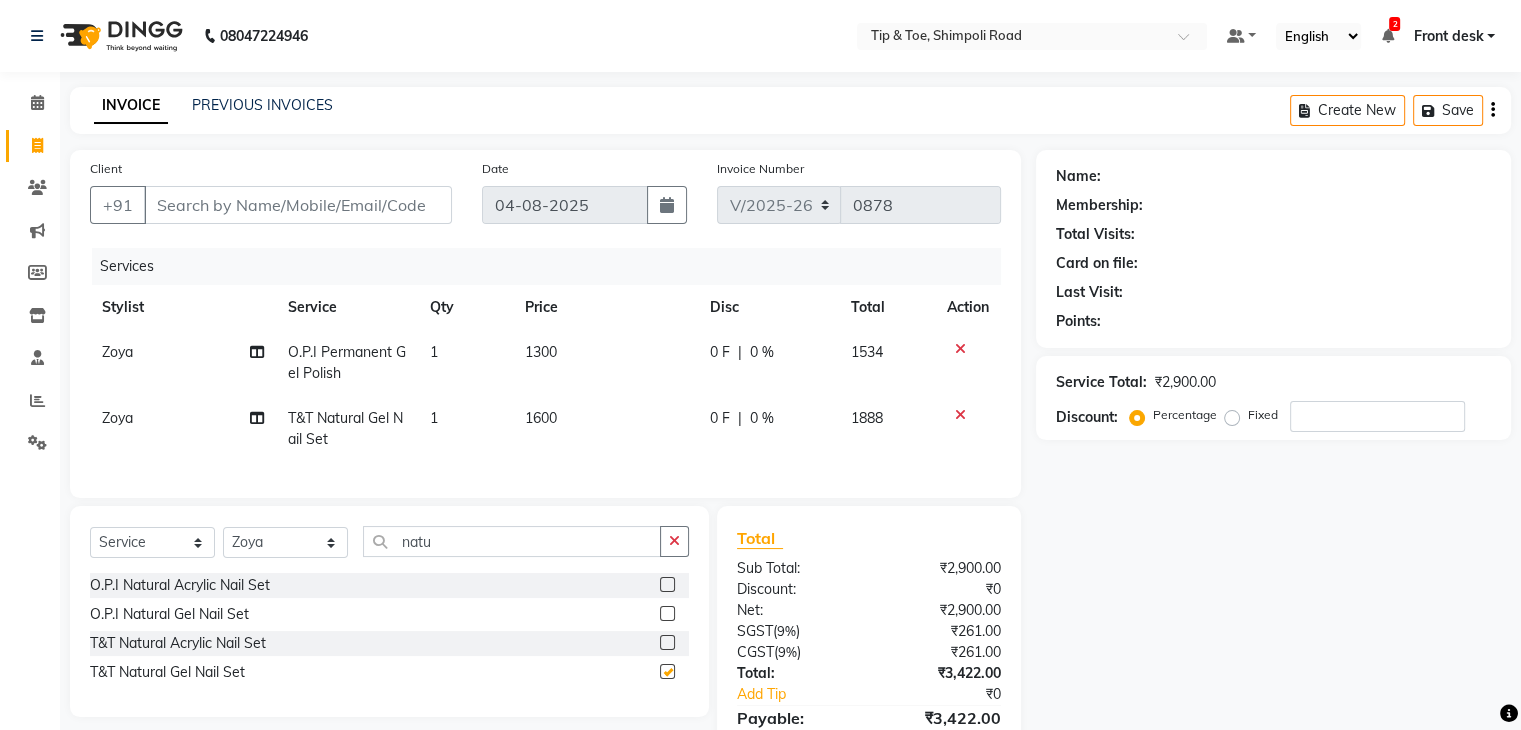 checkbox on "false" 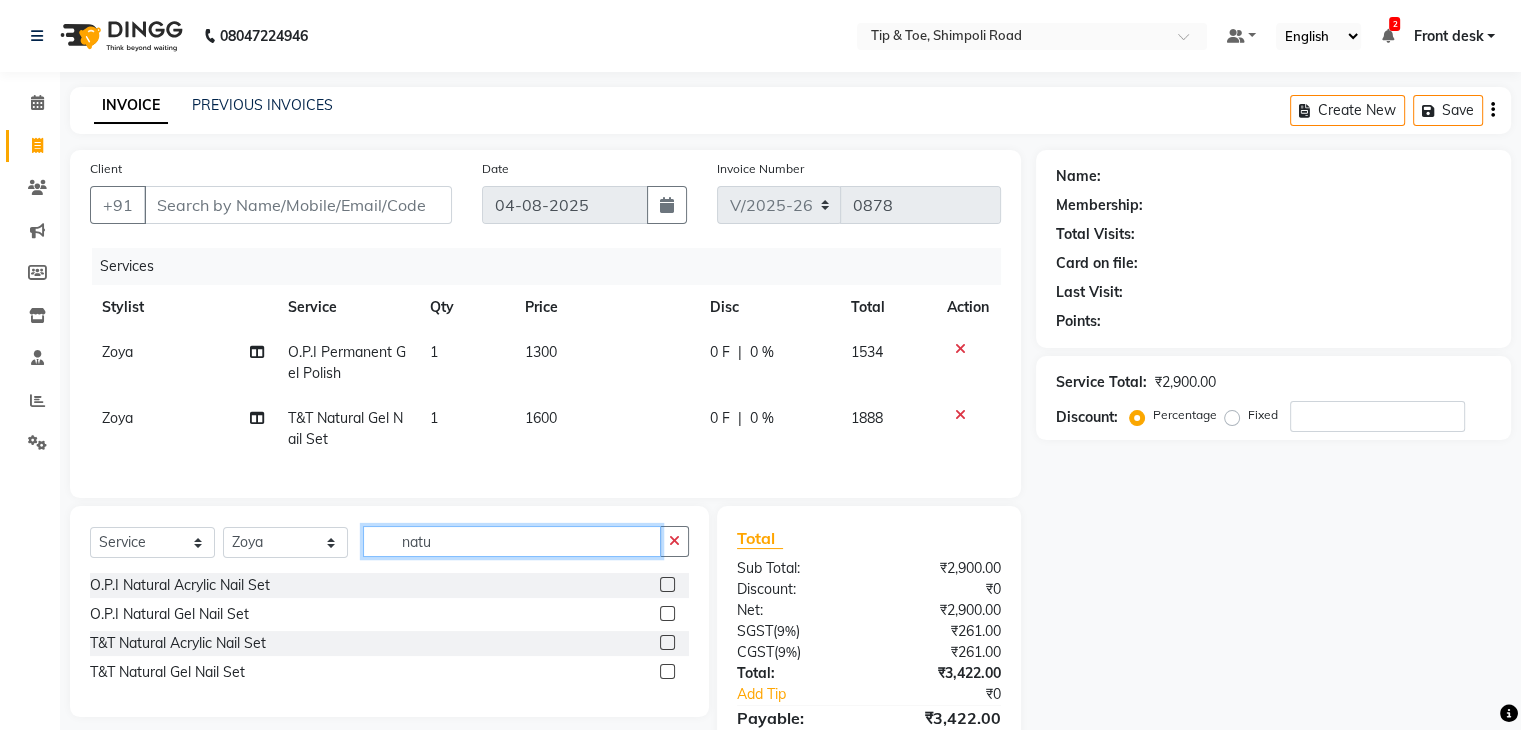 click on "natu" 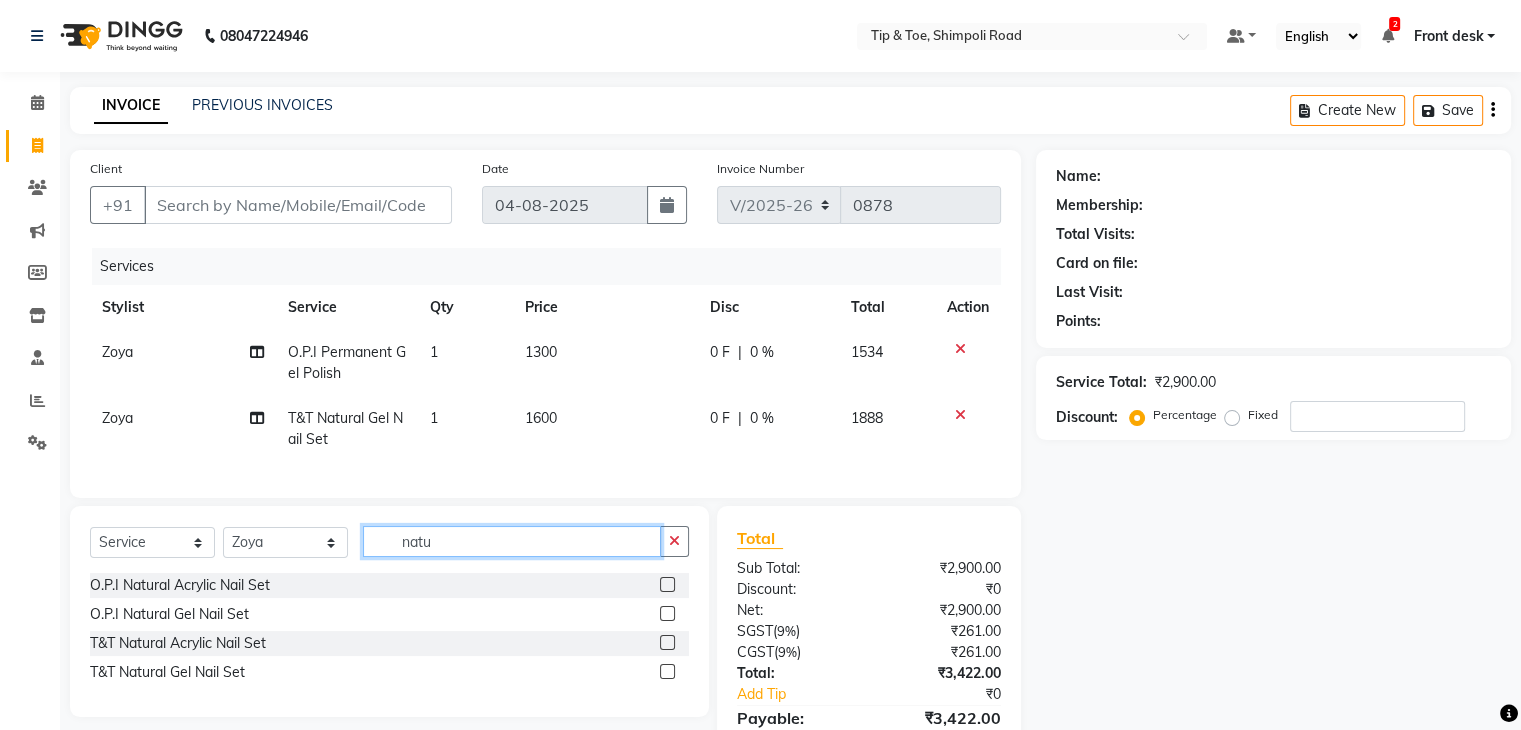 click on "natu" 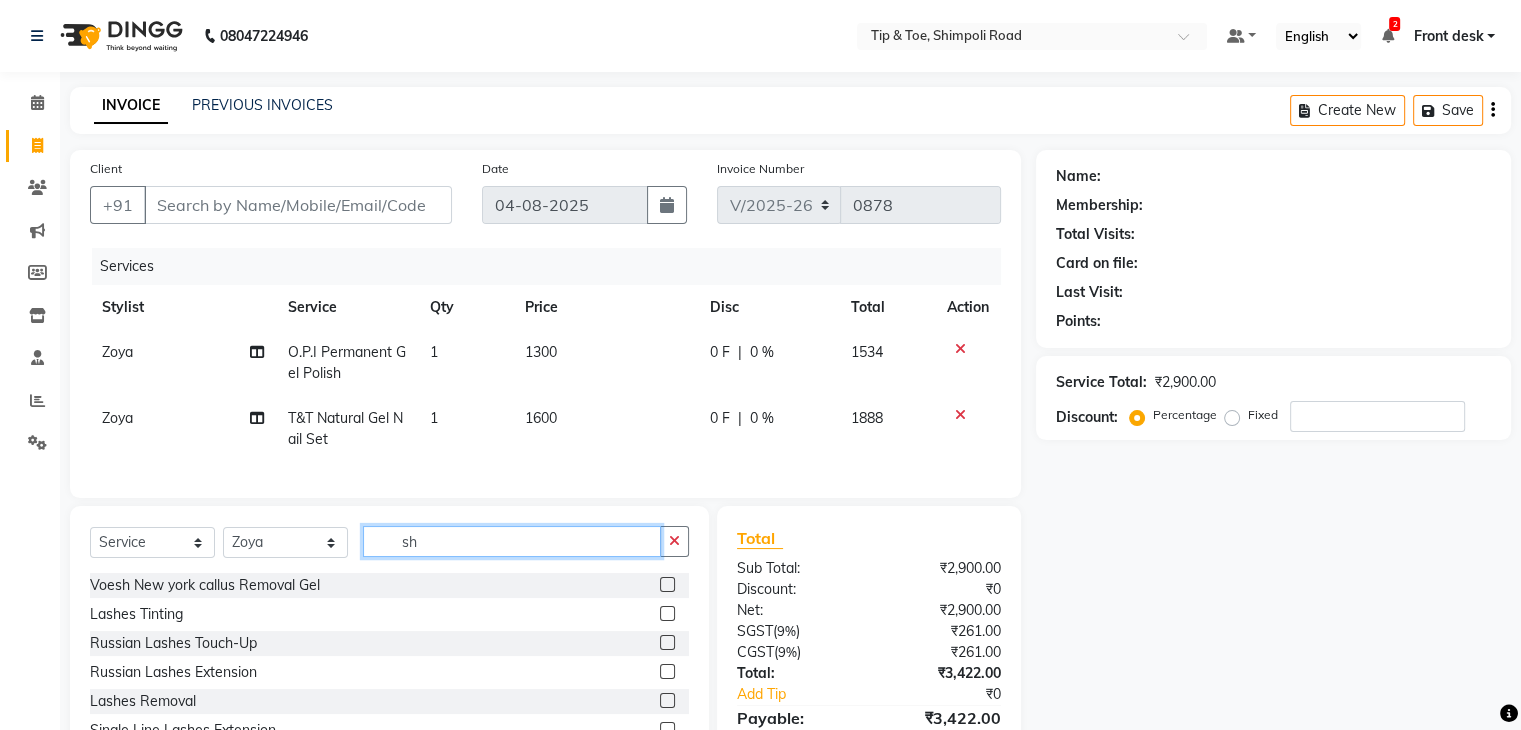 click on "sh" 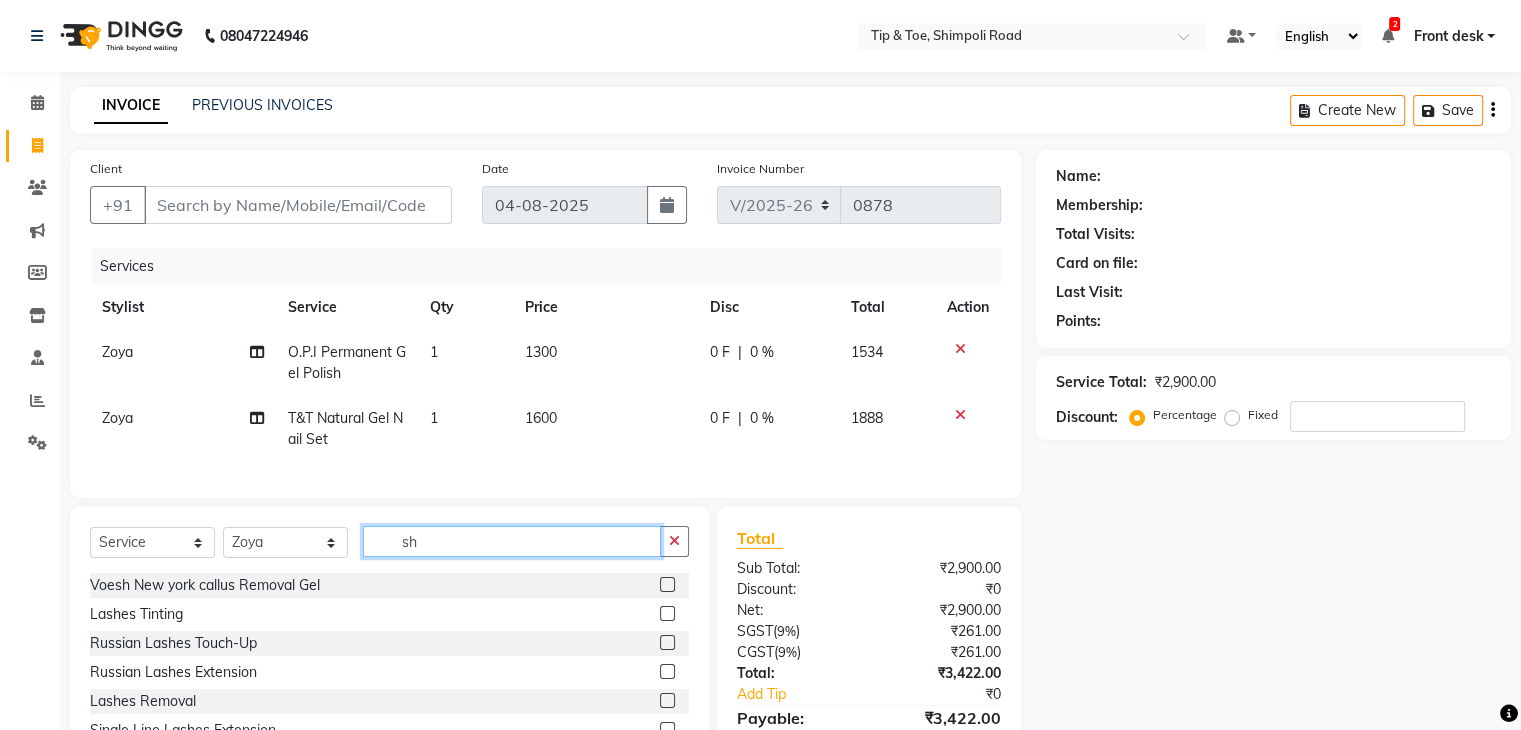 type on "sh" 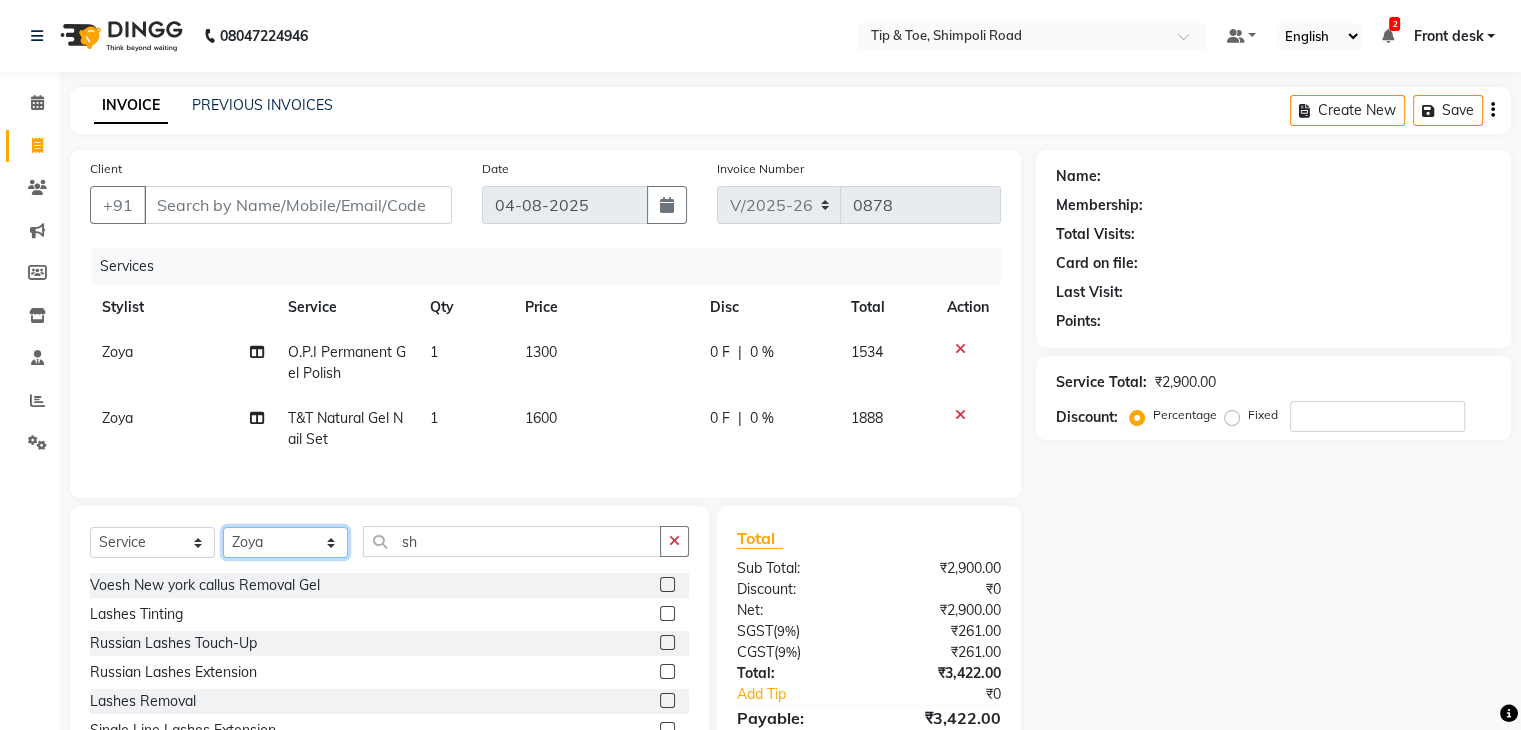 click on "Select Stylist [FIRST] [FIRST] [FIRST] [FIRST] [FIRST] [FIRST] [FIRST] [FIRST] [FIRST] [FIRST] [FIRST] [FIRST]" 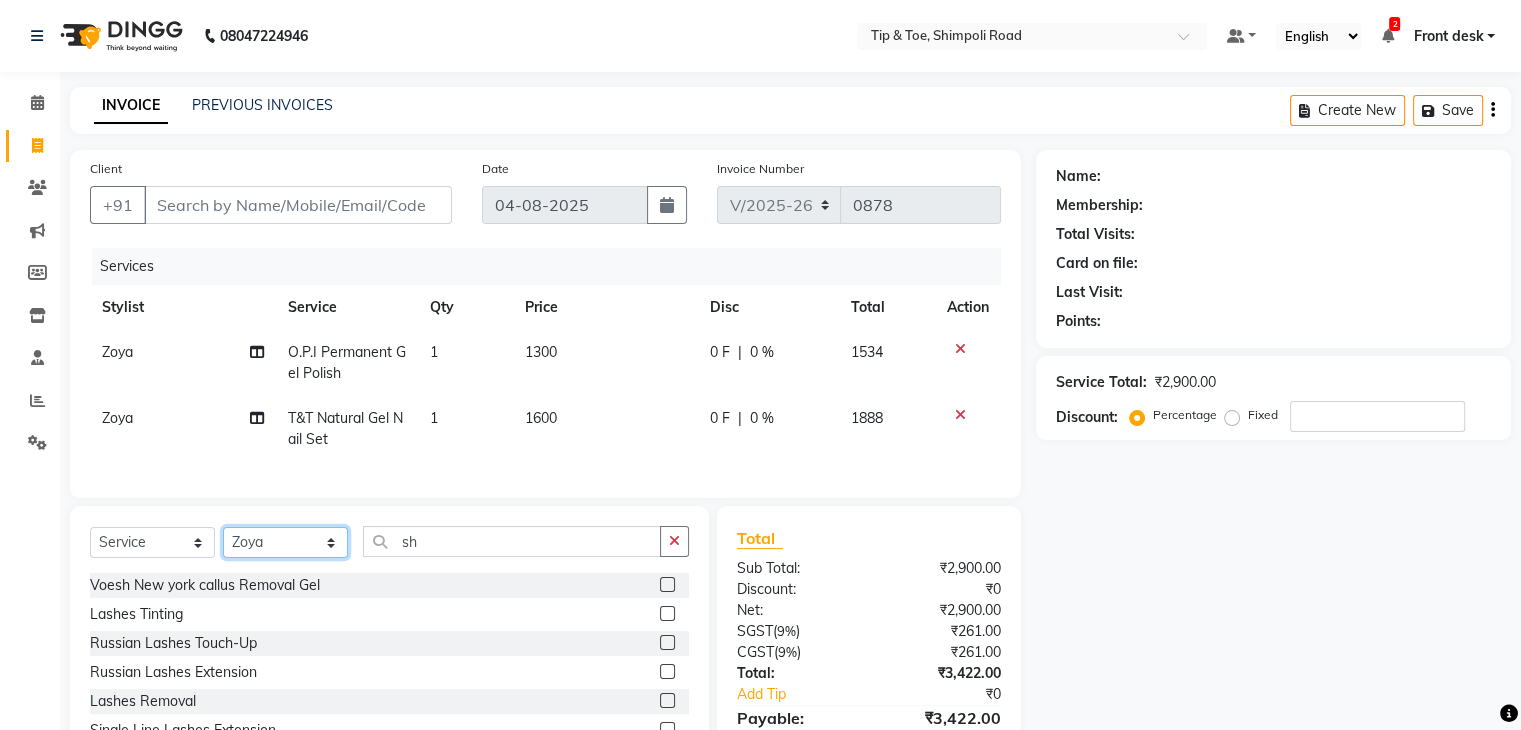 select on "87938" 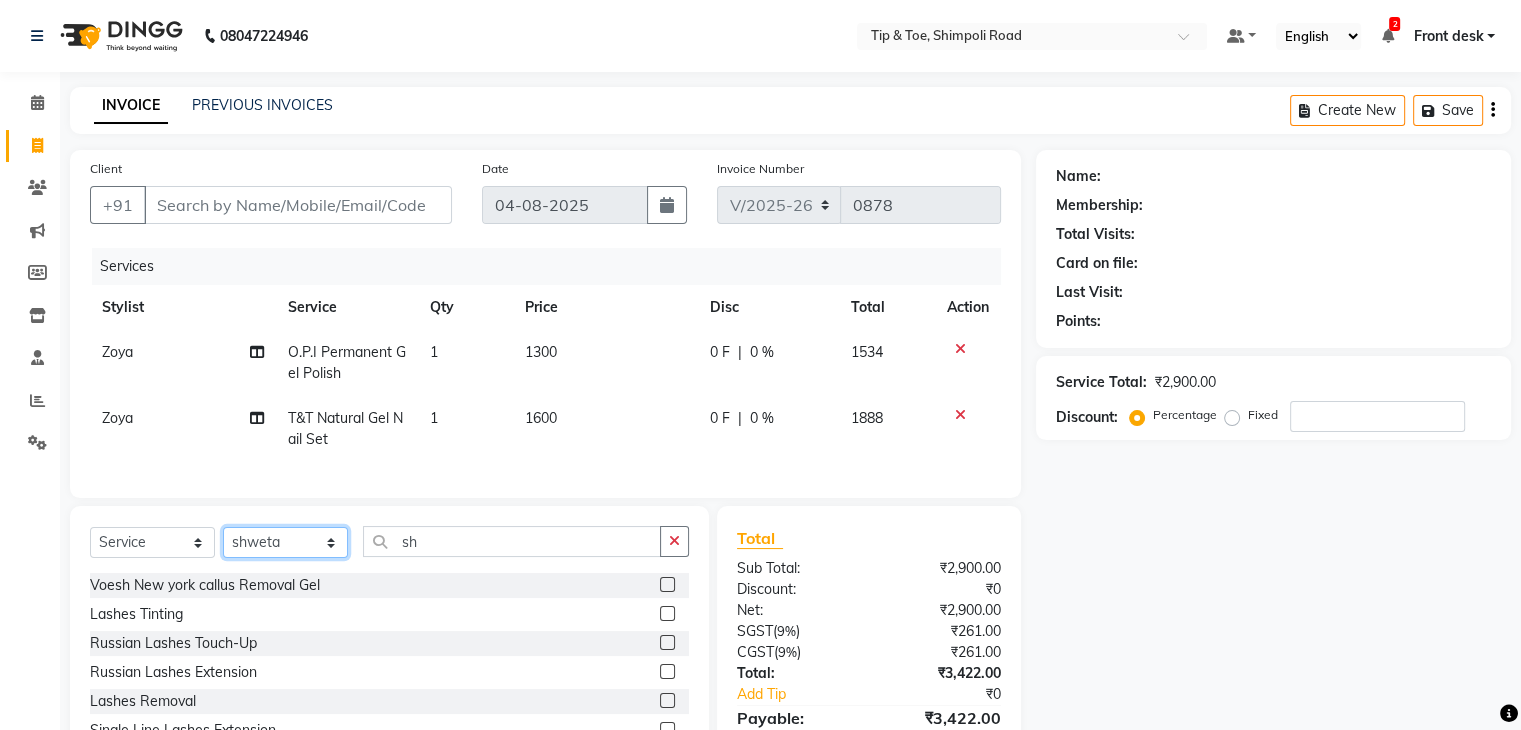 click on "Select Stylist [FIRST] [FIRST] [FIRST] [FIRST] [FIRST] [FIRST] [FIRST] [FIRST] [FIRST] [FIRST] [FIRST] [FIRST]" 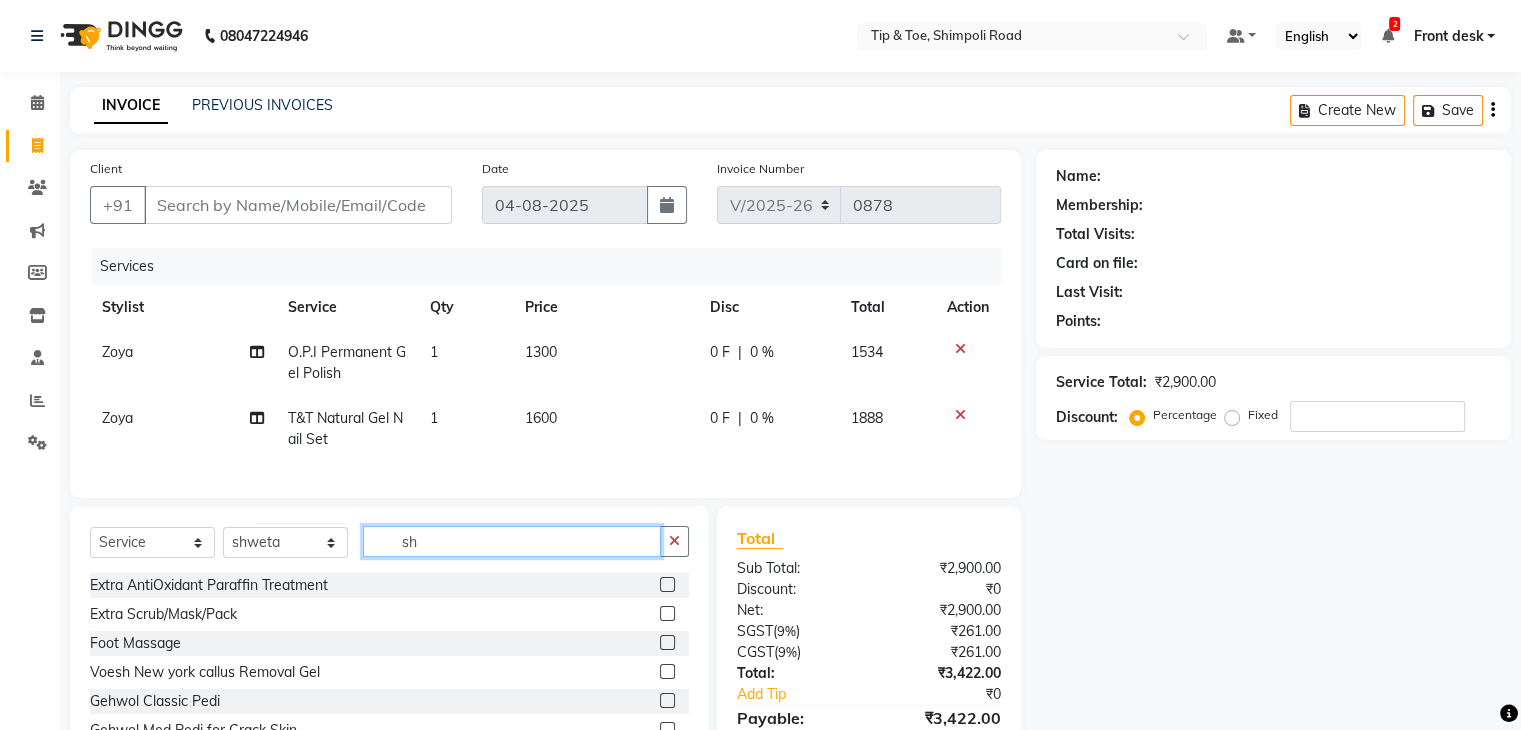 click on "sh" 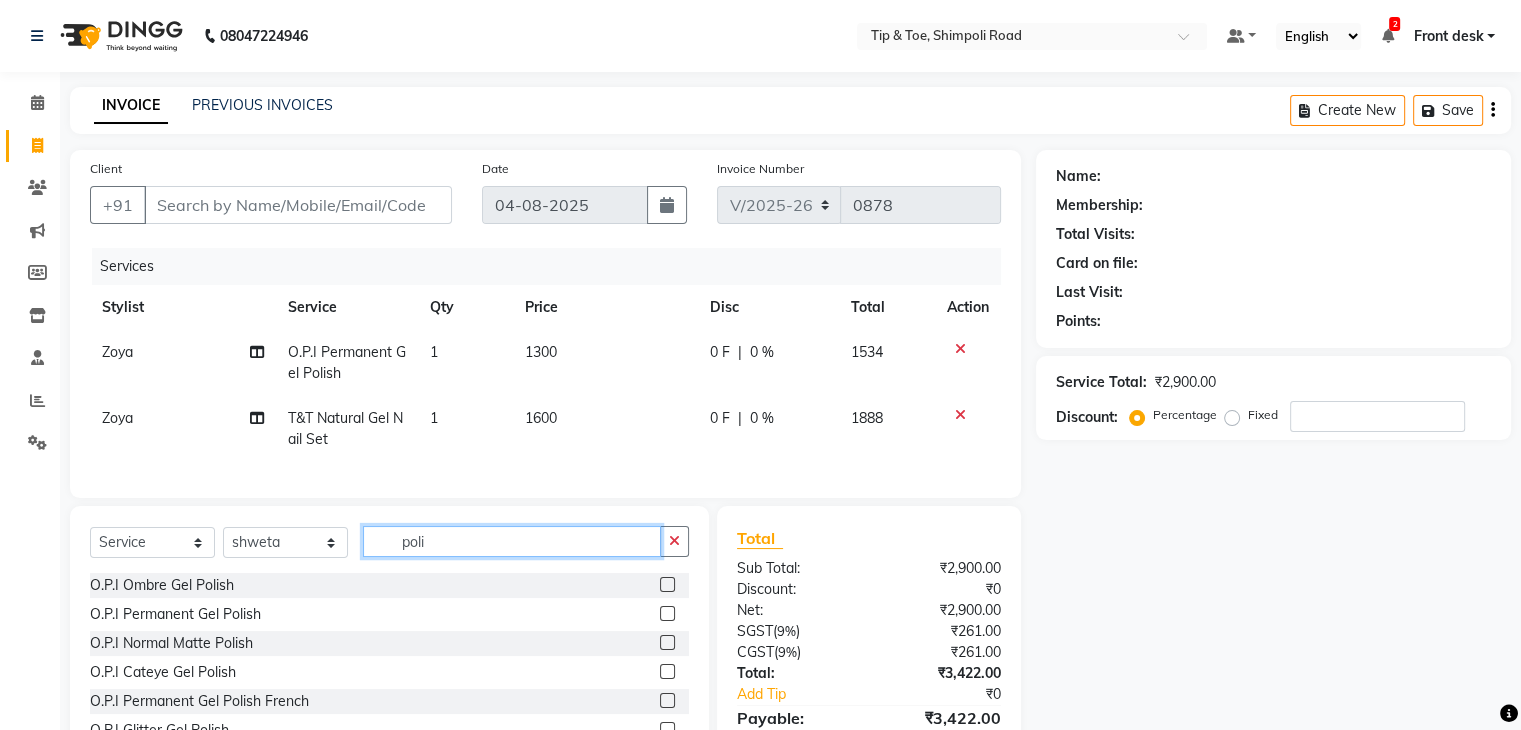 type on "poli" 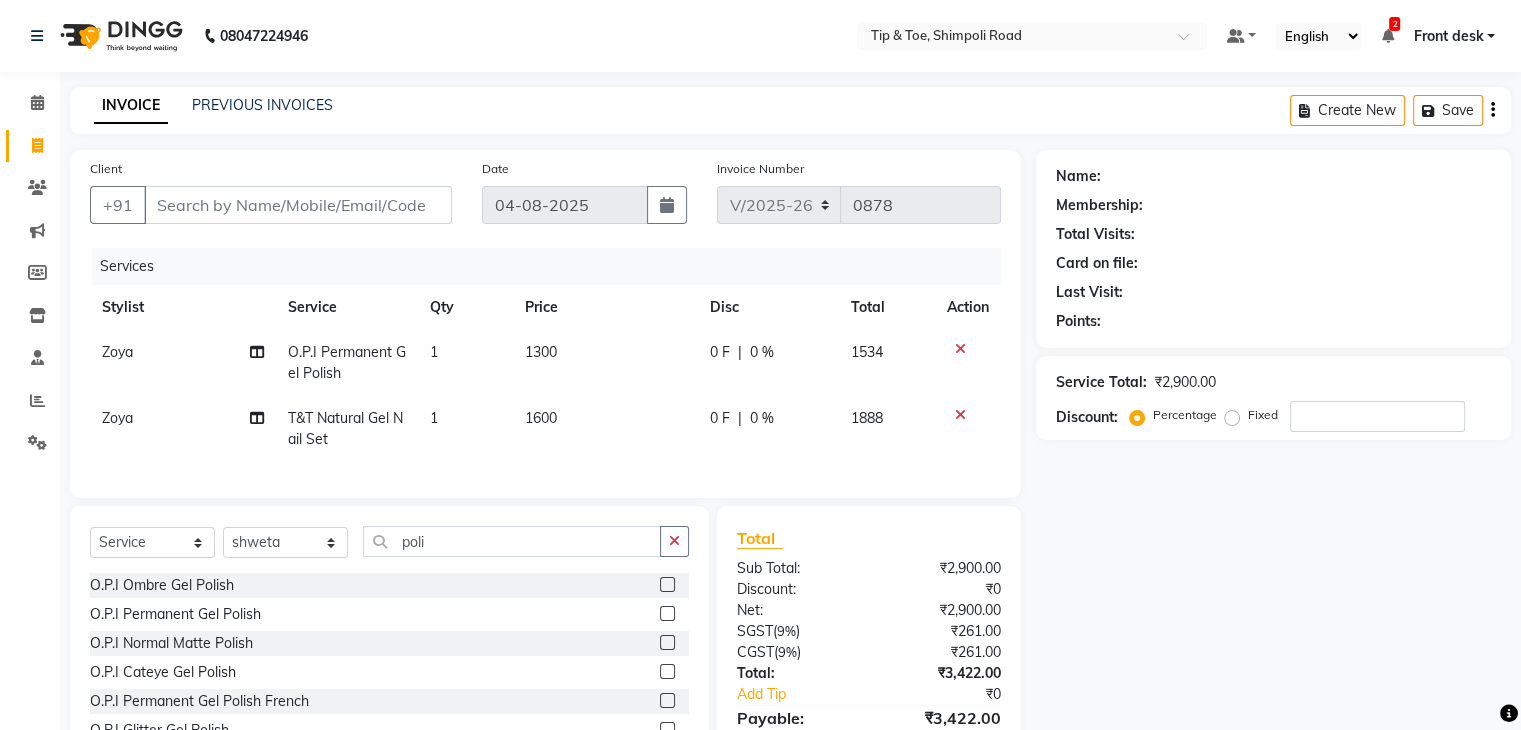 click 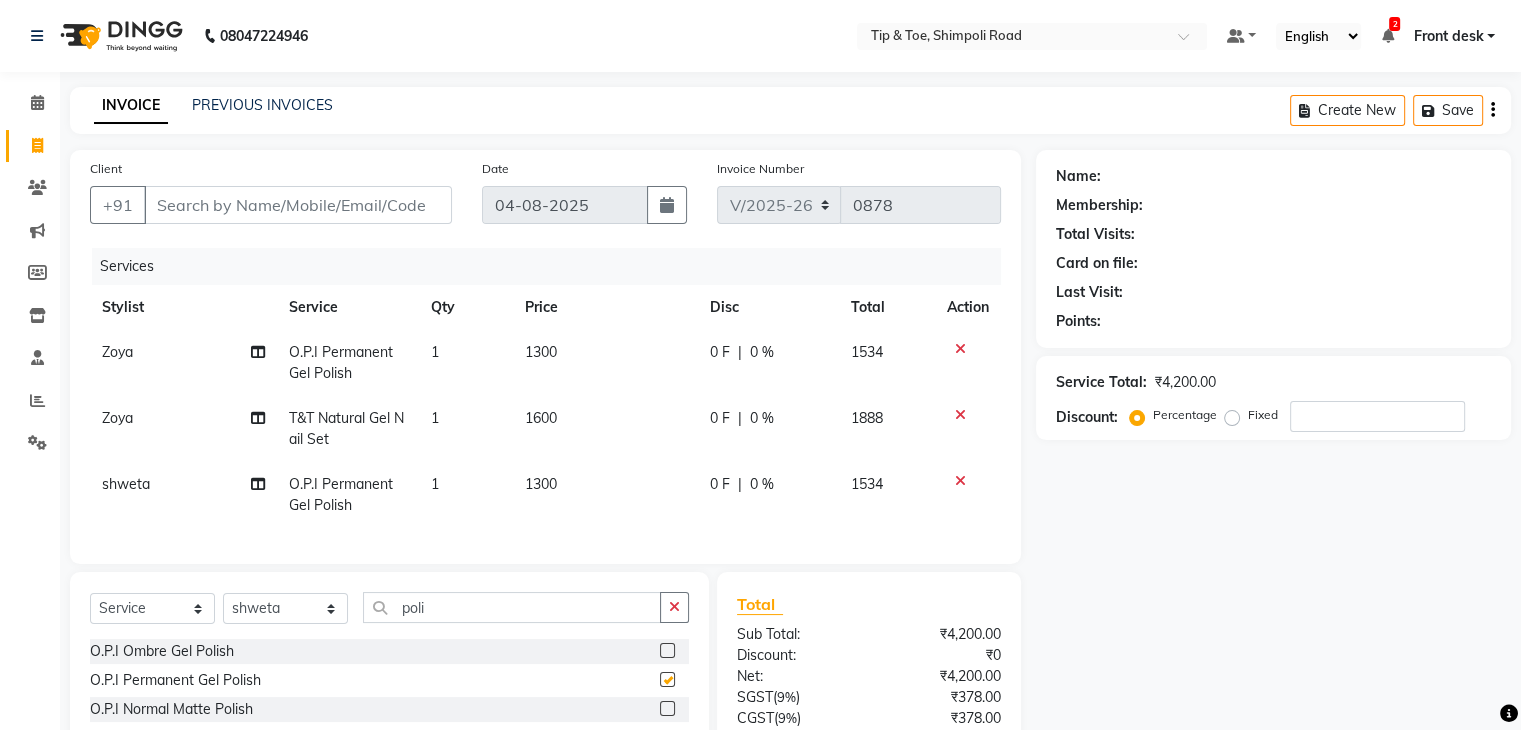 checkbox on "false" 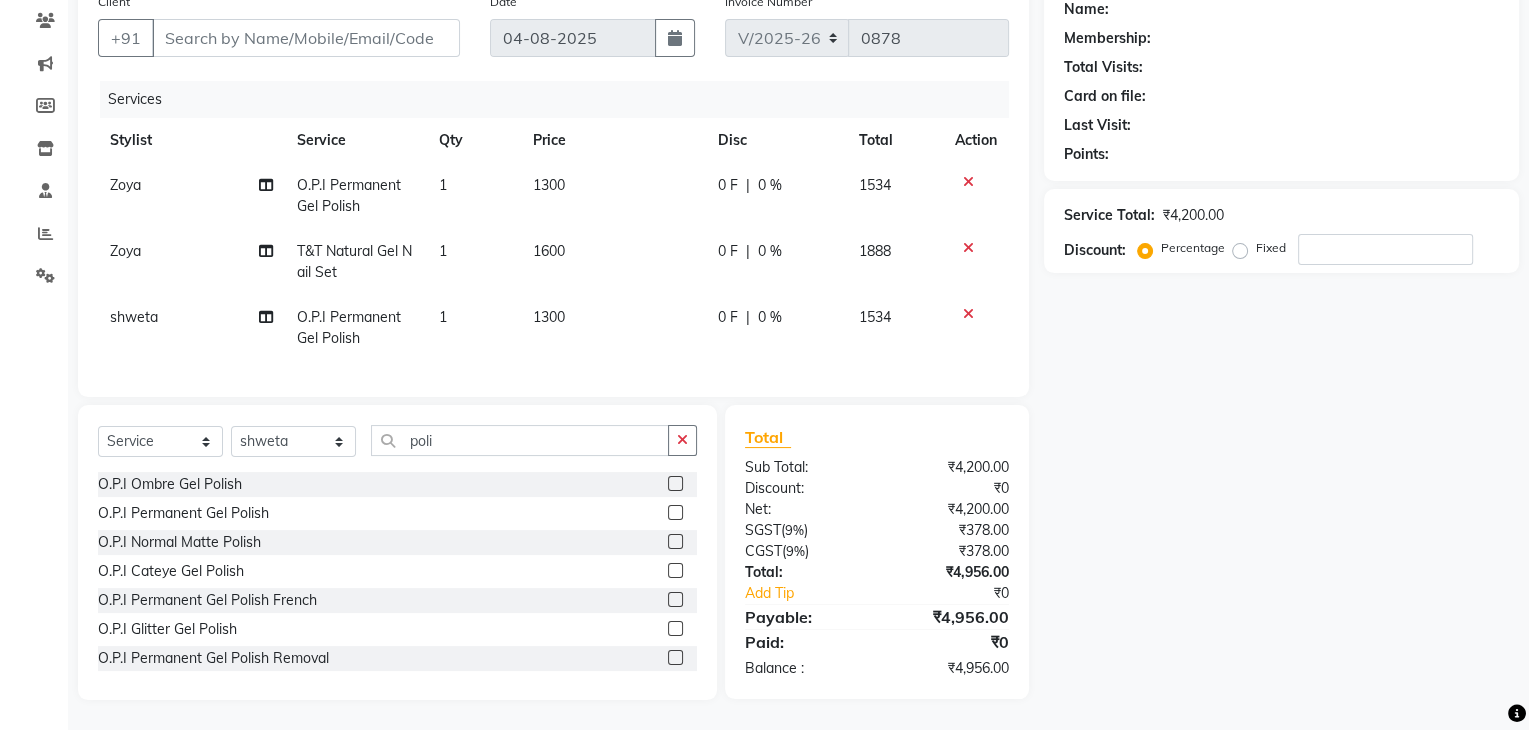 scroll, scrollTop: 0, scrollLeft: 0, axis: both 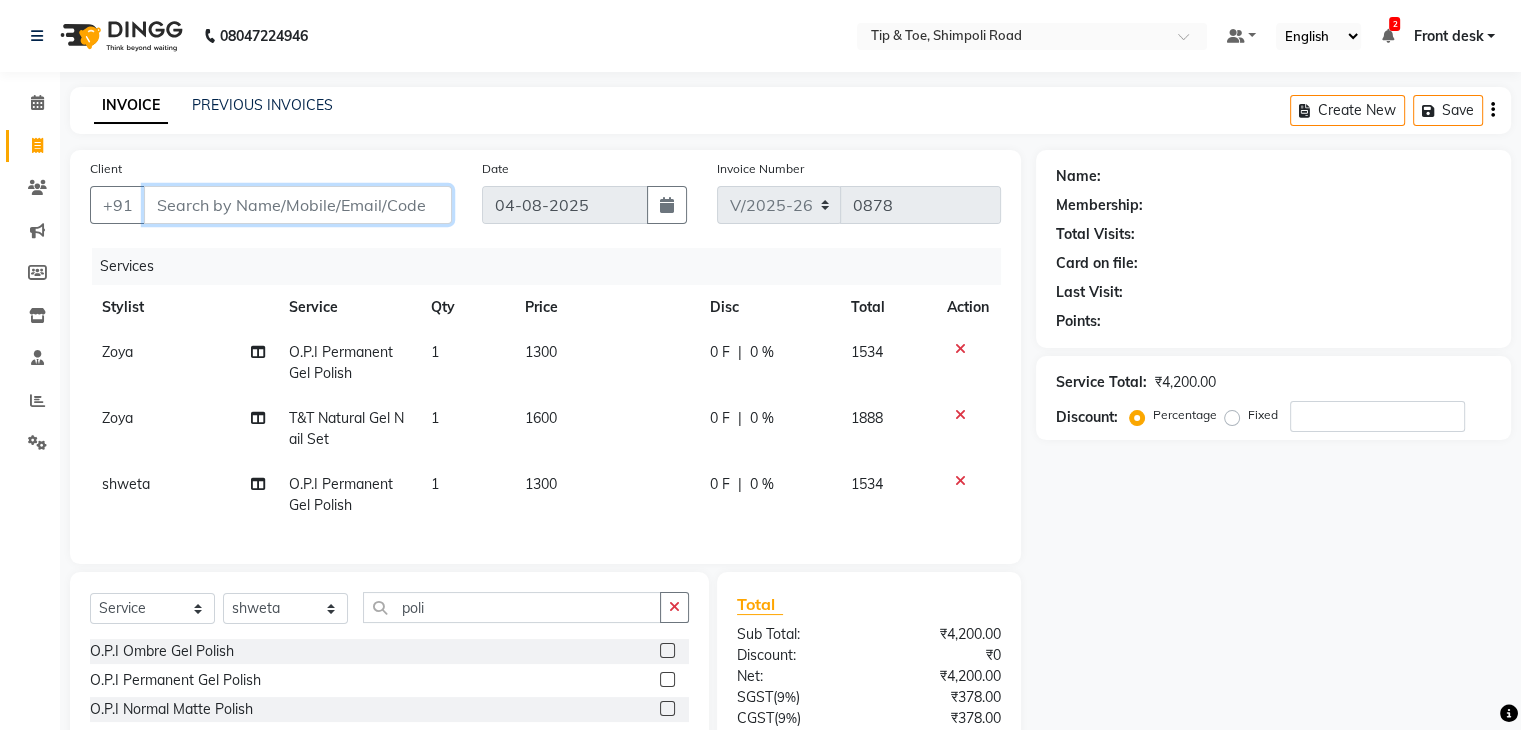 click on "Client" at bounding box center [298, 205] 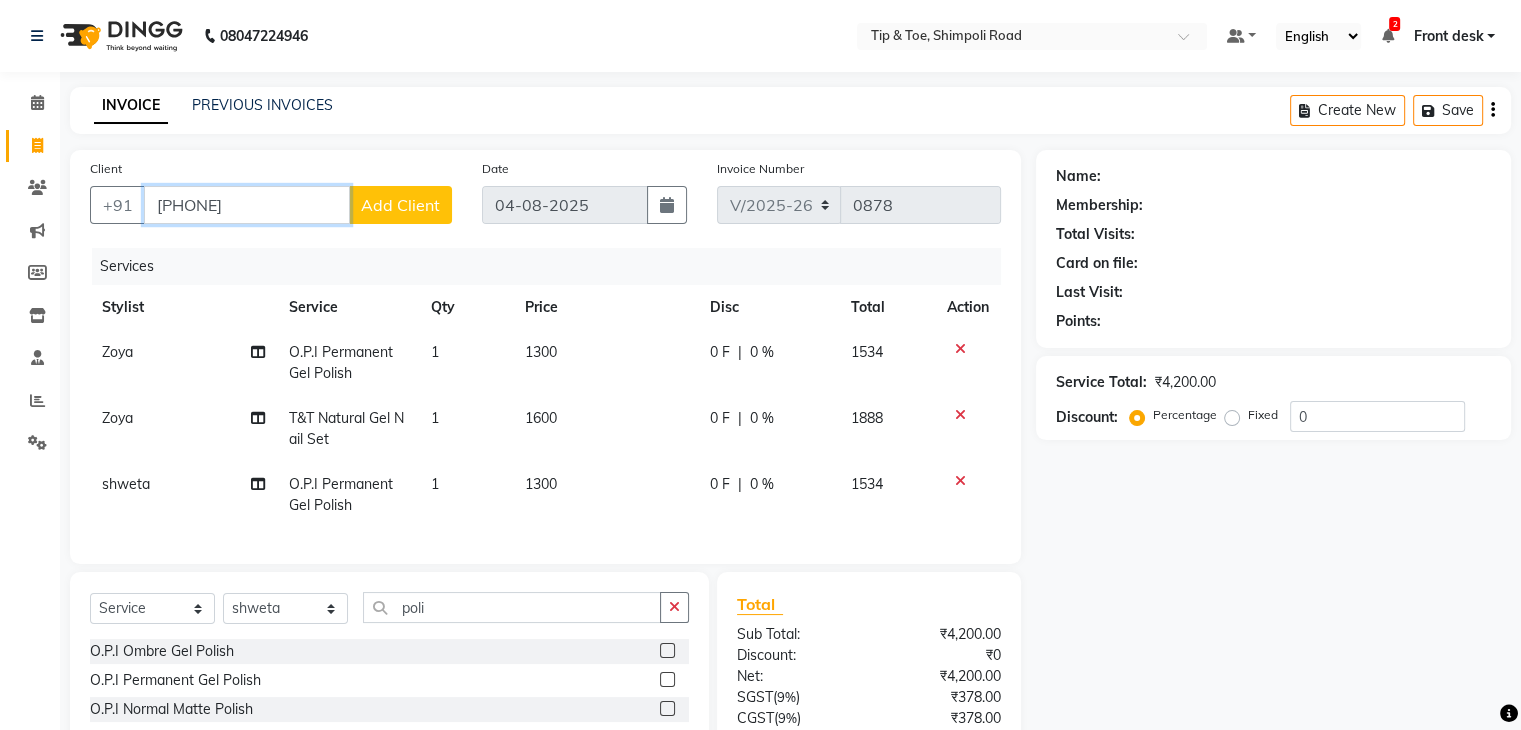 type on "[PHONE]" 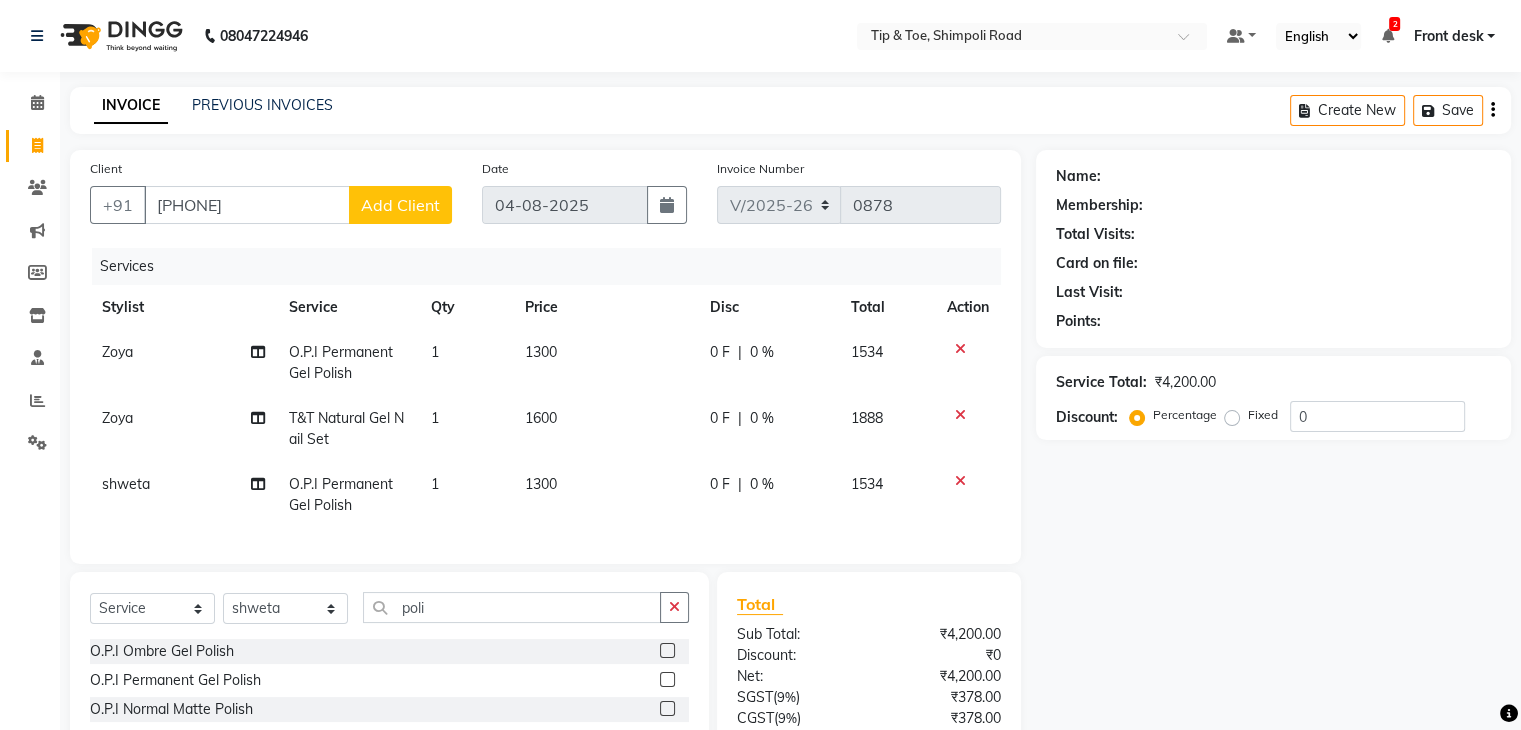 click on "Add Client" 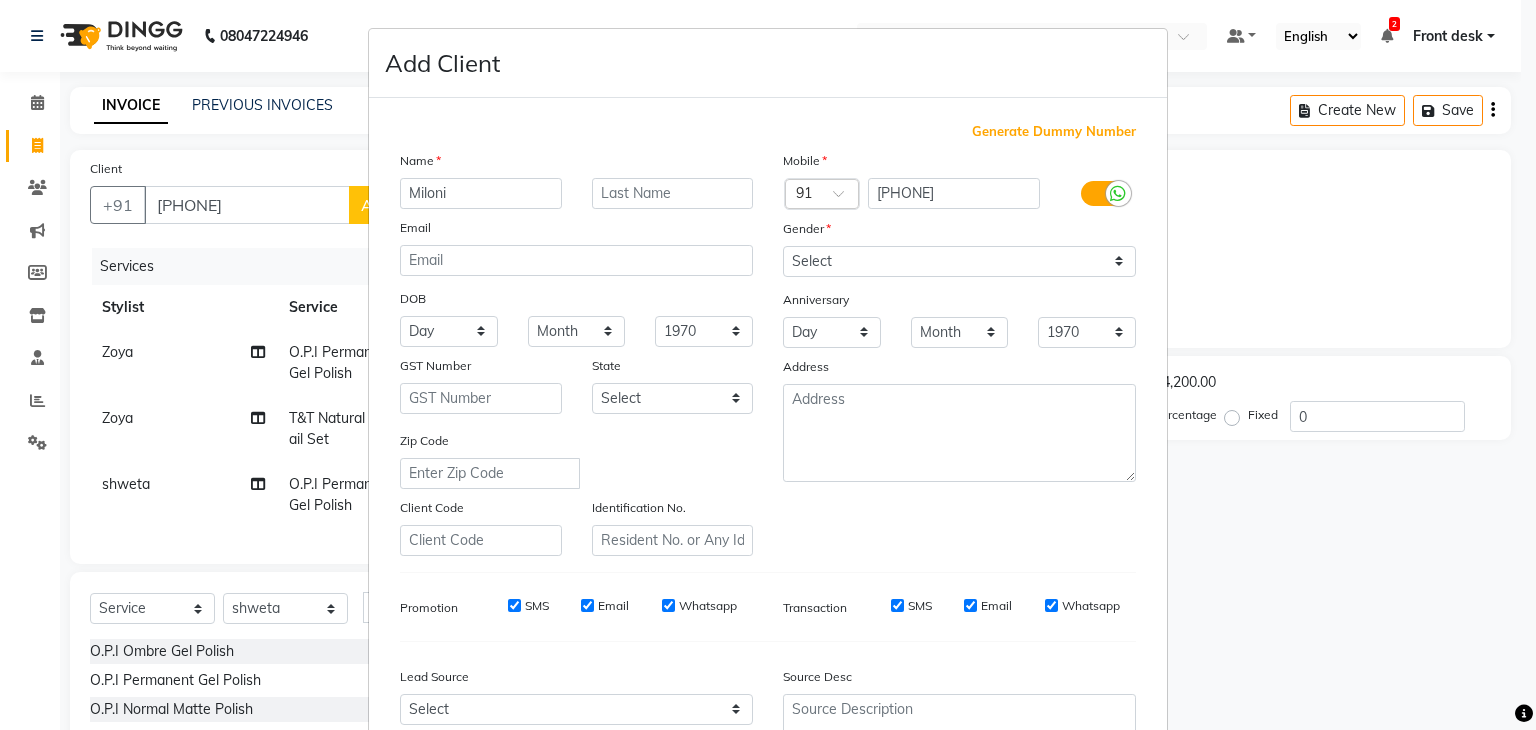 type on "Miloni" 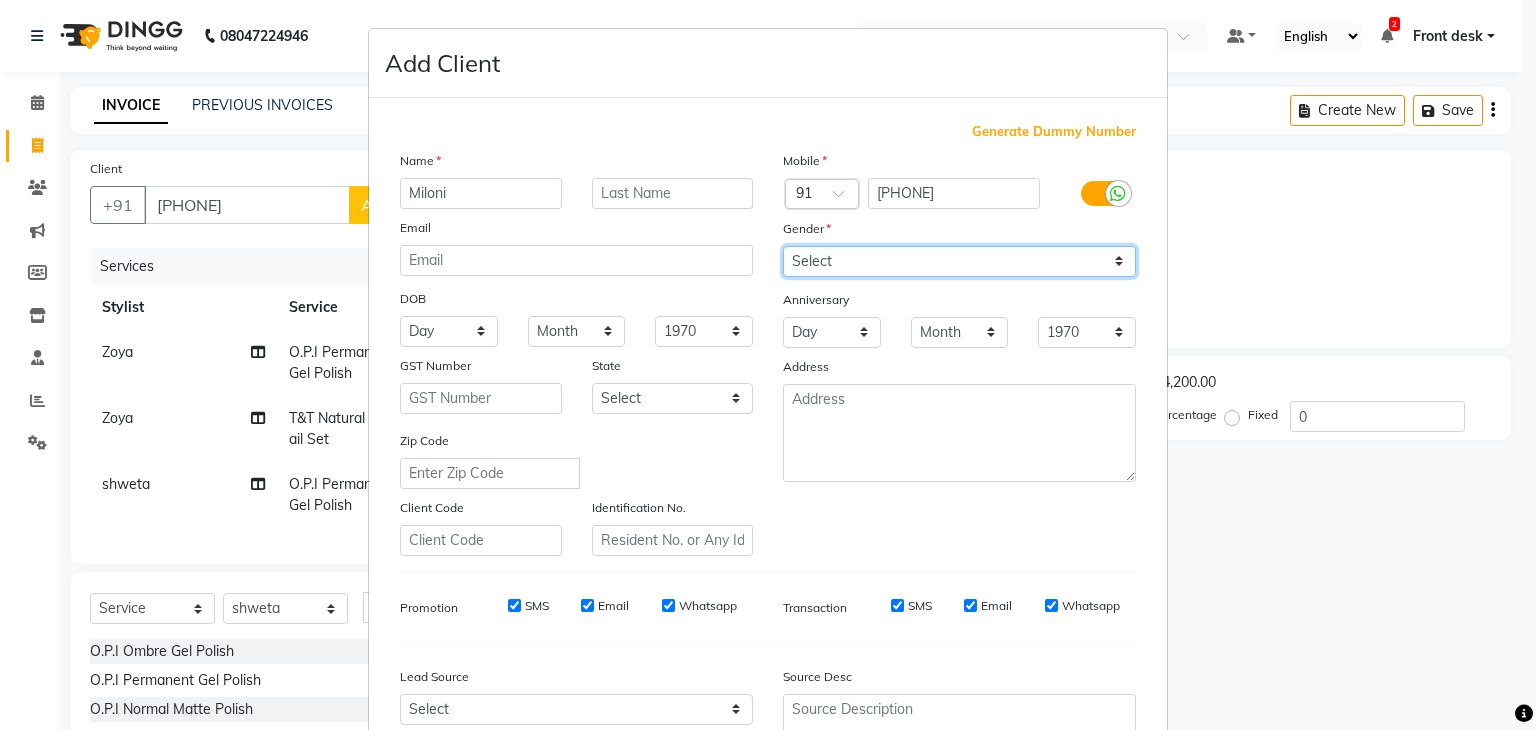 click on "Select Male Female Other Prefer Not To Say" at bounding box center (959, 261) 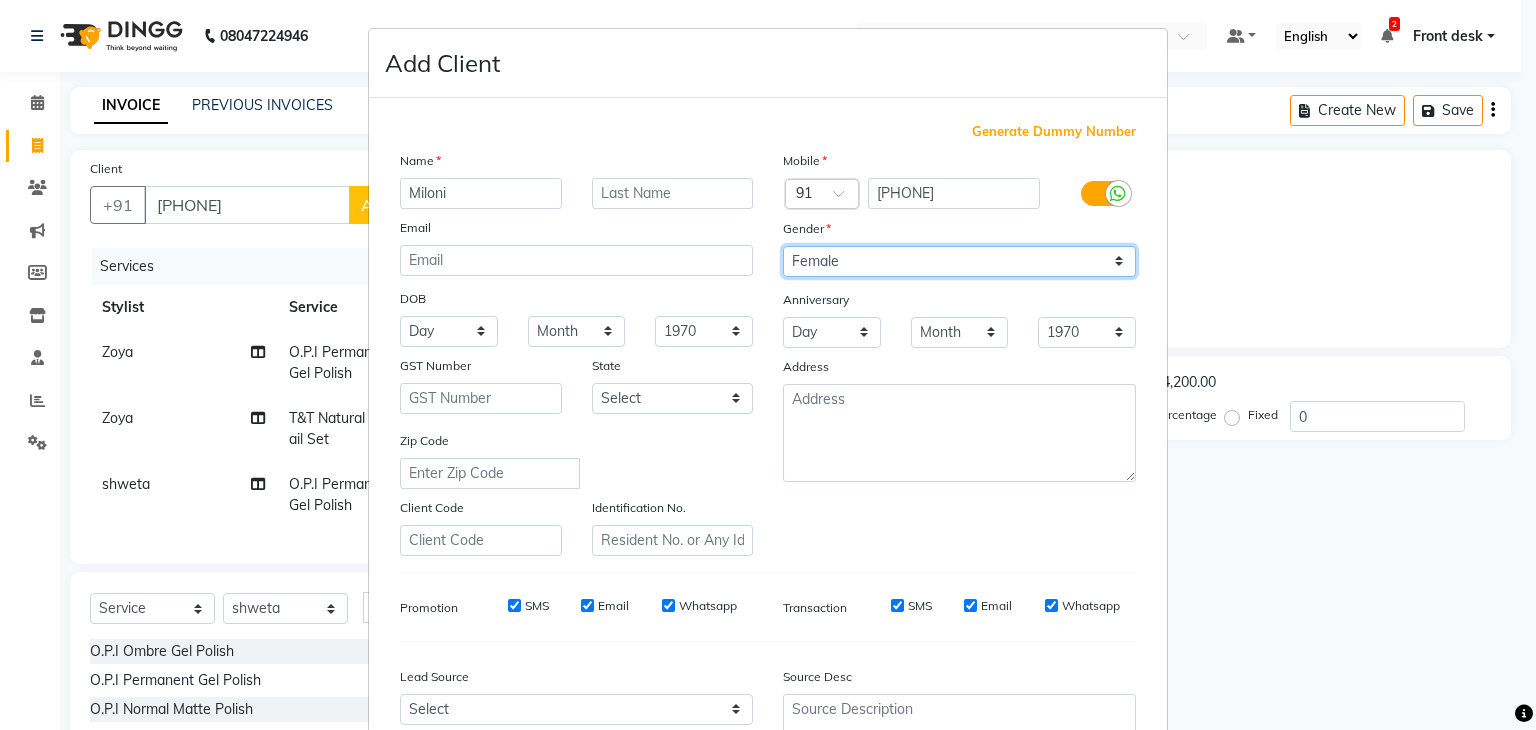 click on "Select Male Female Other Prefer Not To Say" at bounding box center (959, 261) 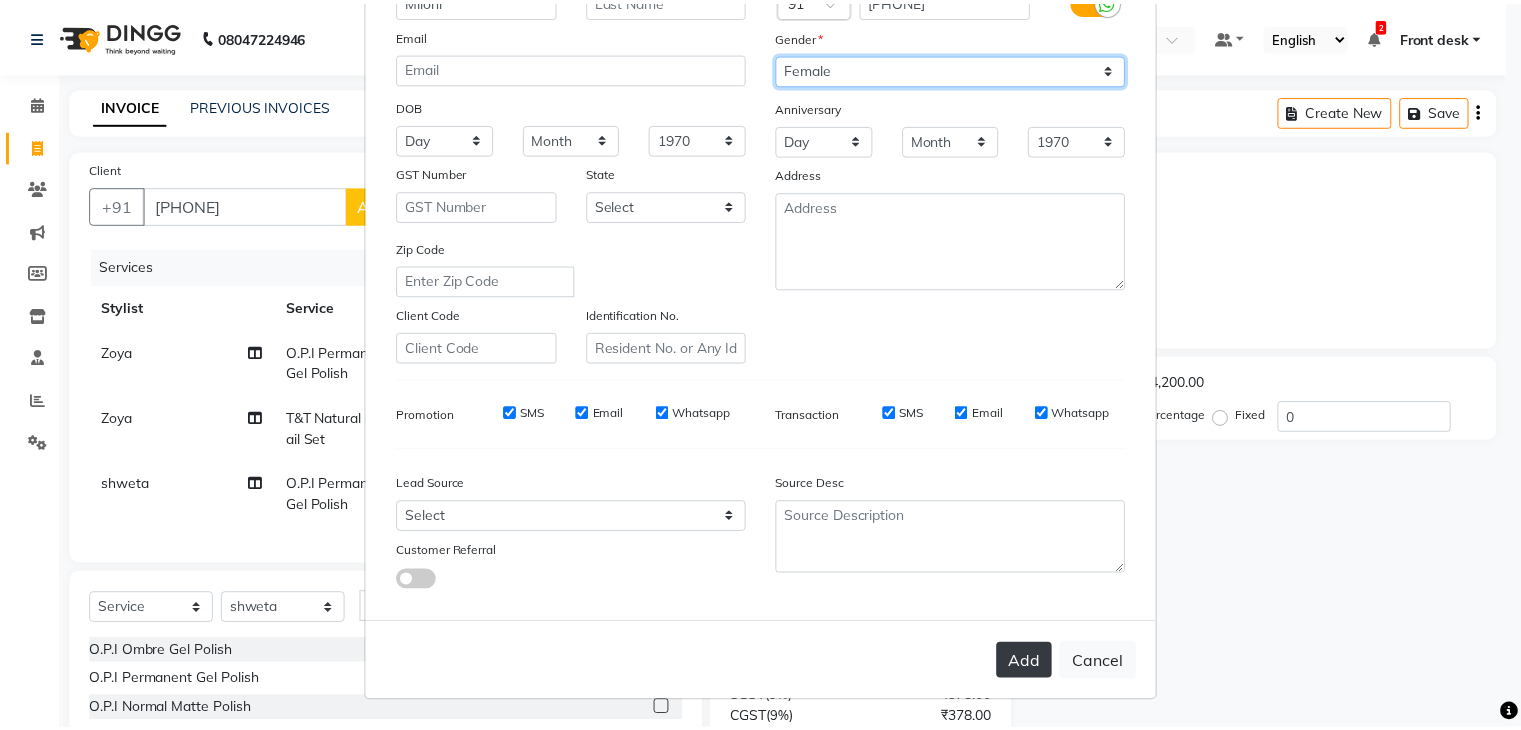 scroll, scrollTop: 203, scrollLeft: 0, axis: vertical 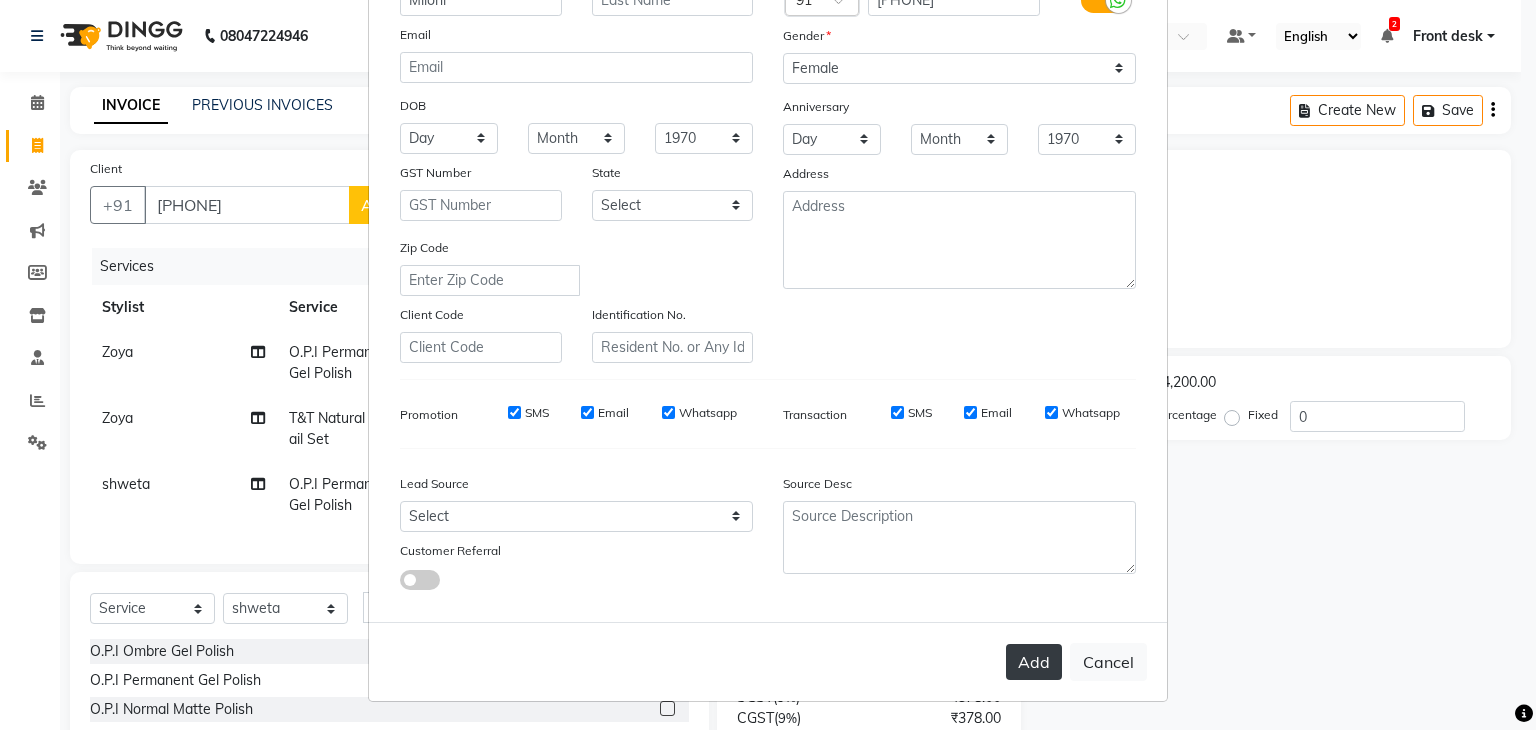 click on "Add" at bounding box center (1034, 662) 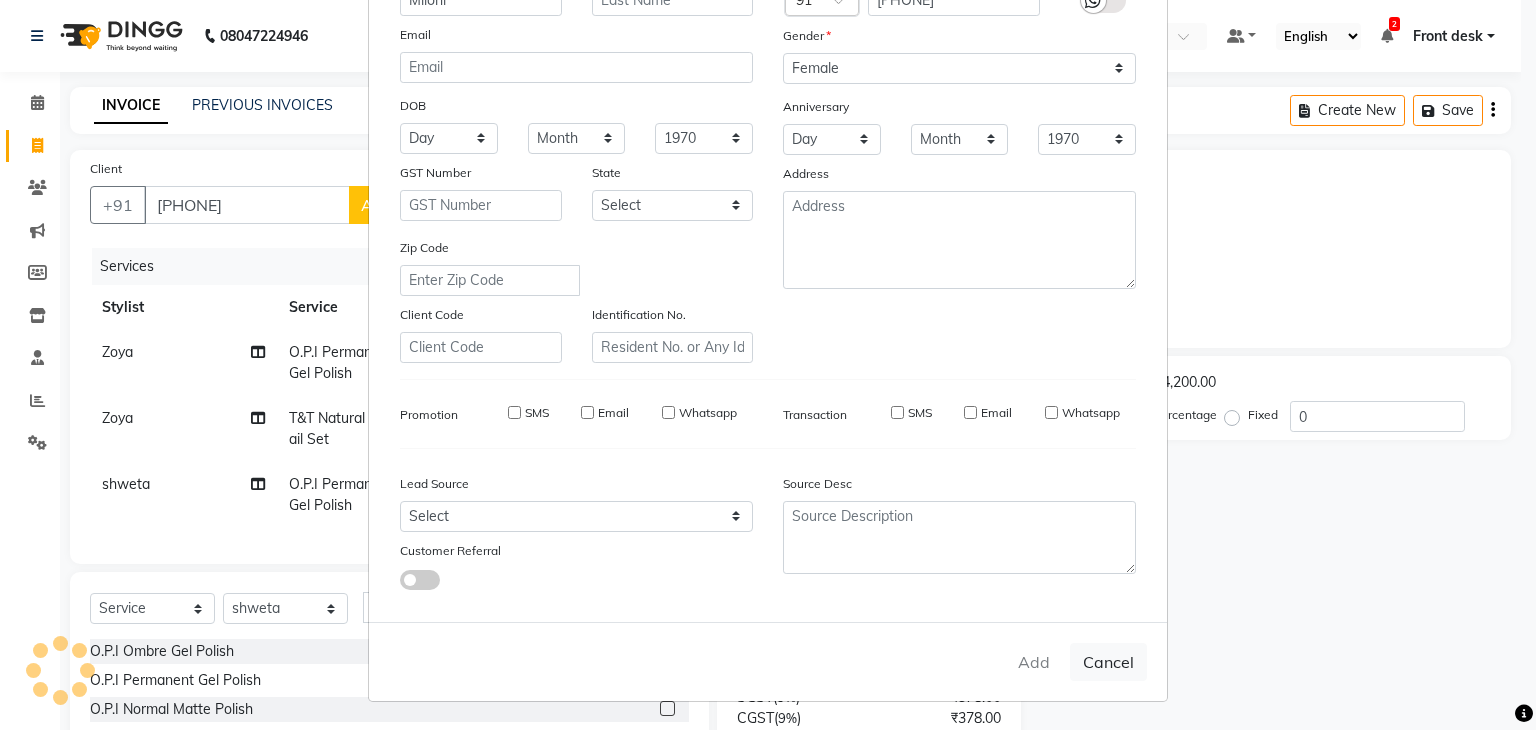type 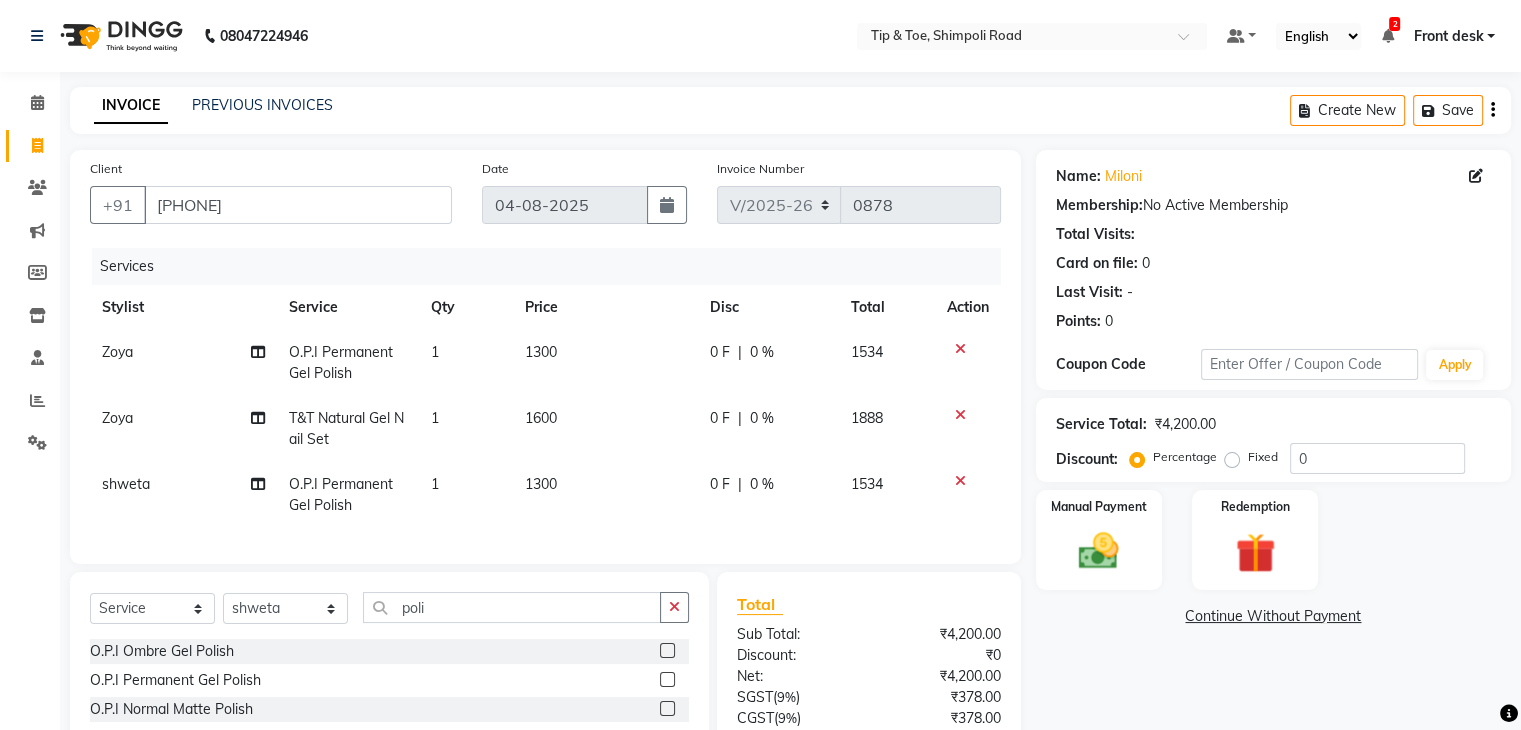 click on "O.P.I Permanent Gel Polish" 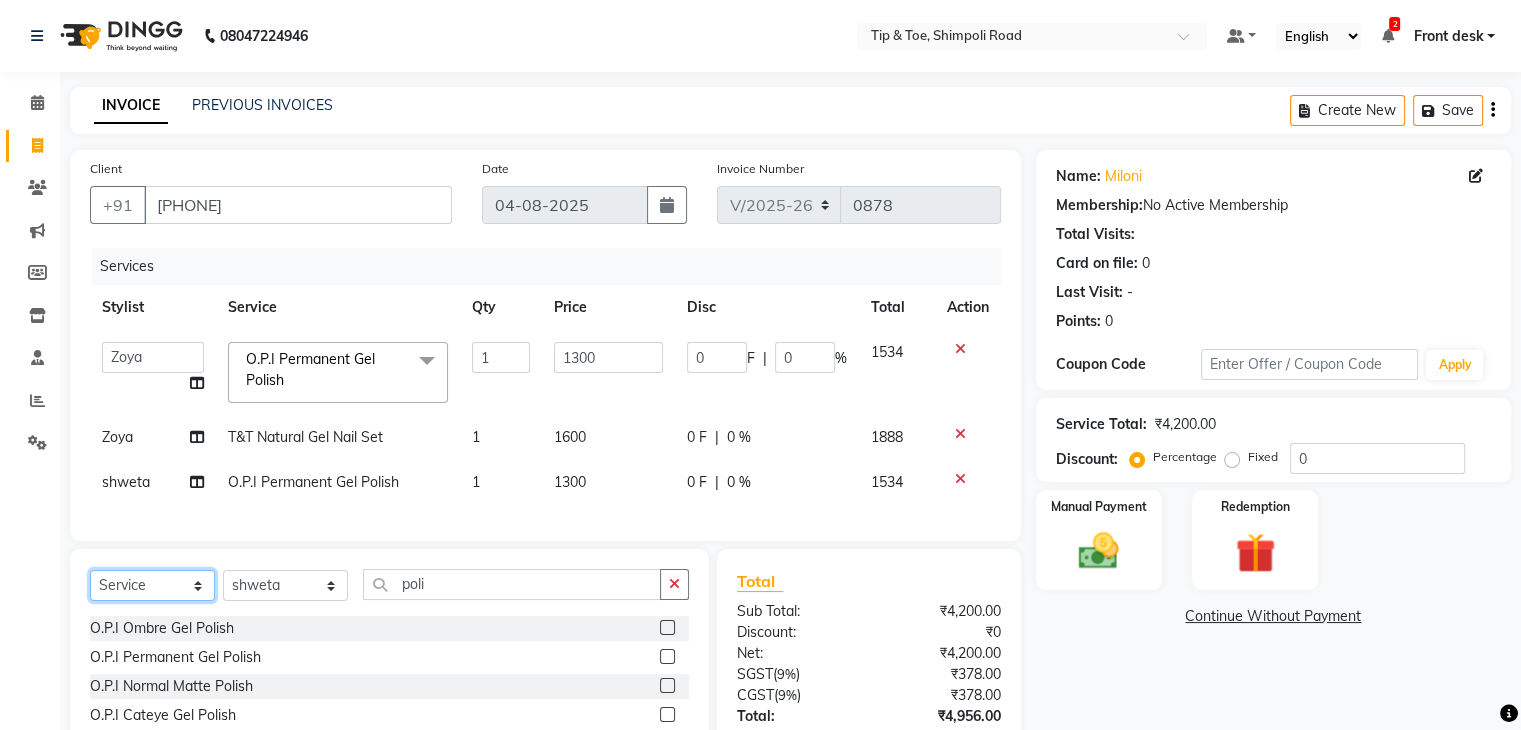 click on "Select  Service  Product  Membership  Package Voucher Prepaid Gift Card" 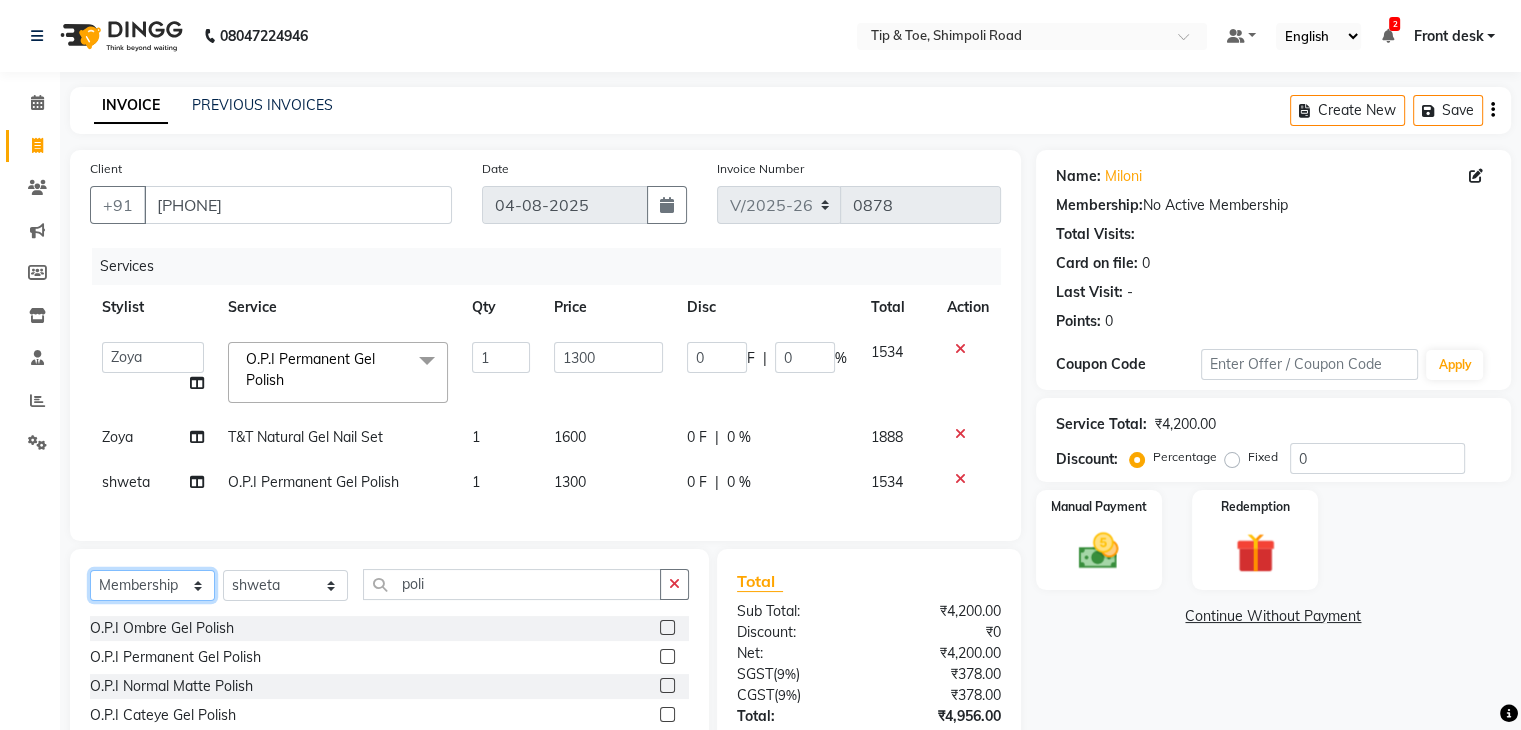 click on "Select  Service  Product  Membership  Package Voucher Prepaid Gift Card" 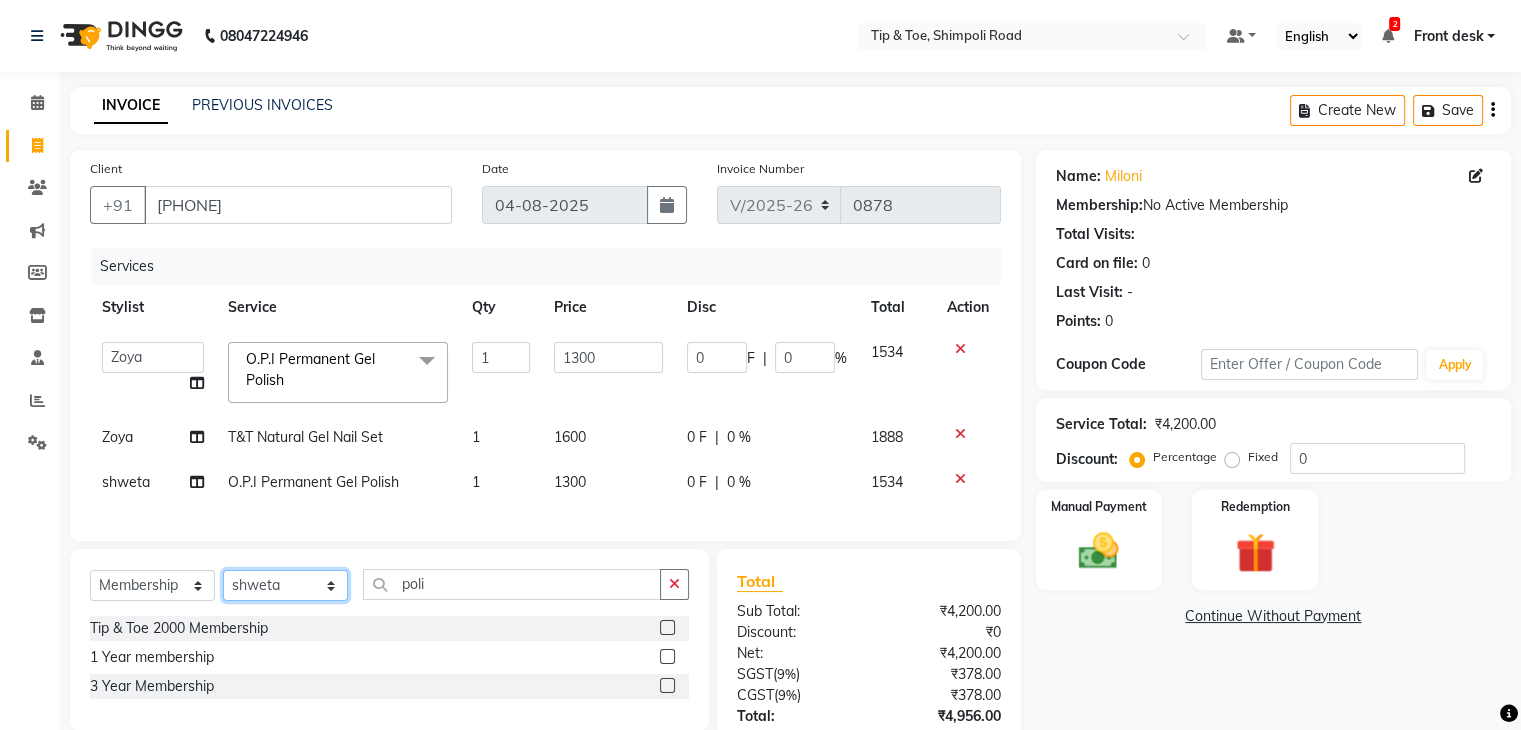 click on "Select Stylist [FIRST] [FIRST] [FIRST] [FIRST] [FIRST] [FIRST] [FIRST] [FIRST] [FIRST] [FIRST] [FIRST] [FIRST]" 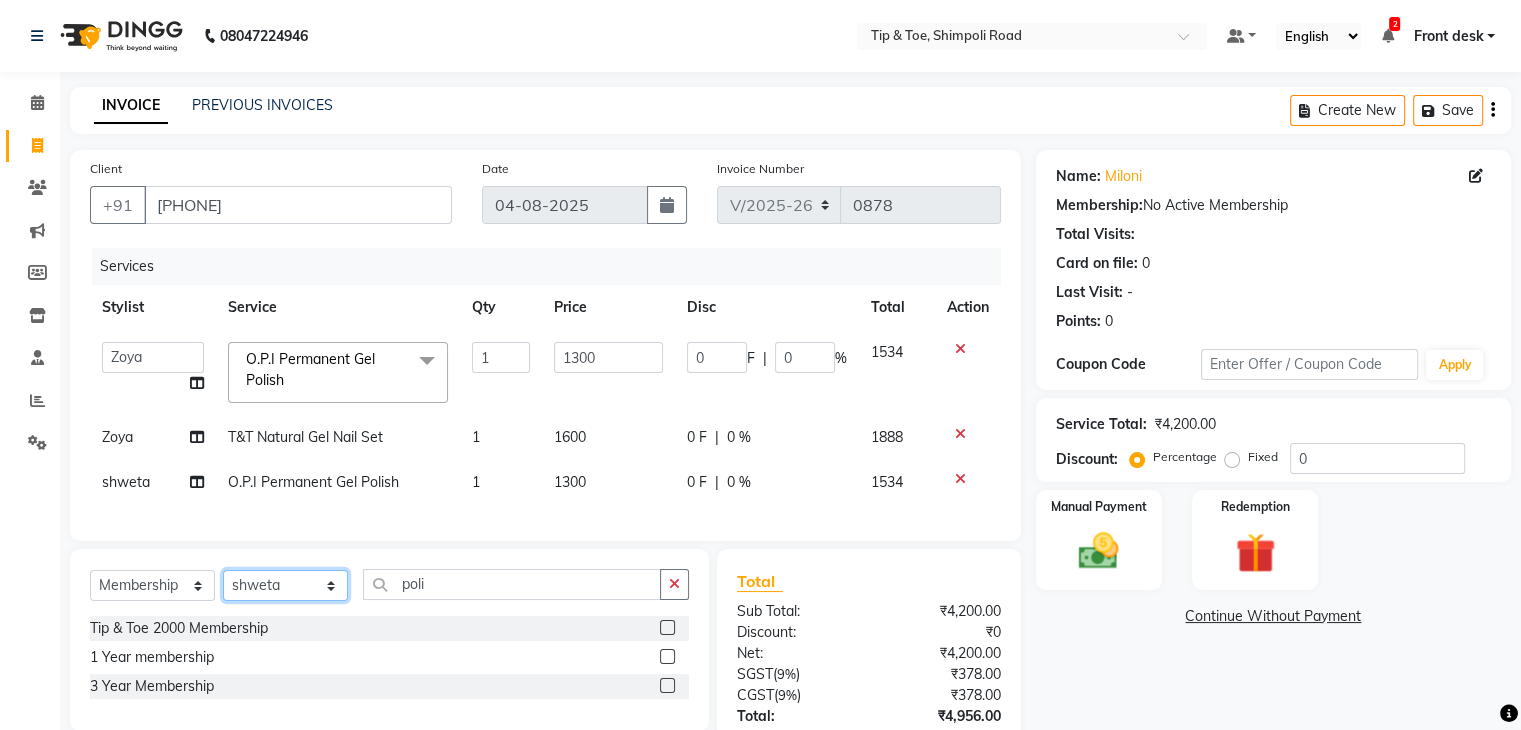 select on "66996" 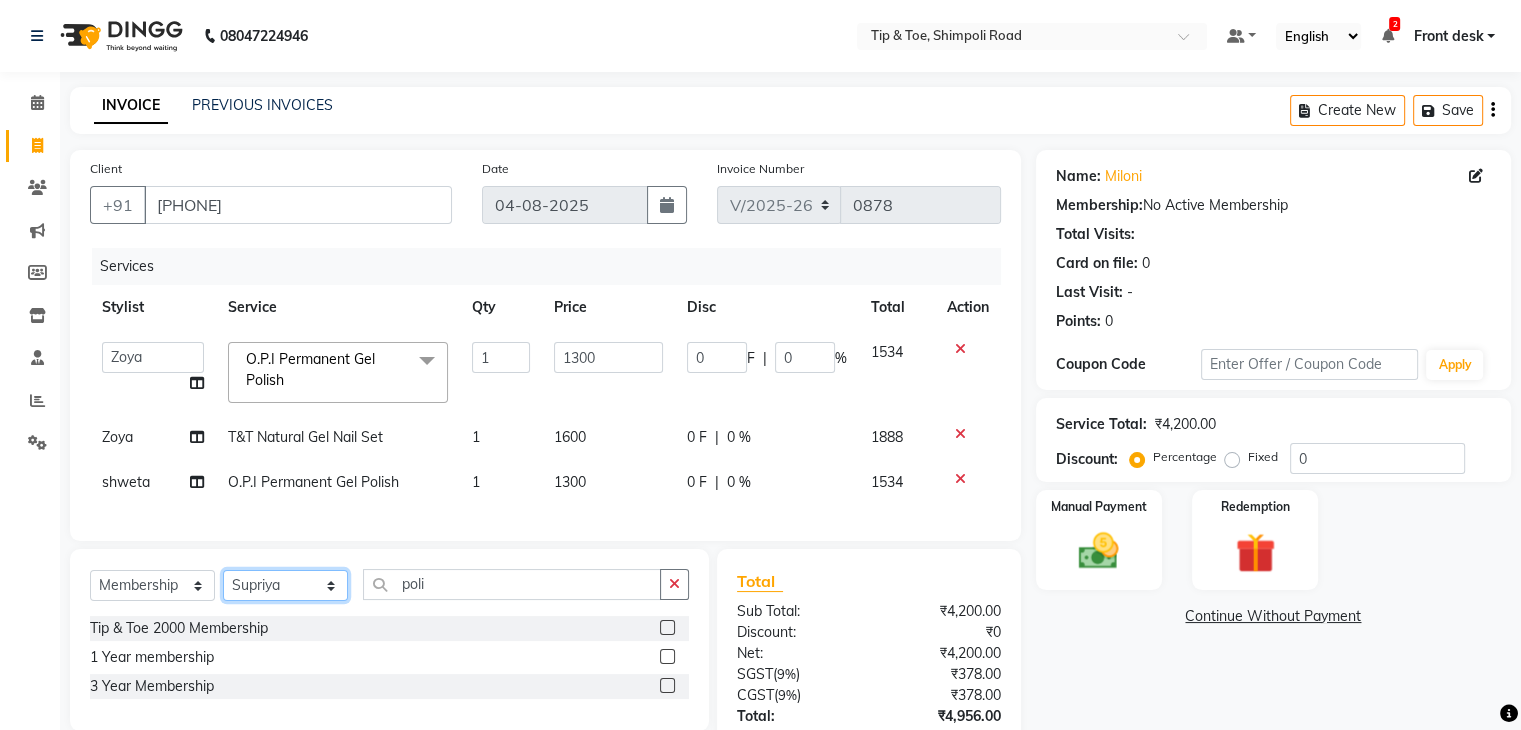 click on "Select Stylist [FIRST] [FIRST] [FIRST] [FIRST] [FIRST] [FIRST] [FIRST] [FIRST] [FIRST] [FIRST] [FIRST] [FIRST]" 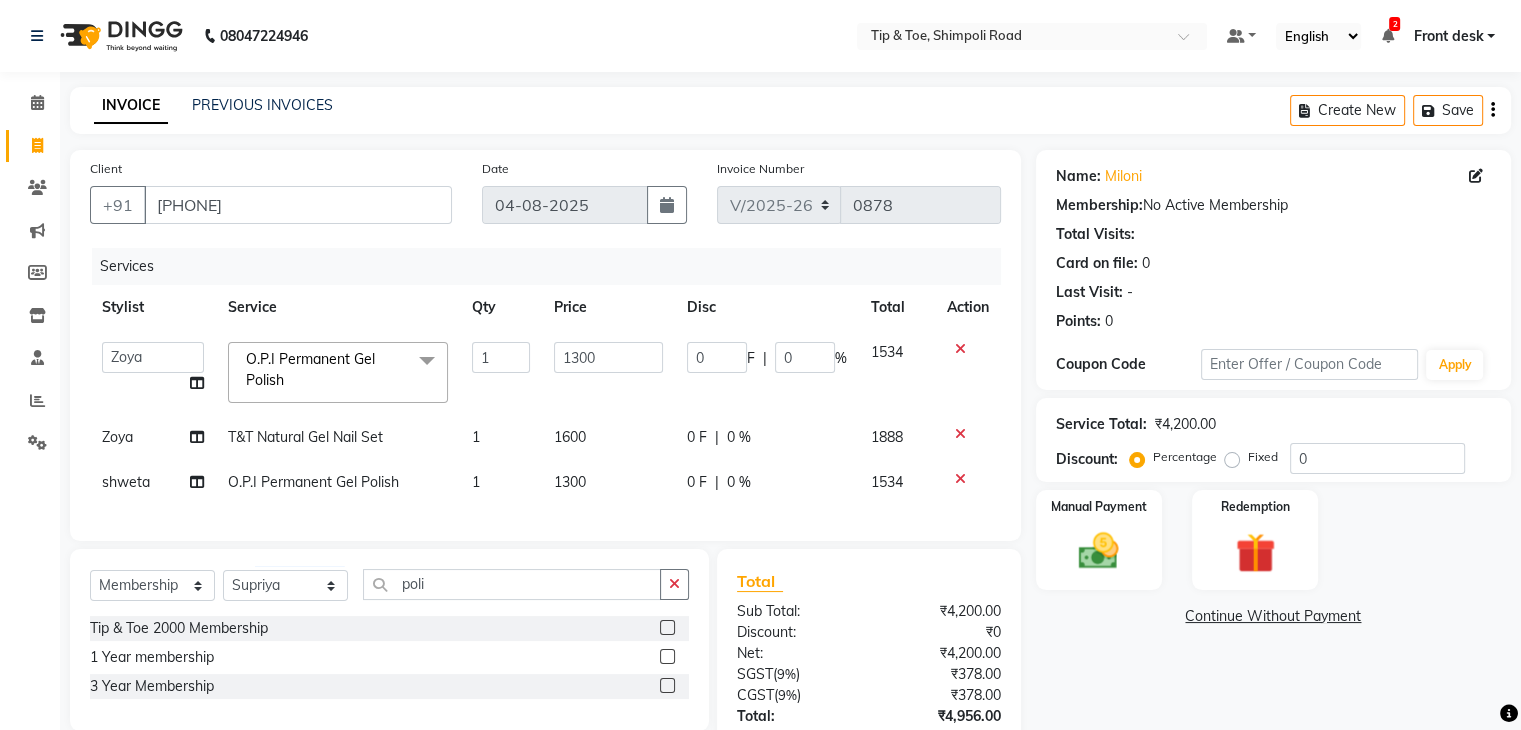 click 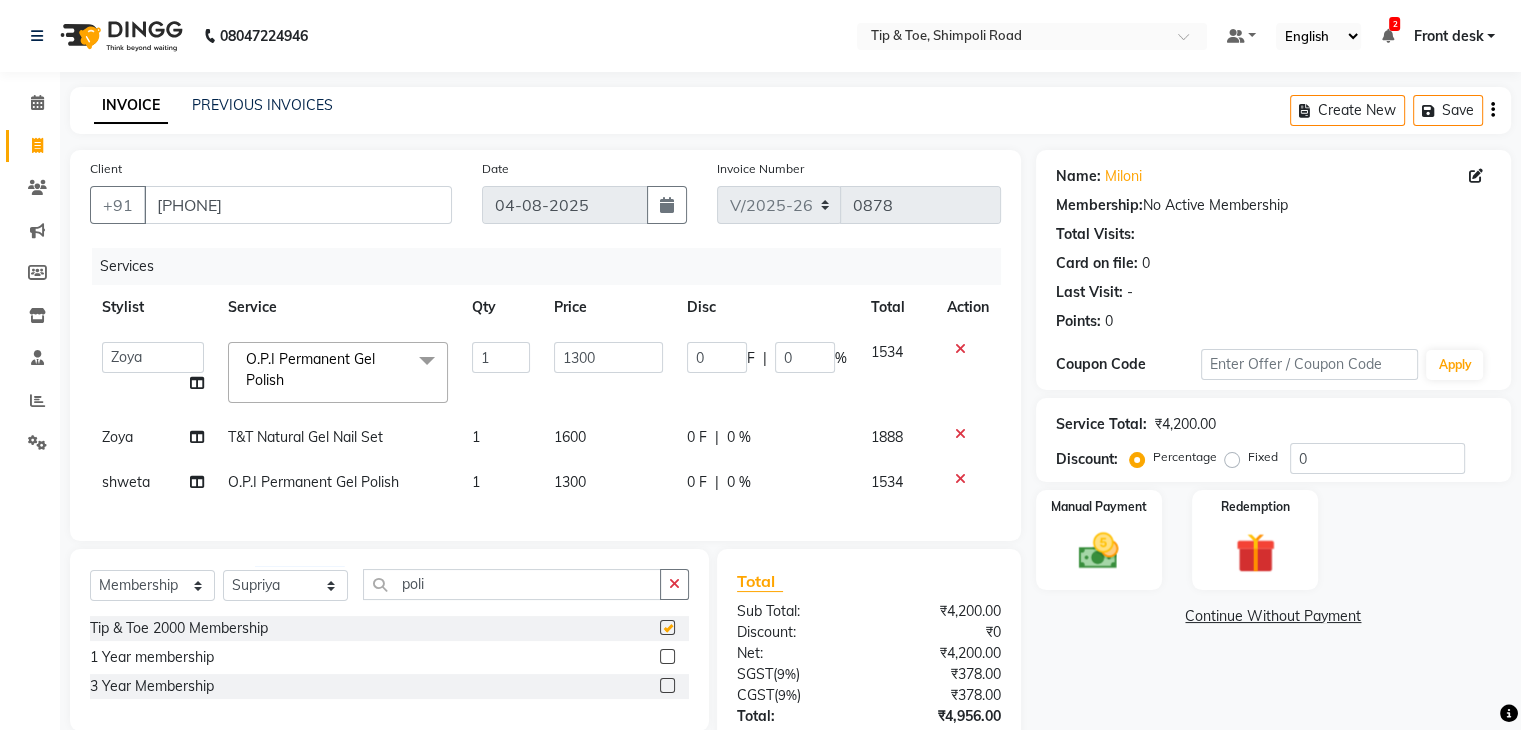 select on "select" 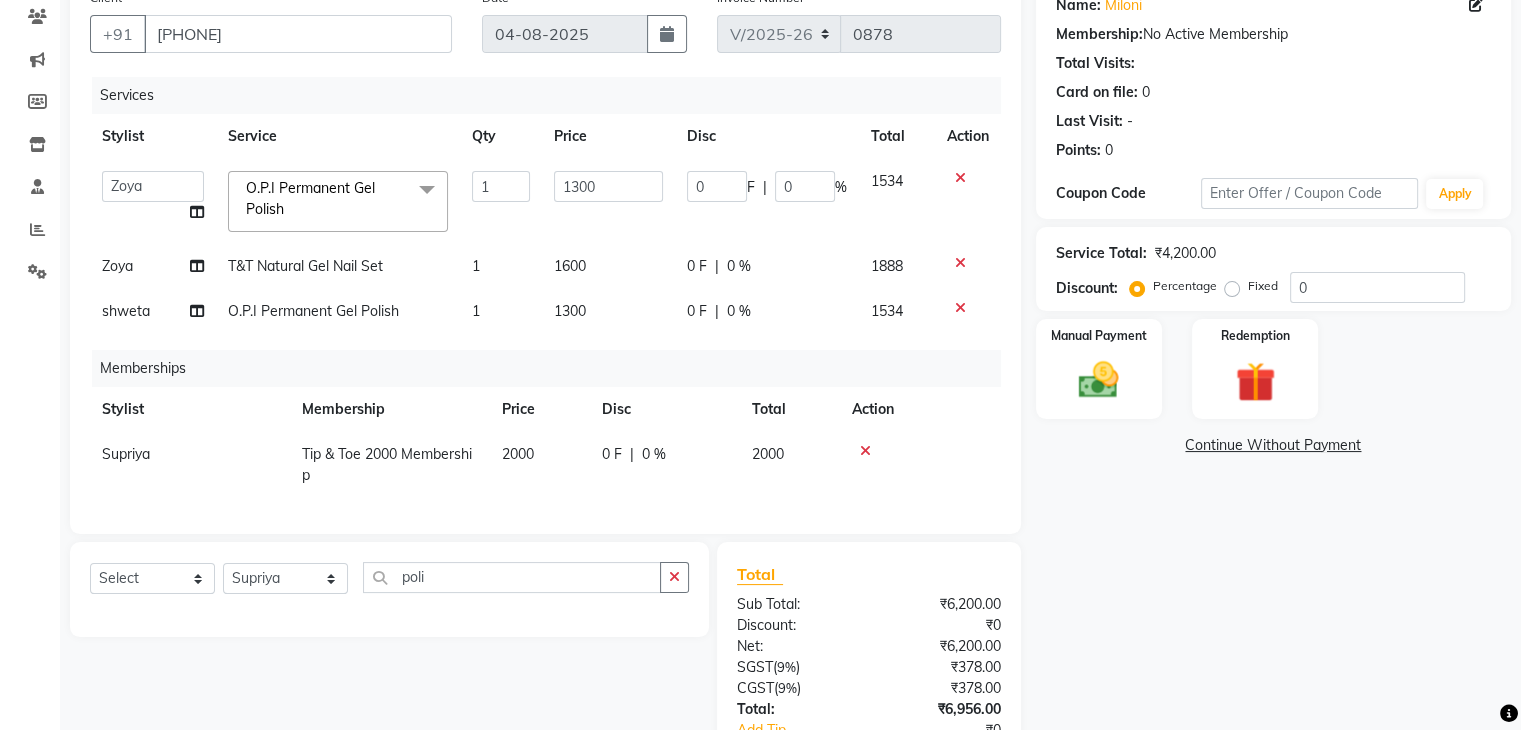 scroll, scrollTop: 100, scrollLeft: 0, axis: vertical 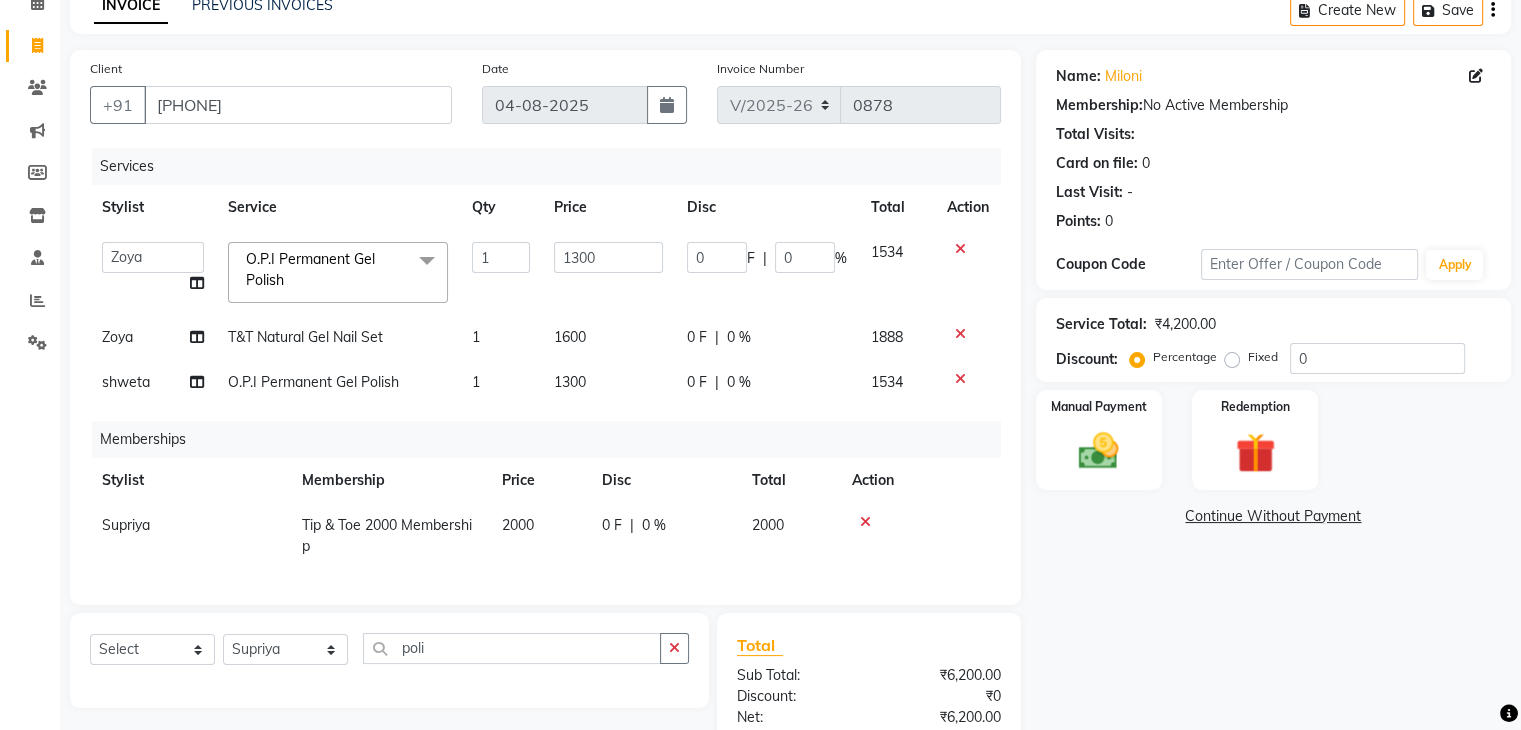 click on "T&T Natural Gel Nail Set" 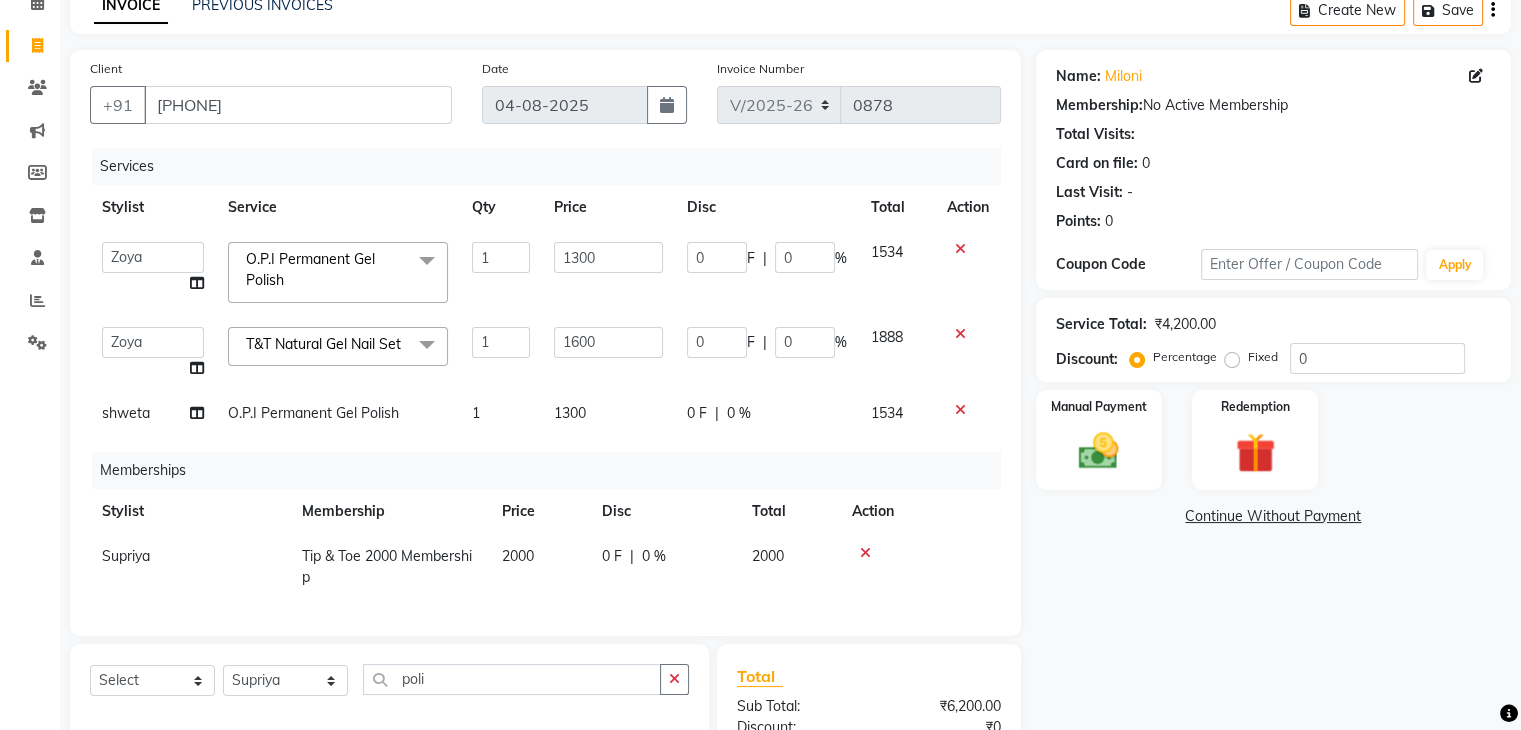 click on "T&T Natural Gel Nail Set" 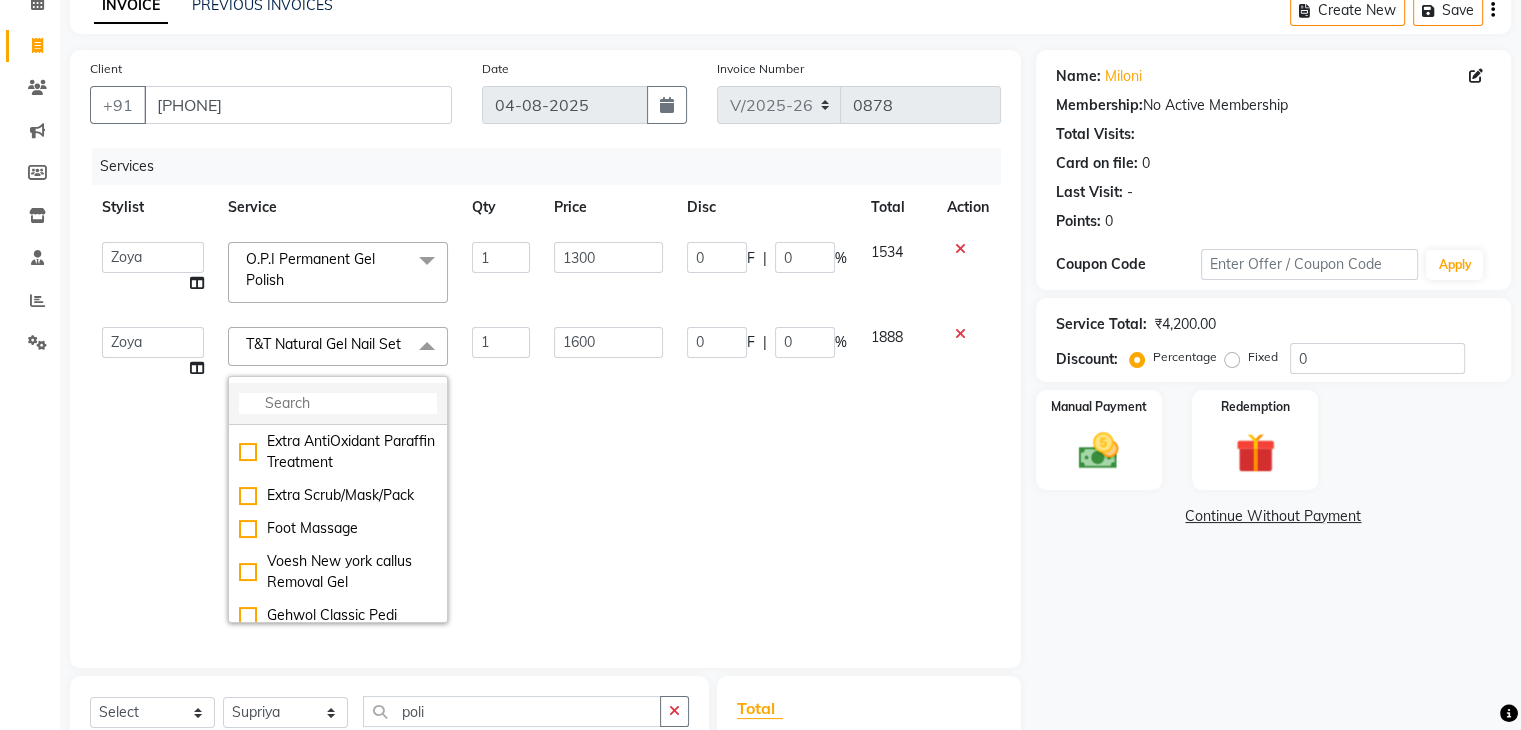 click 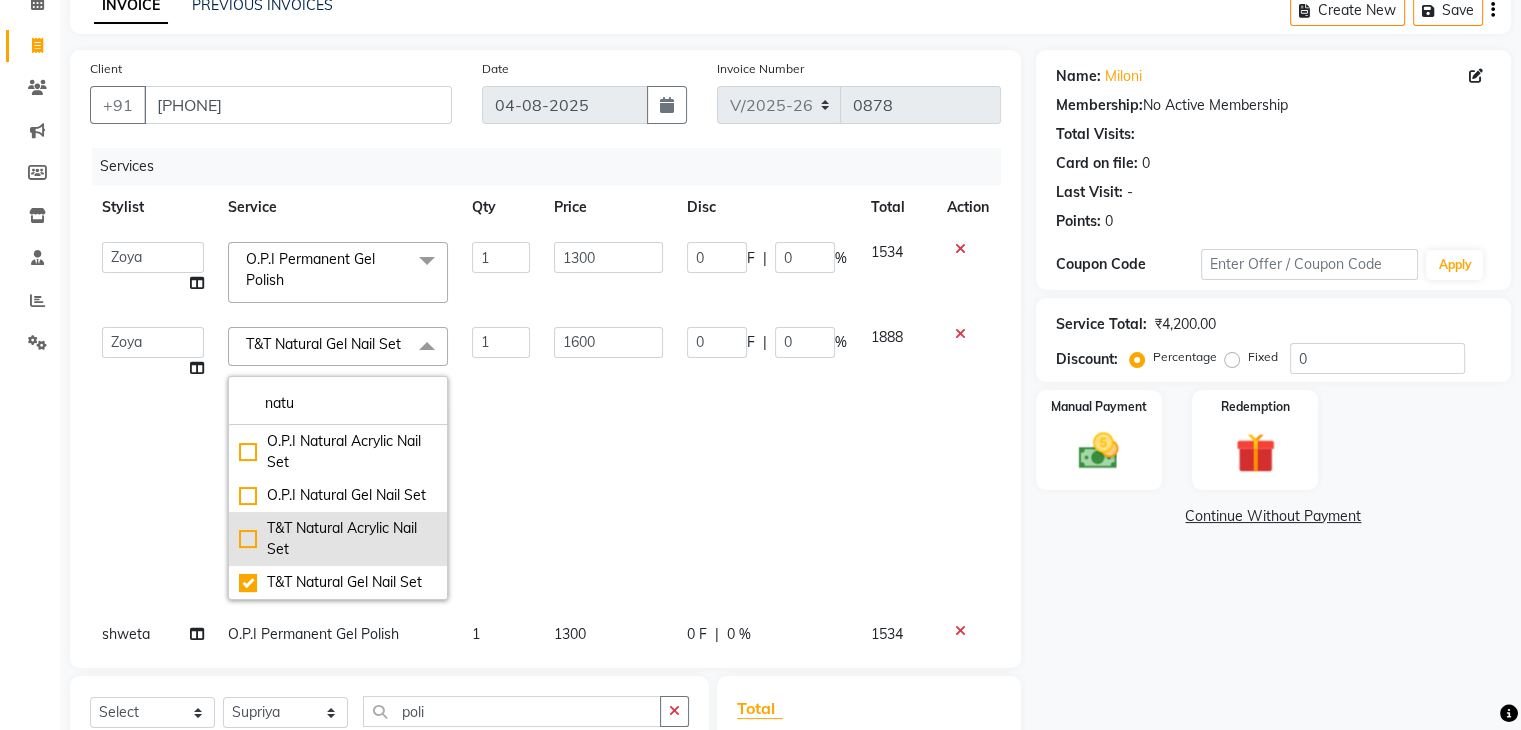 type on "natu" 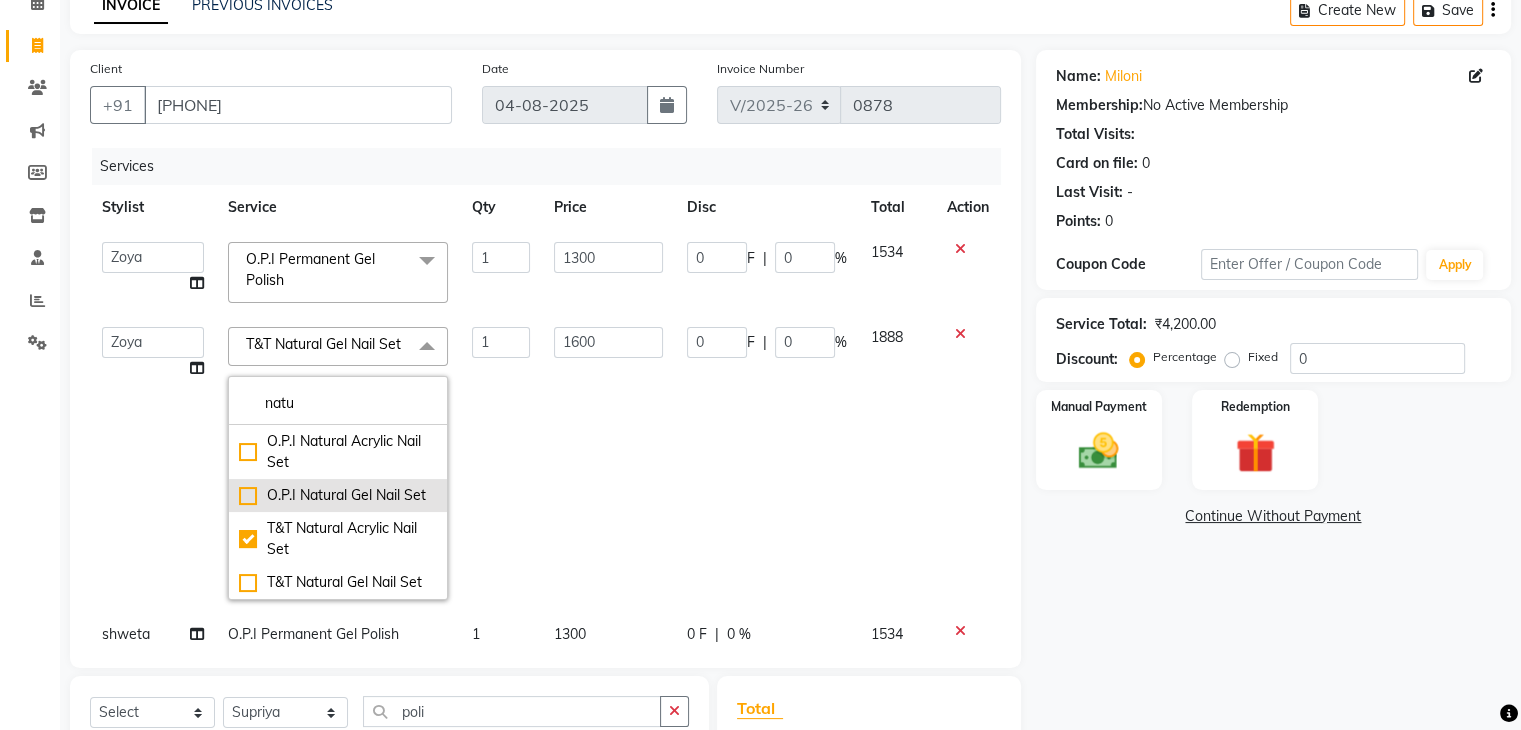checkbox on "true" 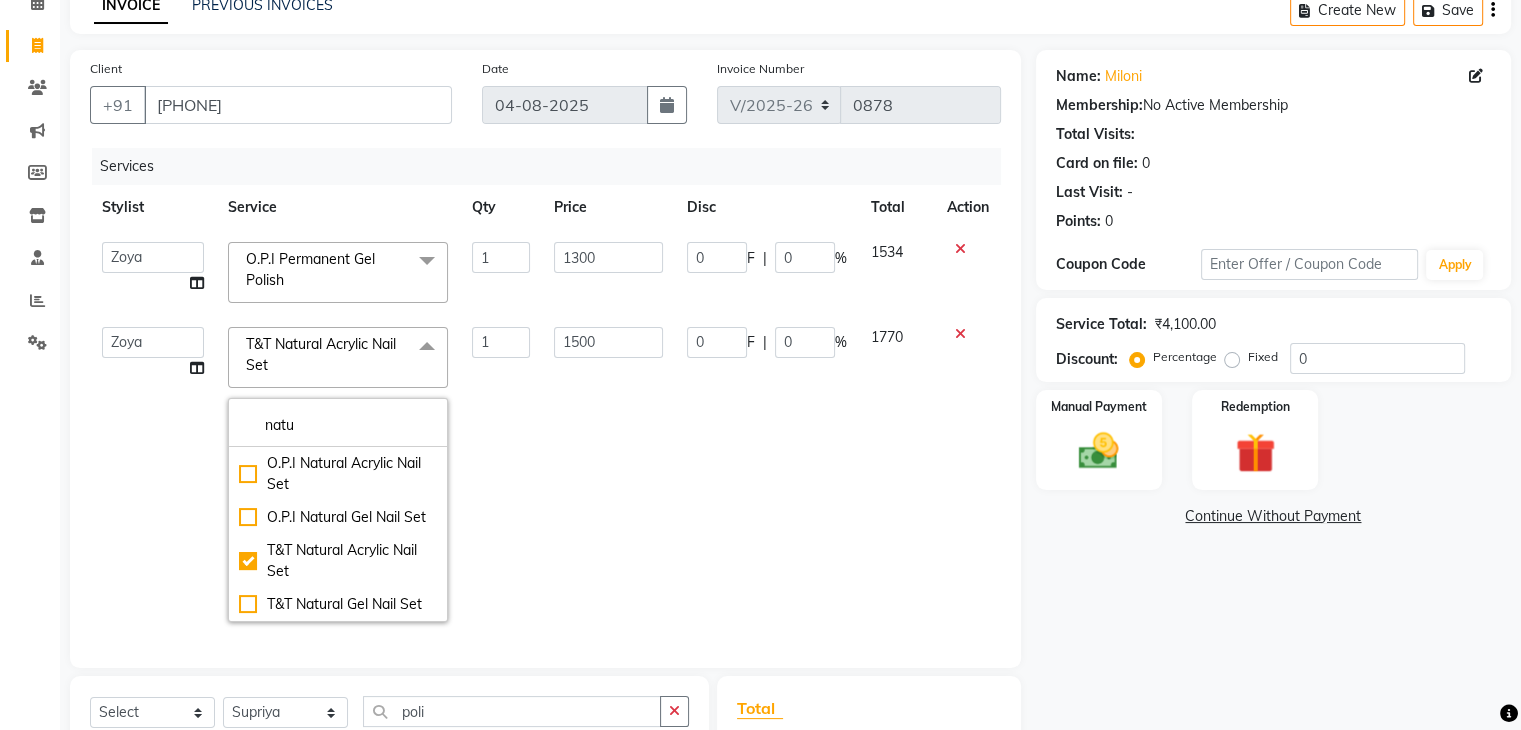 click on "Name: [FIRST] Membership: No Active Membership Total Visits: Card on file: 0 Last Visit: - Points: 0 Coupon Code Apply Service Total: ₹4,100.00 Discount: Percentage Fixed 0 Manual Payment Redemption Continue Without Payment" 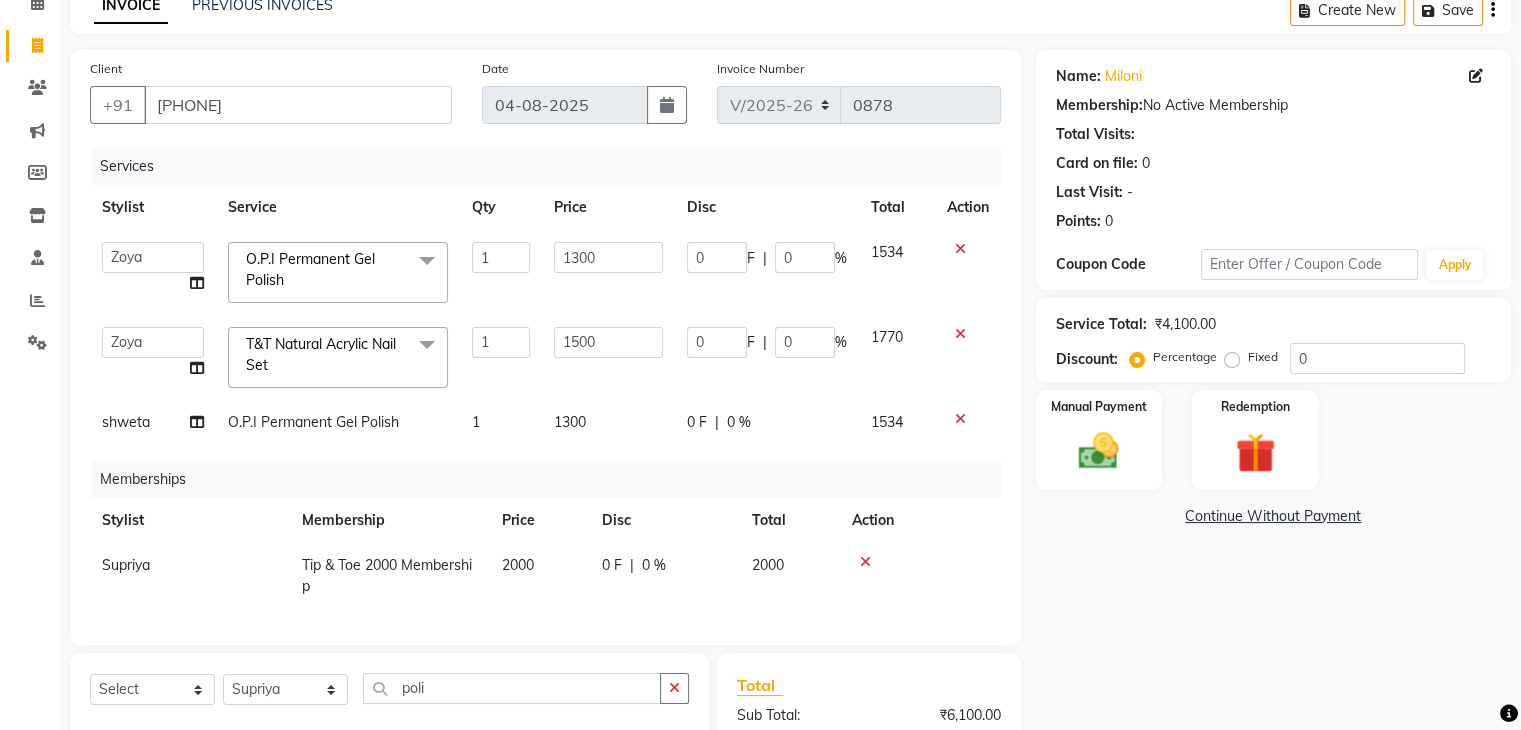 click on "O.P.I Permanent Gel Polish" 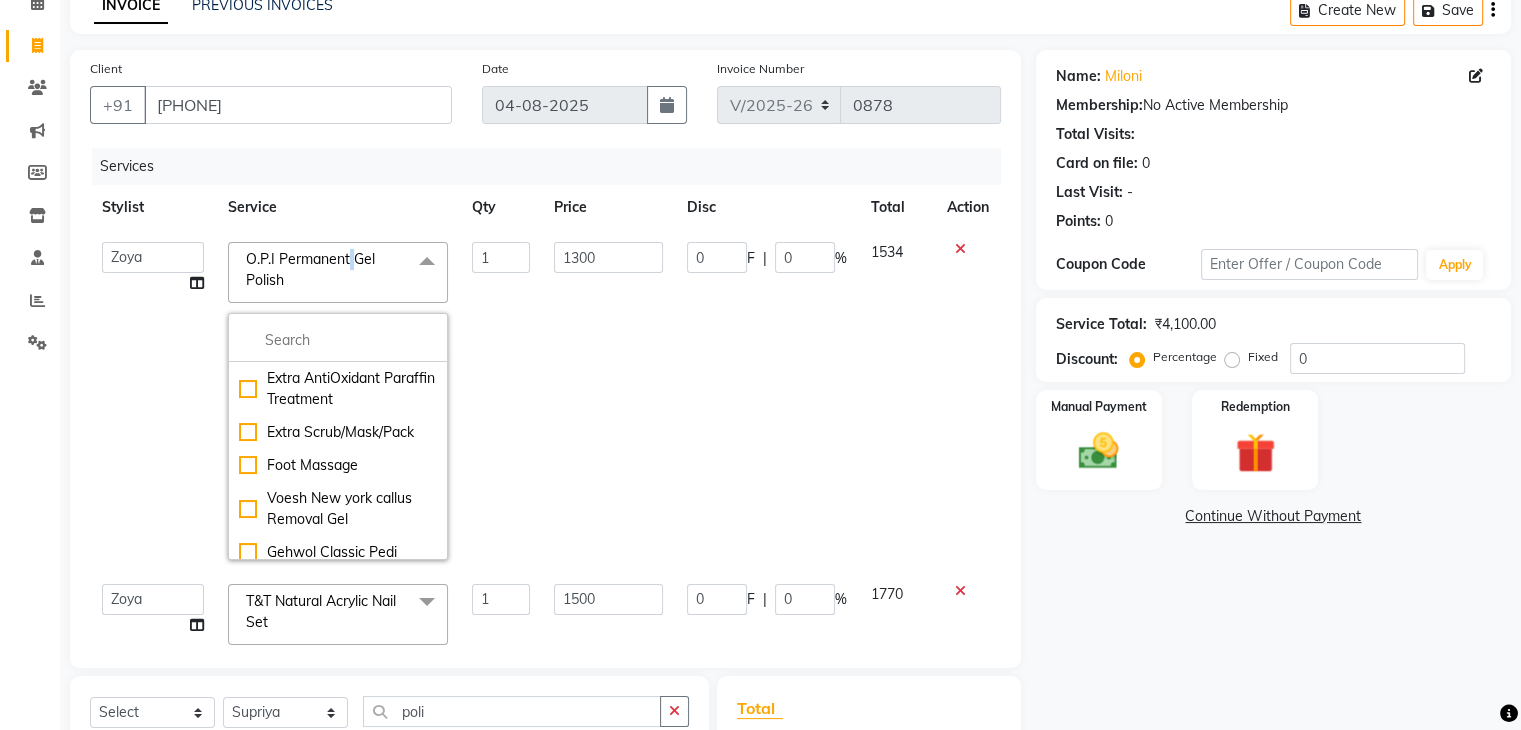 click on "O.P.I Permanent Gel Polish" 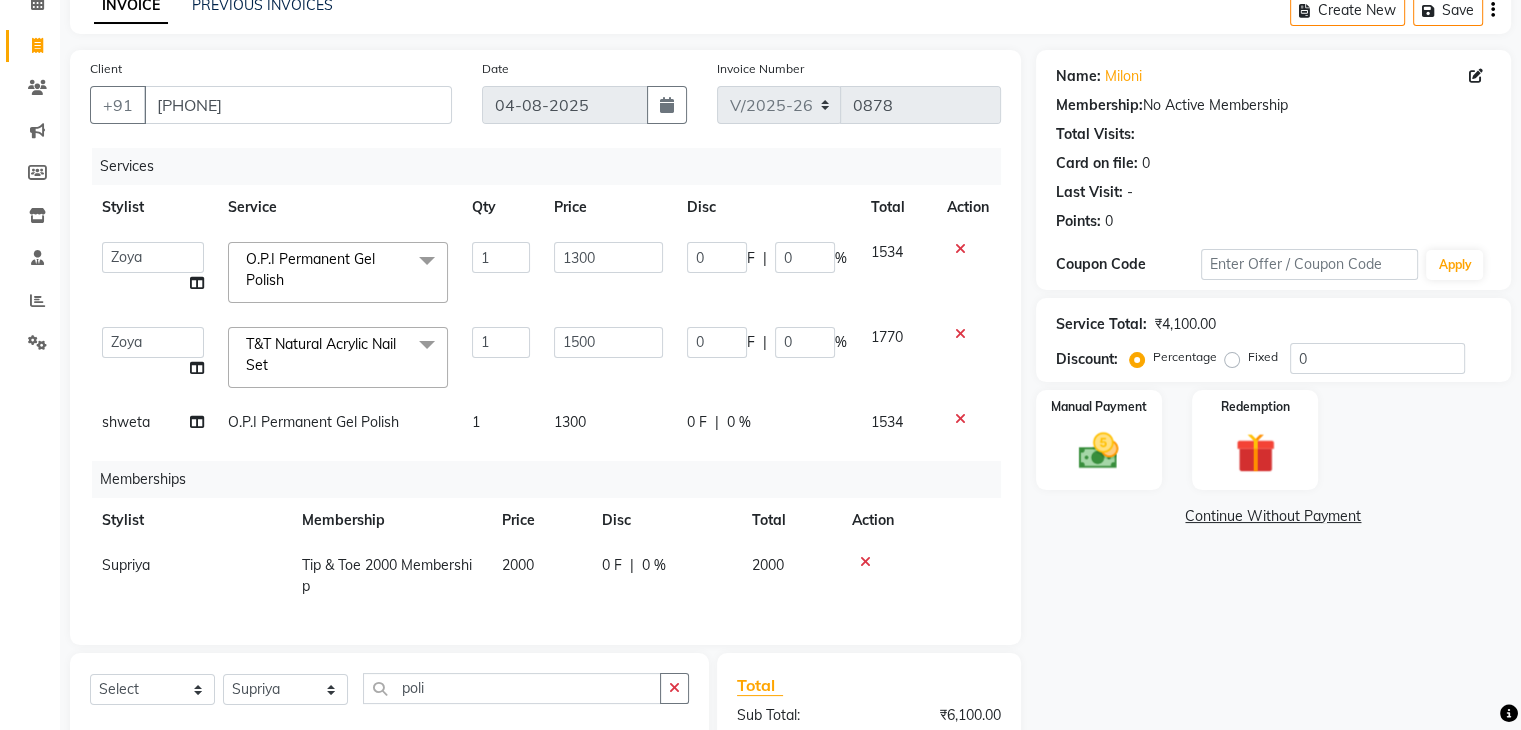 click on "O.P.I Permanent Gel Polish  x" 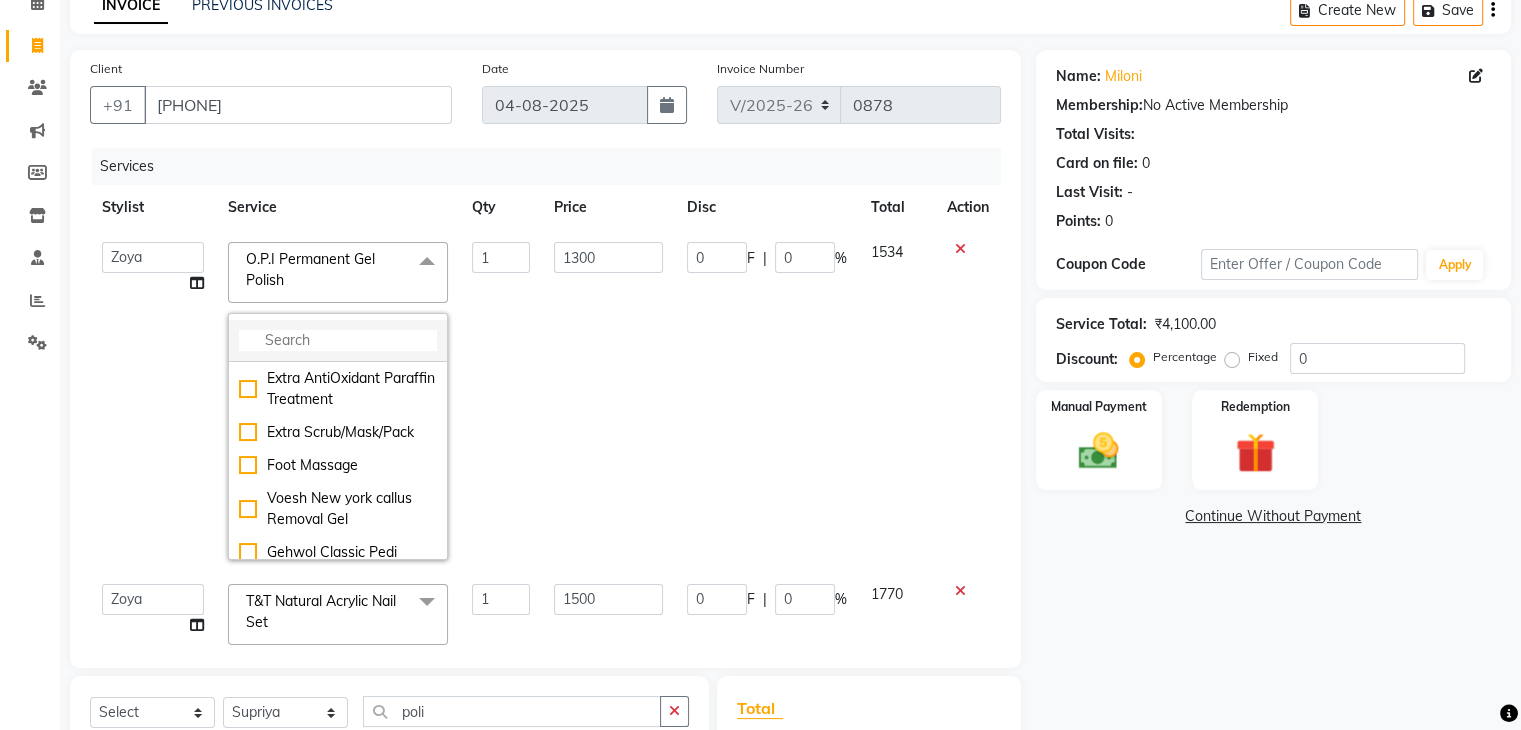 click 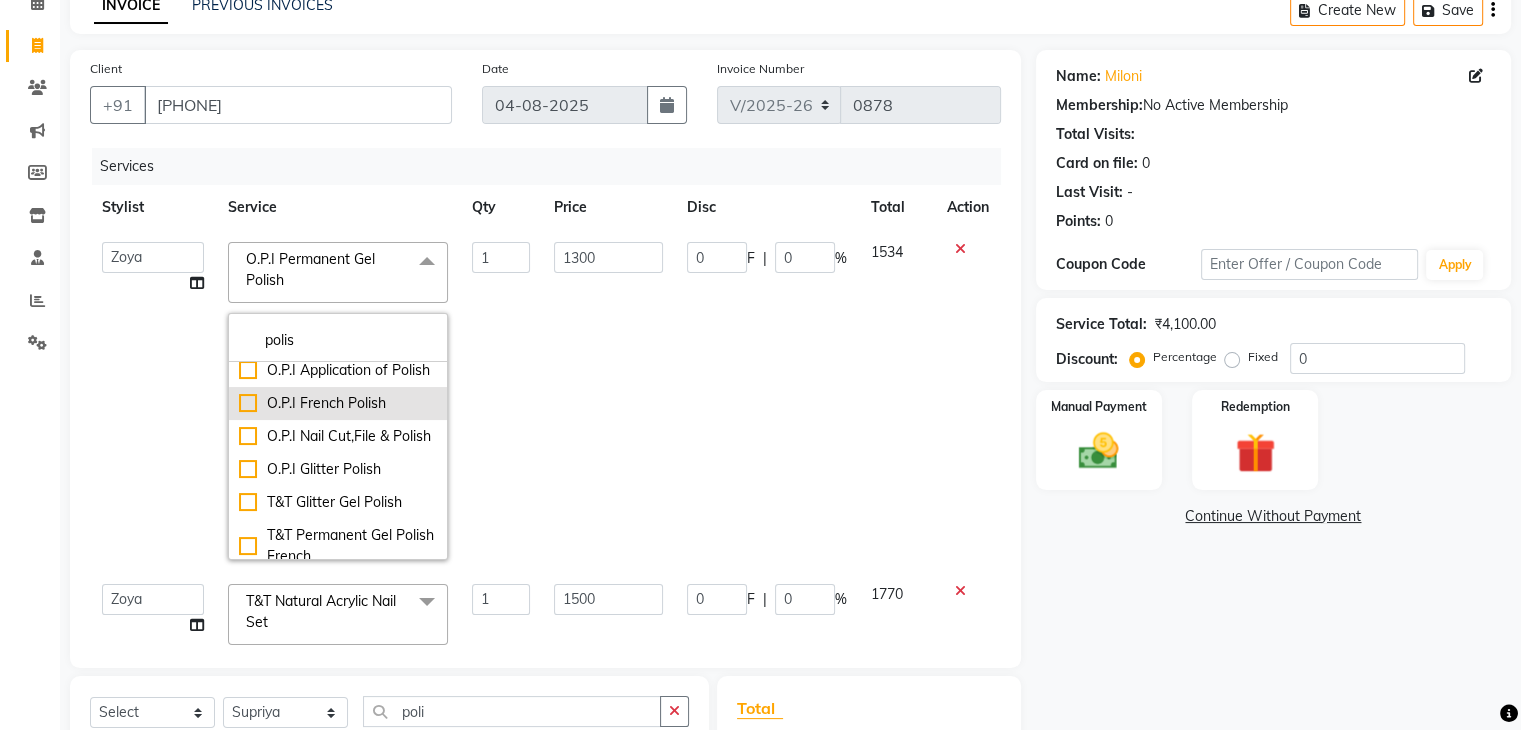 scroll, scrollTop: 500, scrollLeft: 0, axis: vertical 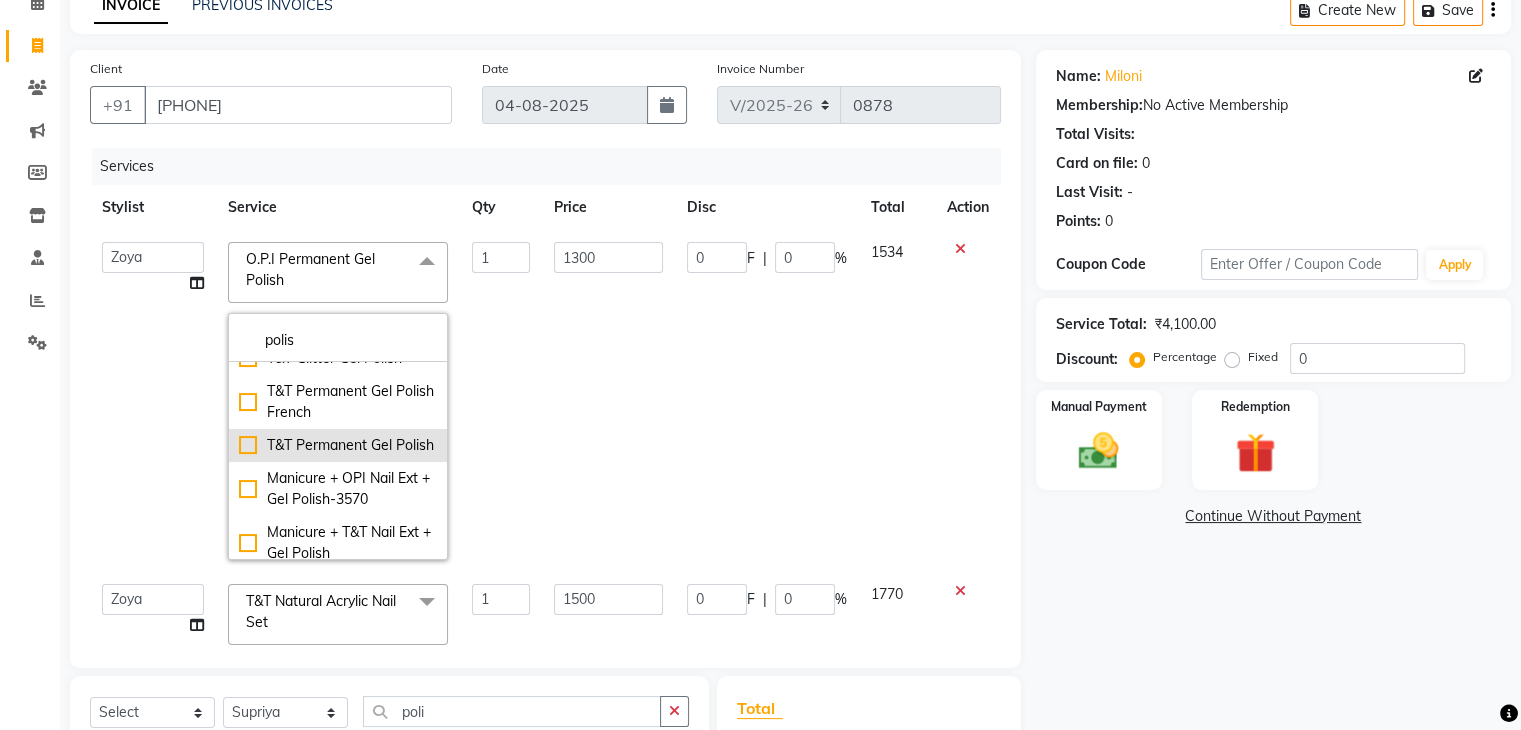 type on "polis" 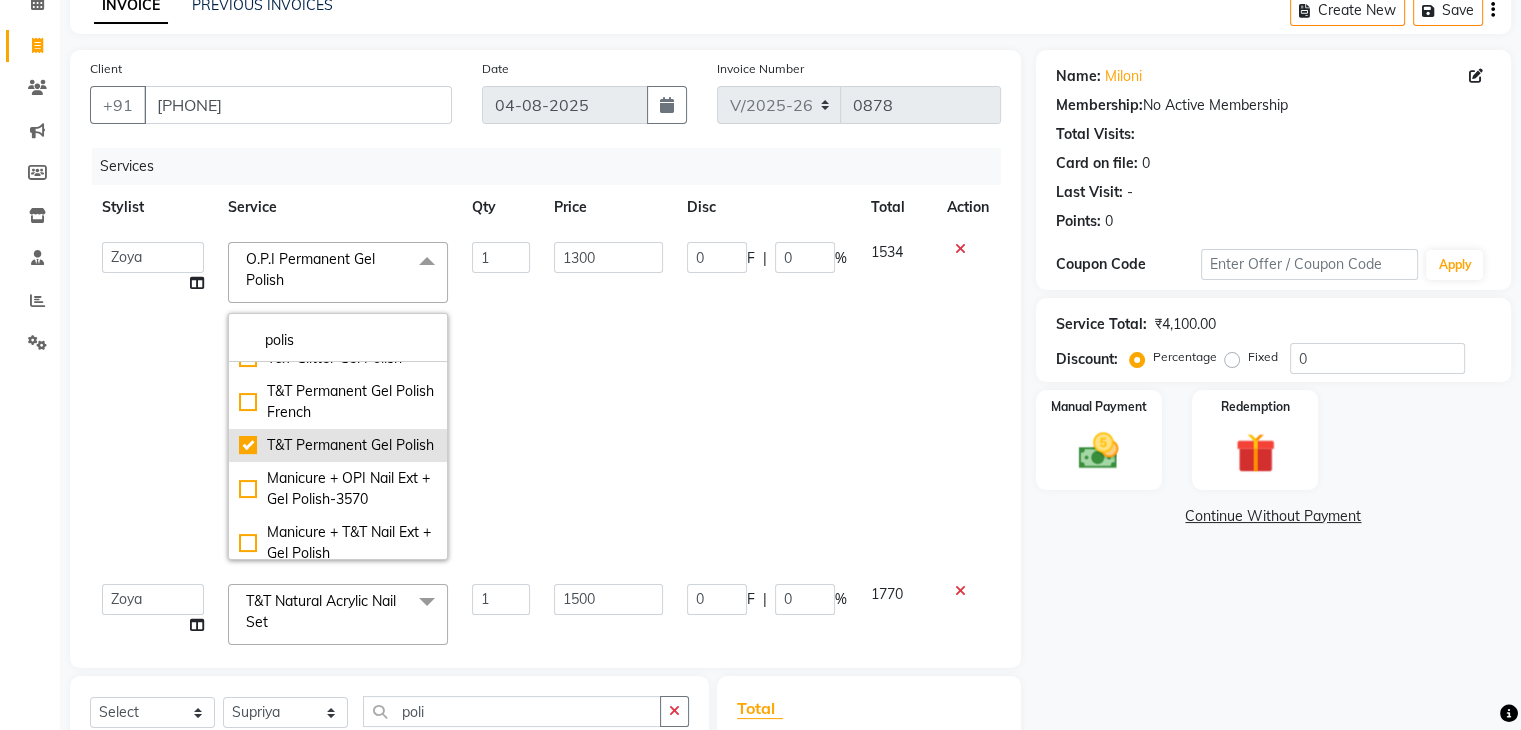 checkbox on "false" 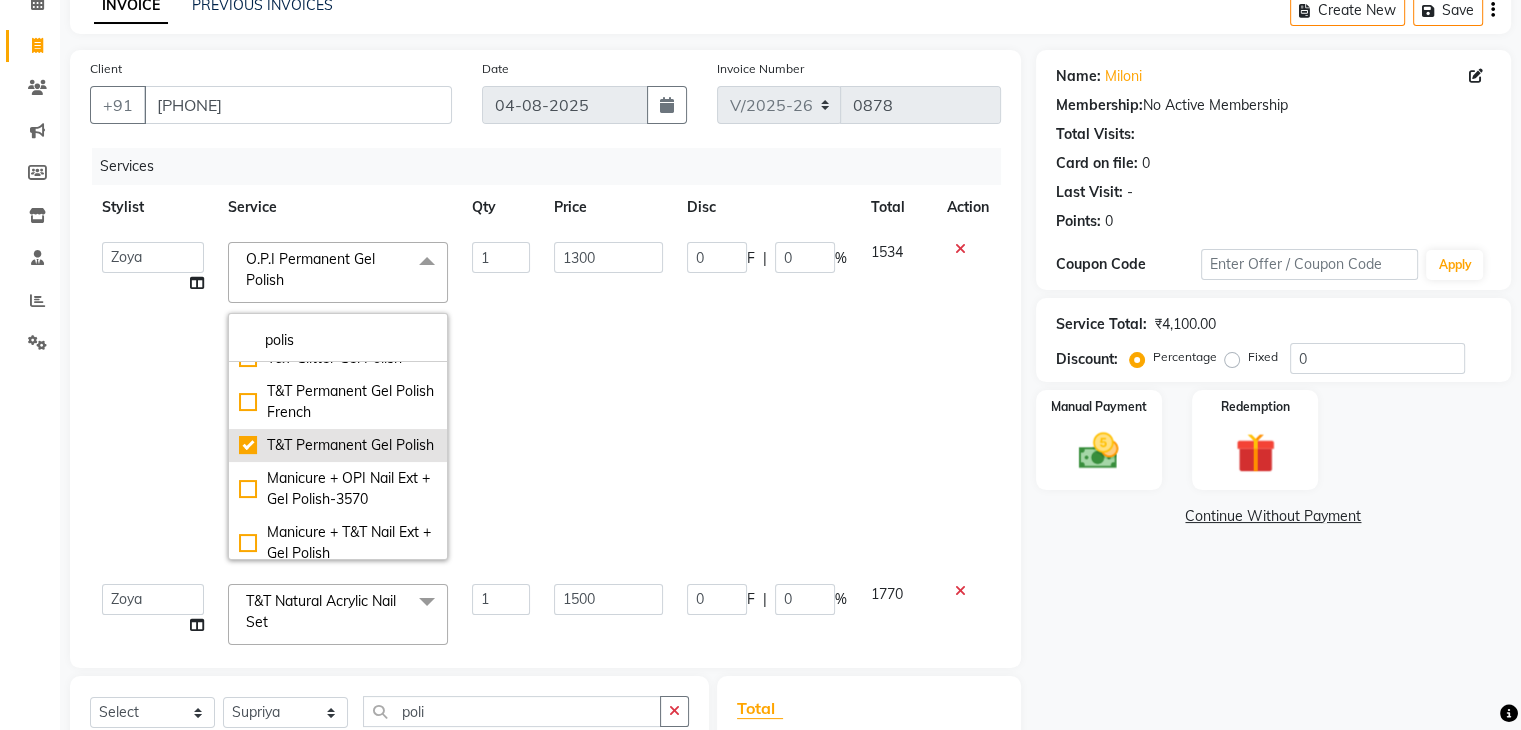 checkbox on "true" 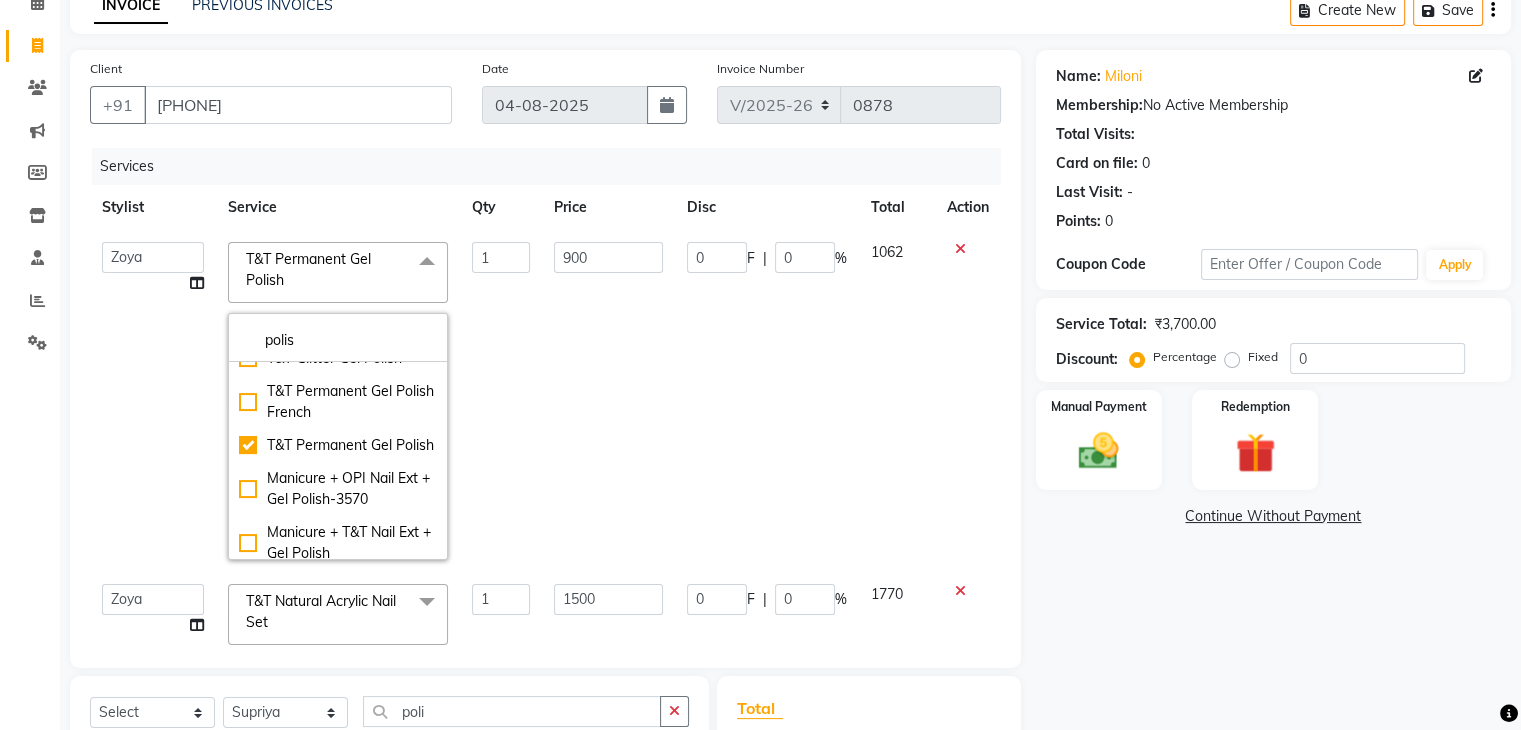 click on "Calendar  Invoice  Clients  Marketing  Members  Inventory  Staff  Reports  Settings Completed InProgress Upcoming Dropped Tentative Check-In Confirm Bookings Generate Report Segments Page Builder" 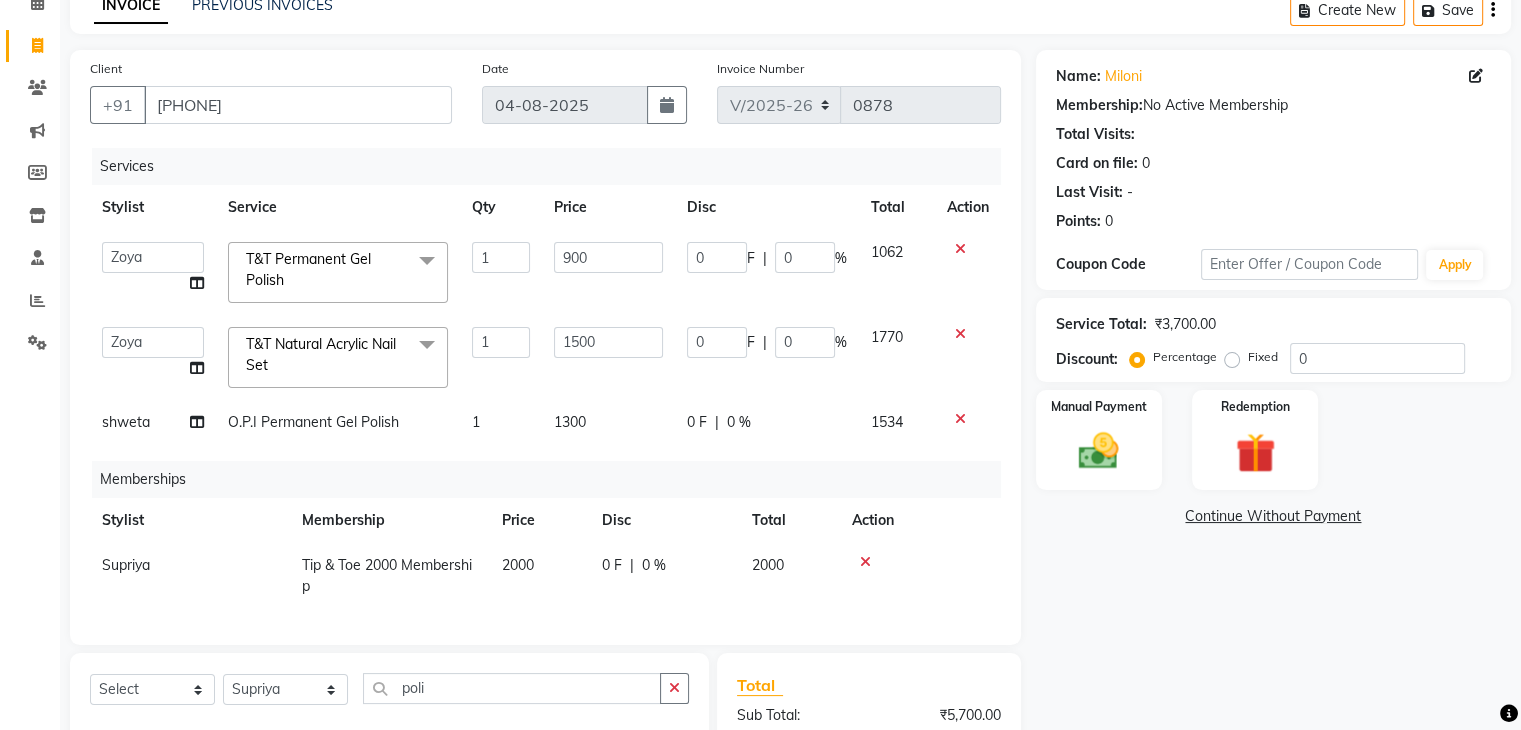 click on "O.P.I Permanent Gel Polish" 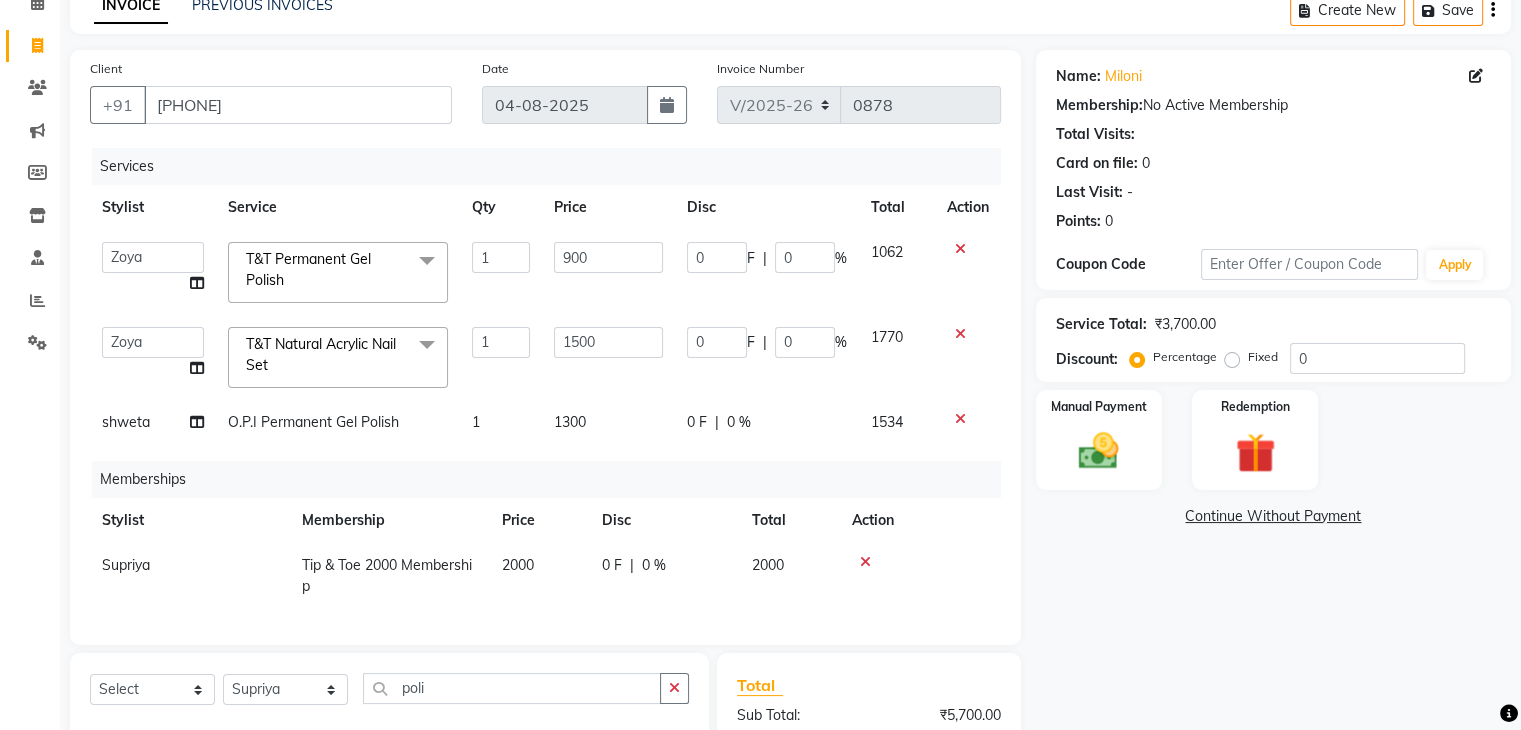 select on "87938" 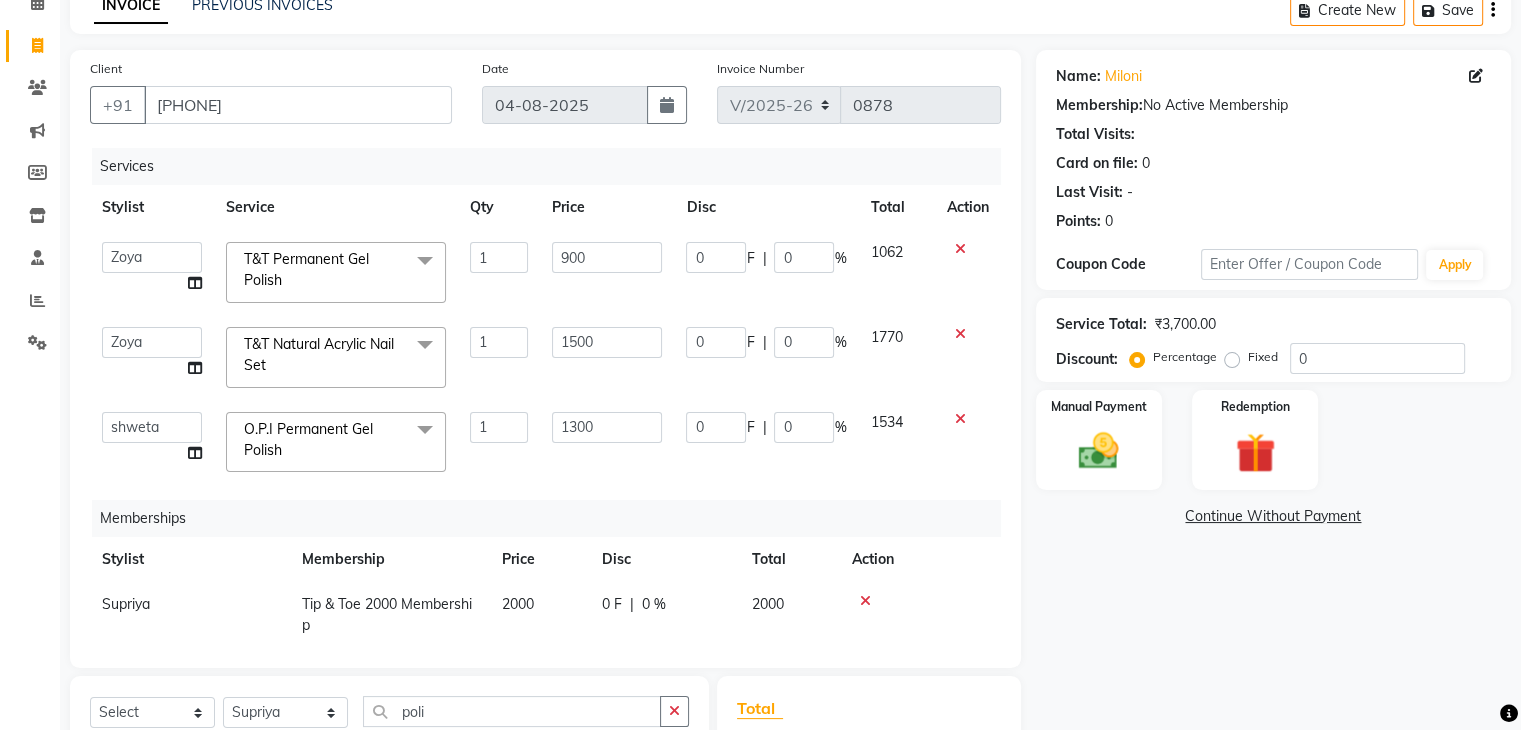 click on "O.P.I Permanent Gel Polish" 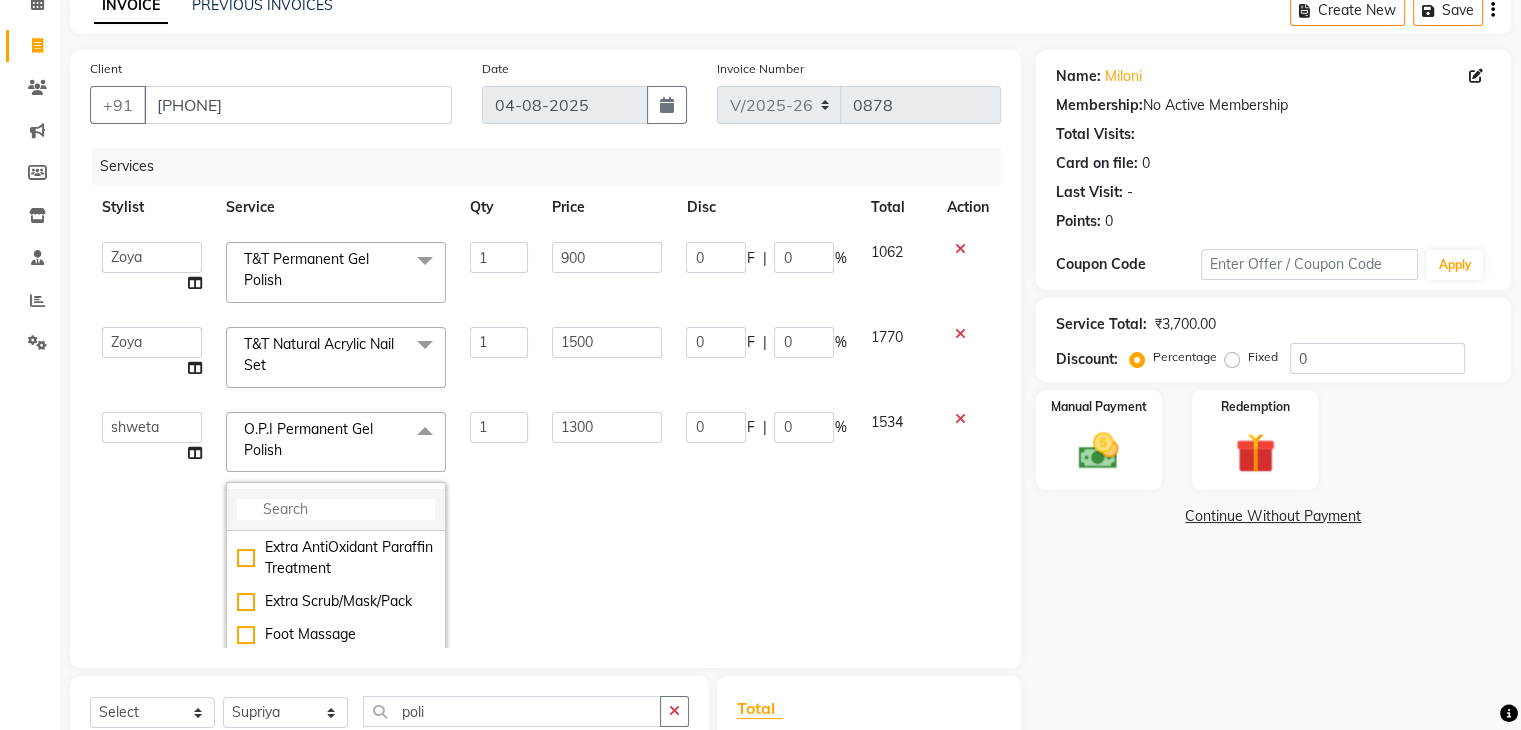 click 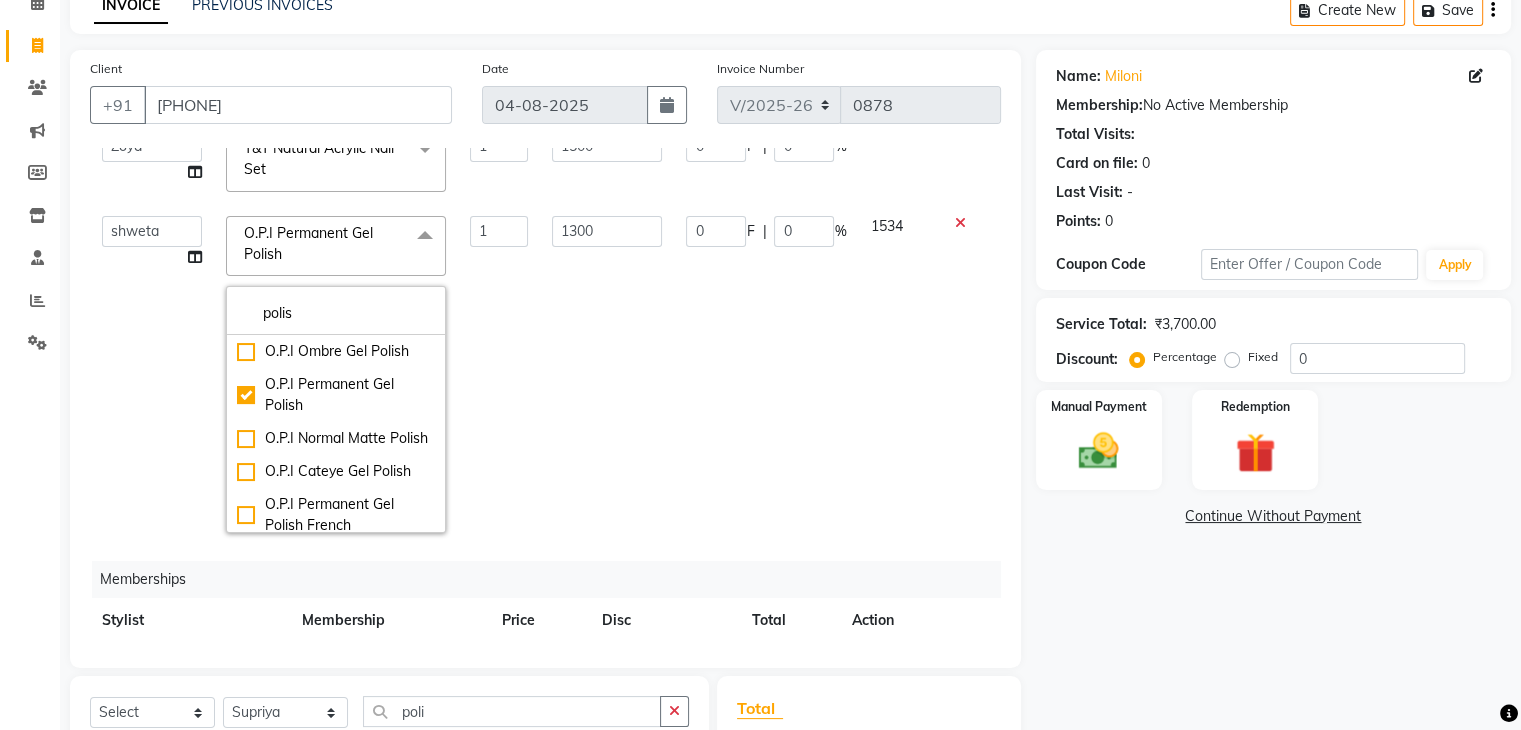 scroll, scrollTop: 200, scrollLeft: 0, axis: vertical 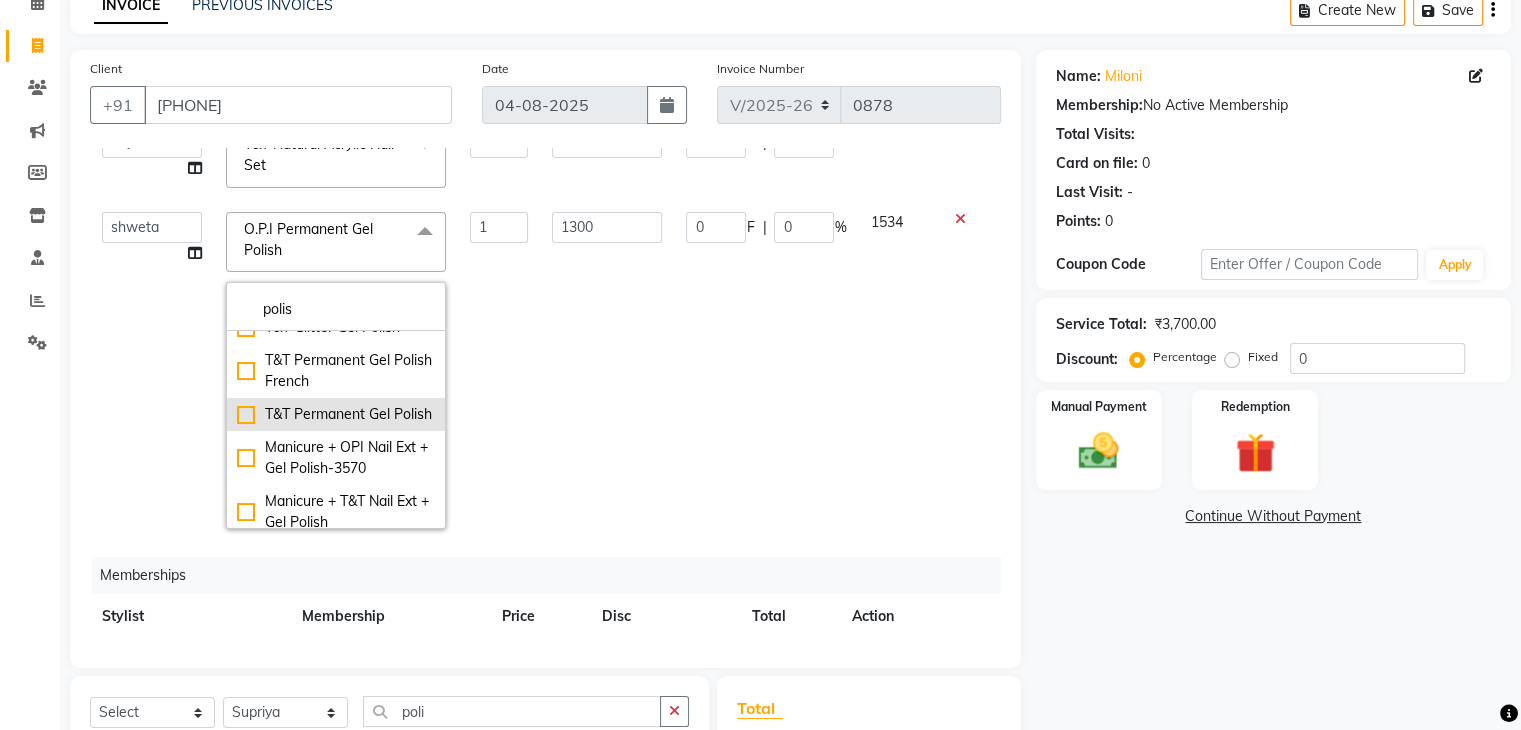 type on "polis" 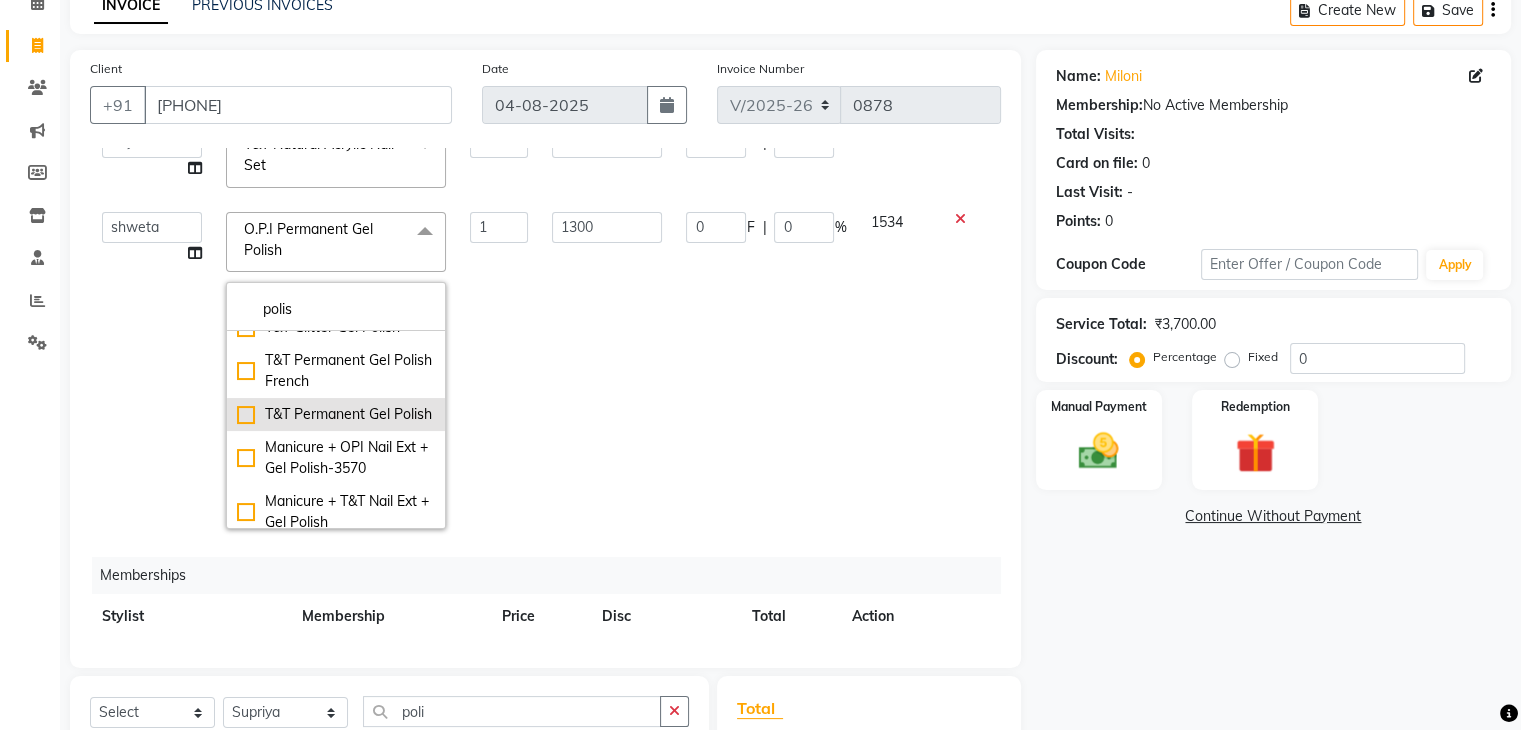 click on "T&T Permanent Gel Polish" 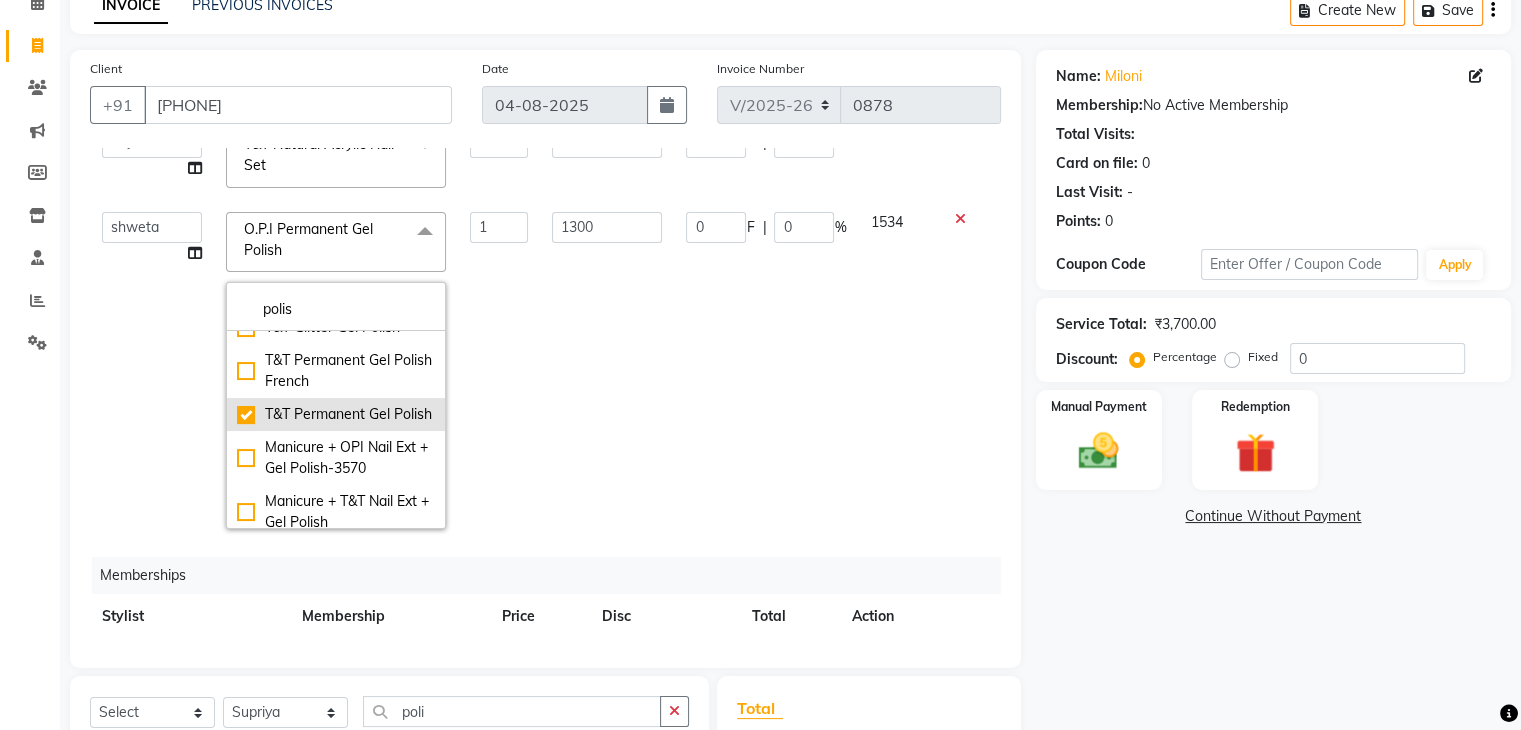 checkbox on "false" 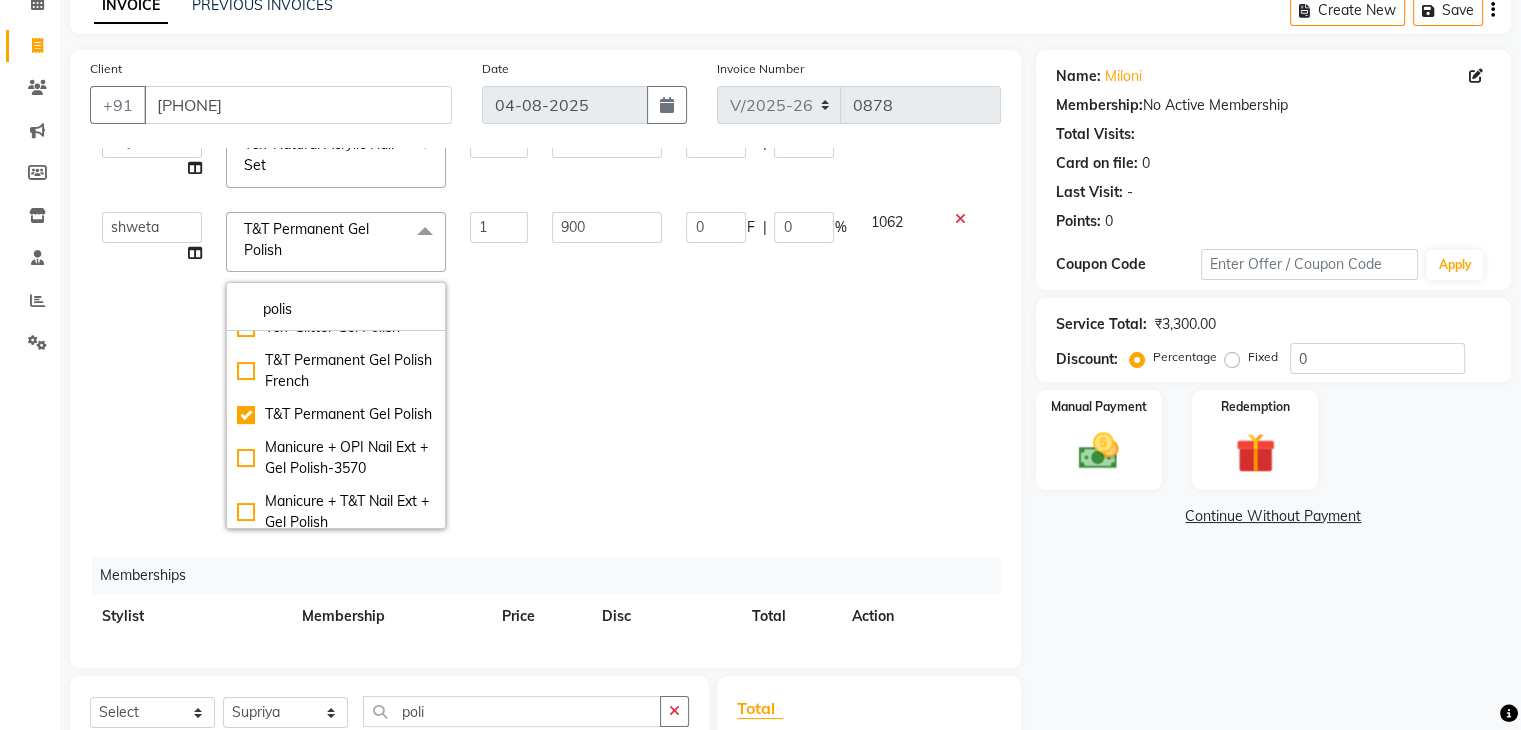 click on "Name: [FIRST] Membership: No Active Membership Total Visits: Card on file: 0 Last Visit: - Points: 0 Coupon Code Apply Service Total: ₹3,300.00 Discount: Percentage Fixed 0 Manual Payment Redemption Continue Without Payment" 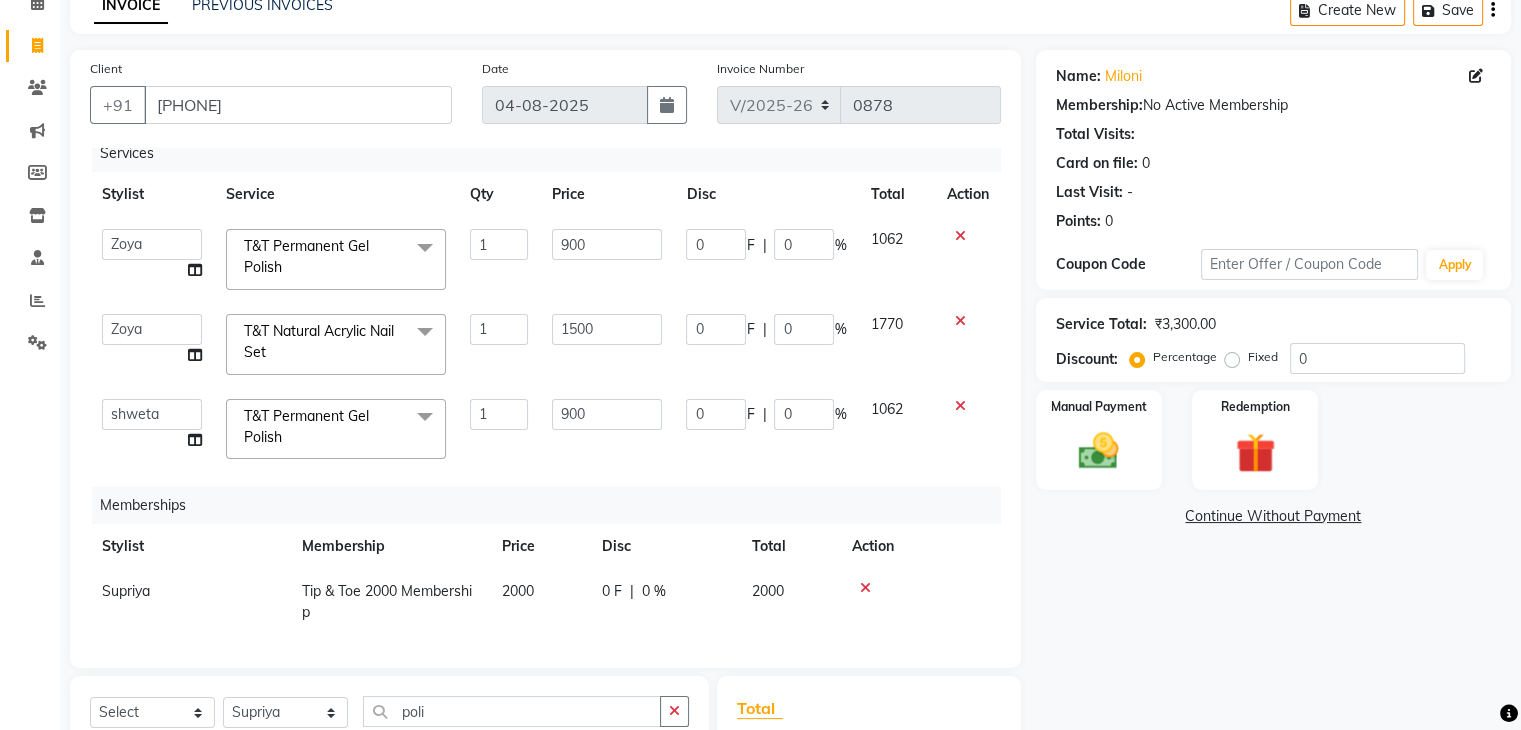 scroll, scrollTop: 0, scrollLeft: 0, axis: both 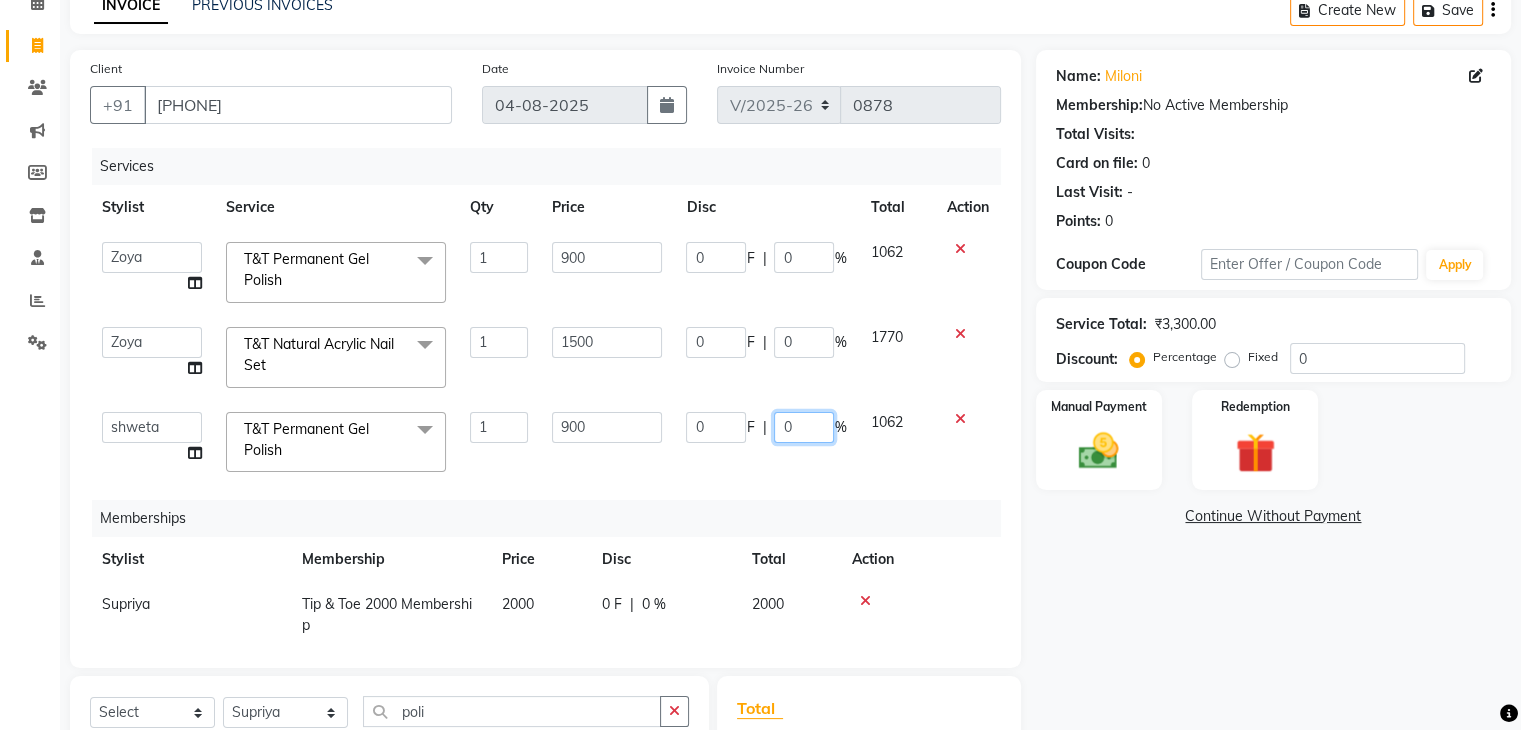 click on "0" 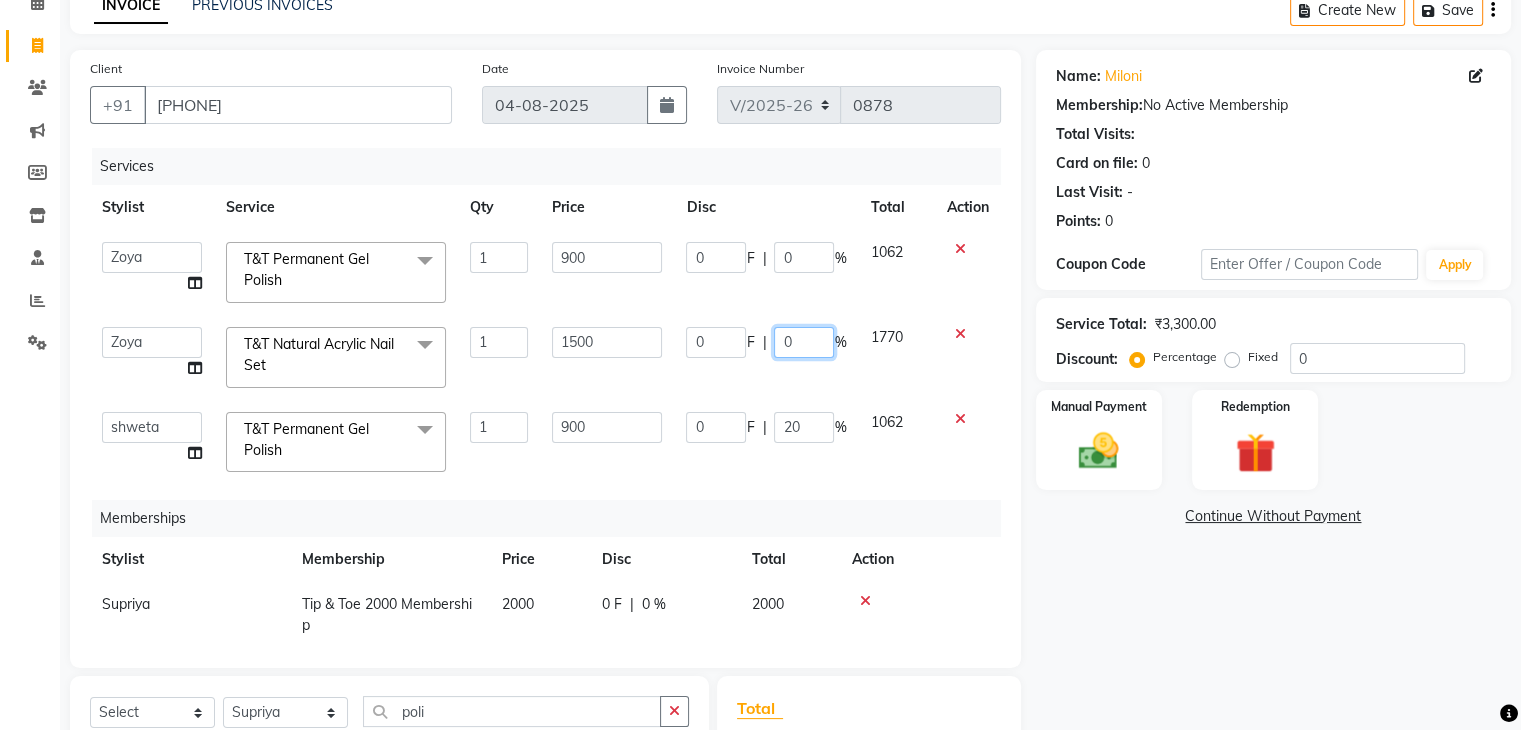 click on "0 F | 0 %" 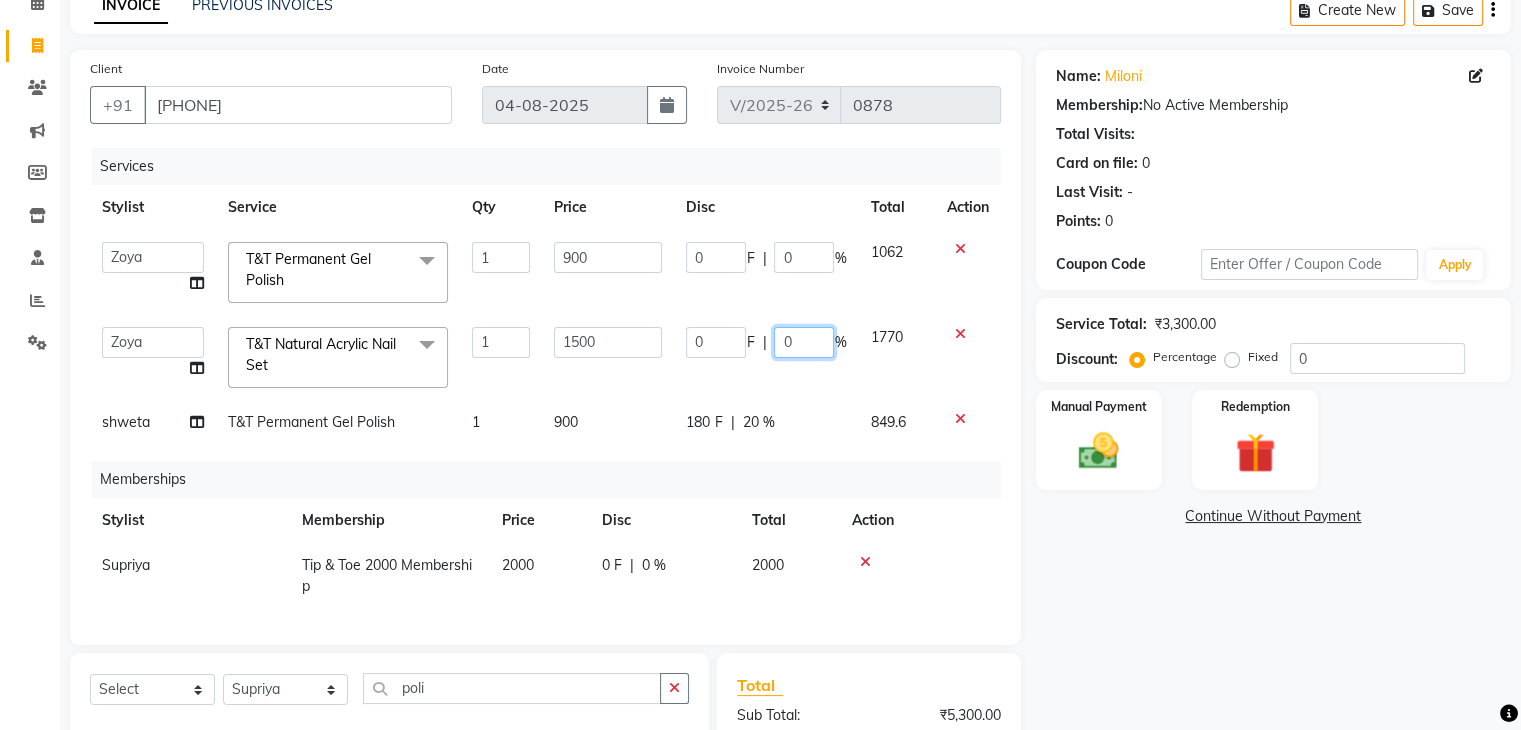 type on "20" 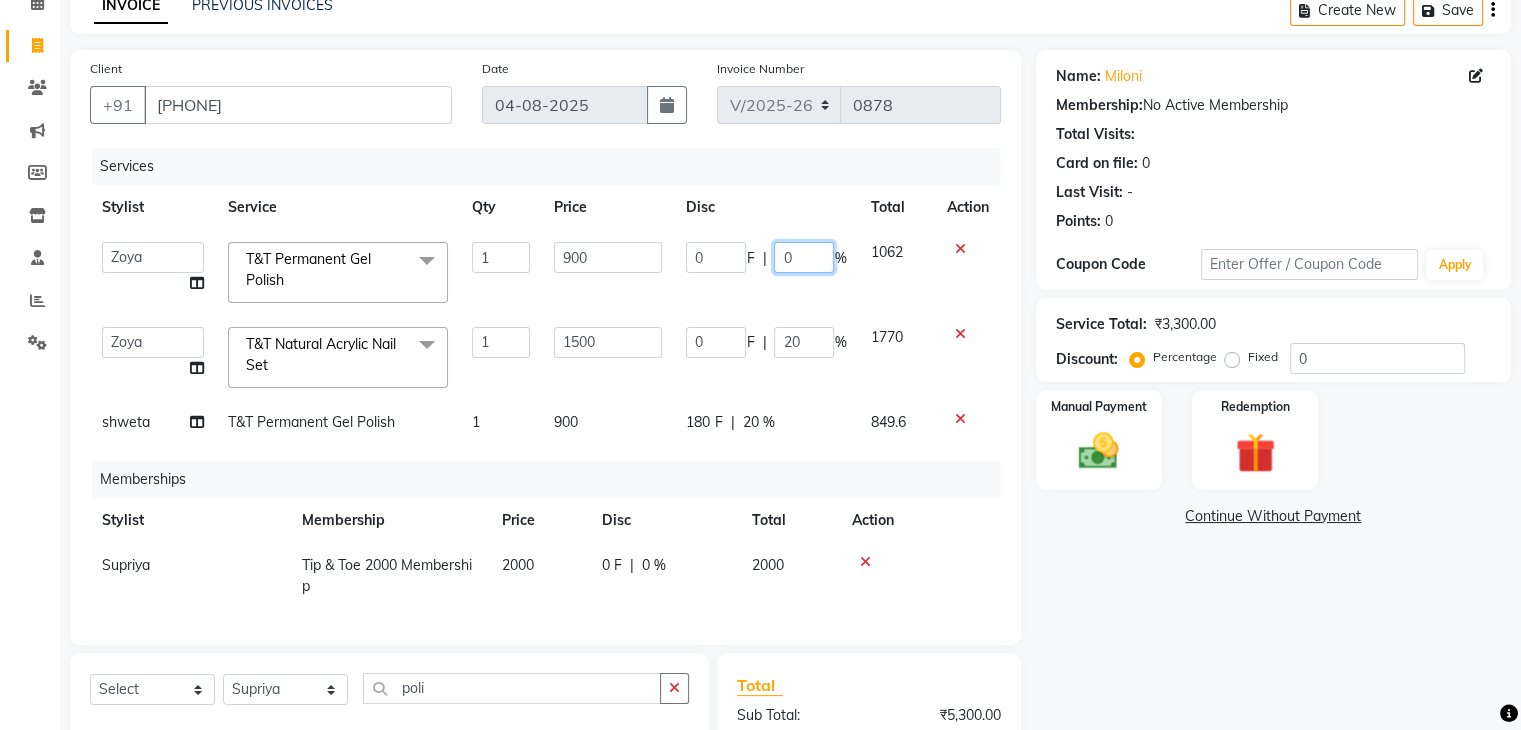 click on "0" 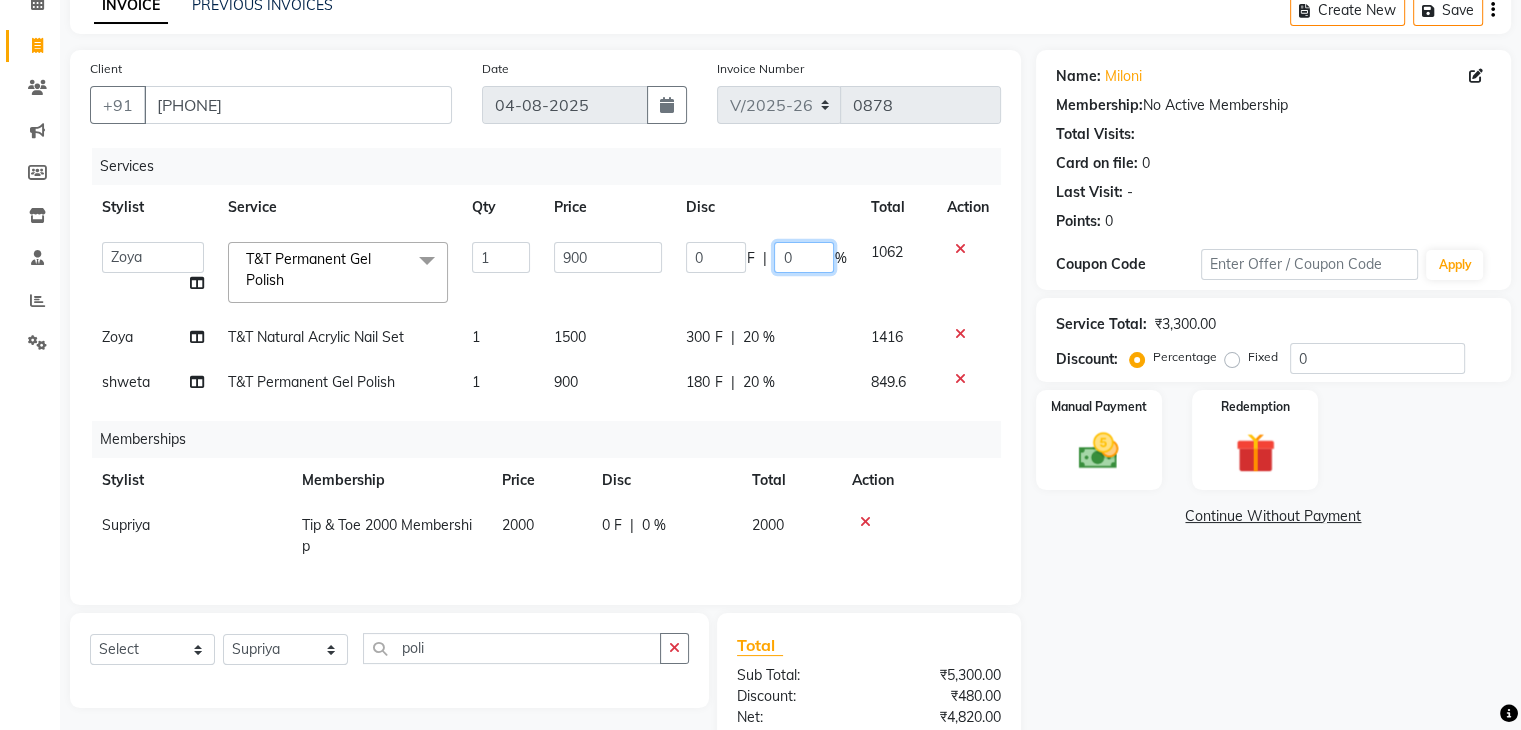 type on "20" 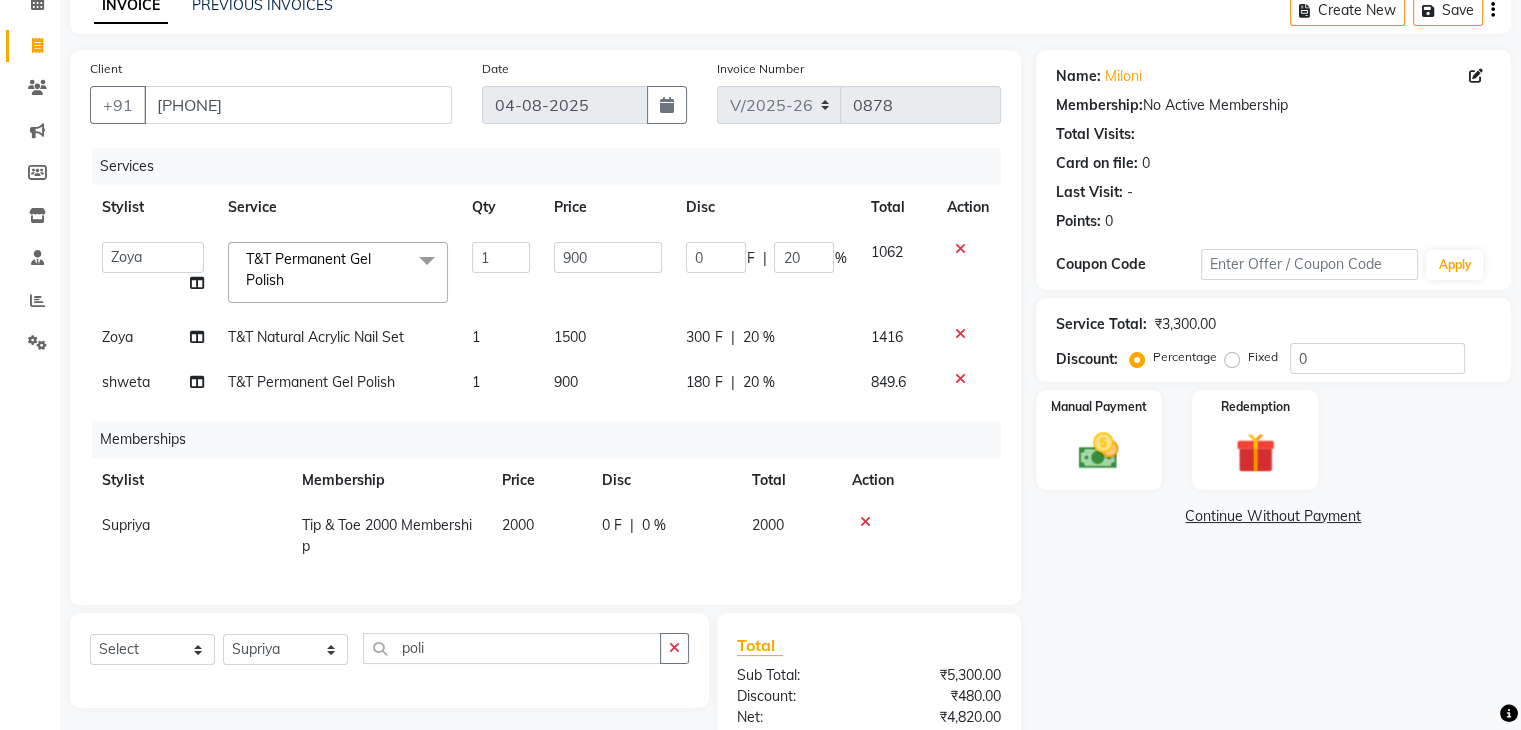 click on "Name: [FIRST] Membership: No Active Membership Total Visits: Card on file: 0 Last Visit: - Points: 0 Coupon Code Apply Service Total: ₹3,300.00 Discount: Percentage Fixed 0 Manual Payment Redemption Continue Without Payment" 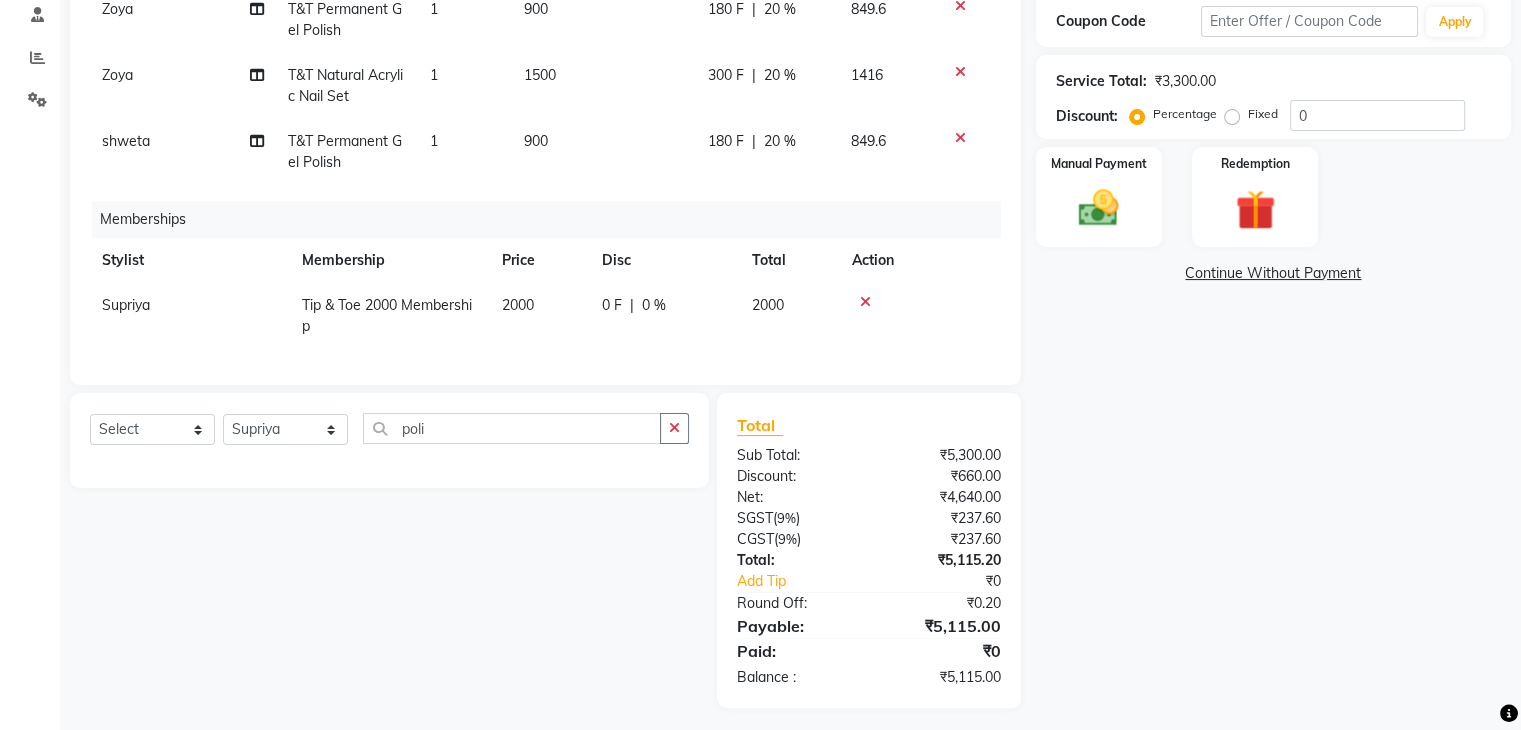 scroll, scrollTop: 67, scrollLeft: 0, axis: vertical 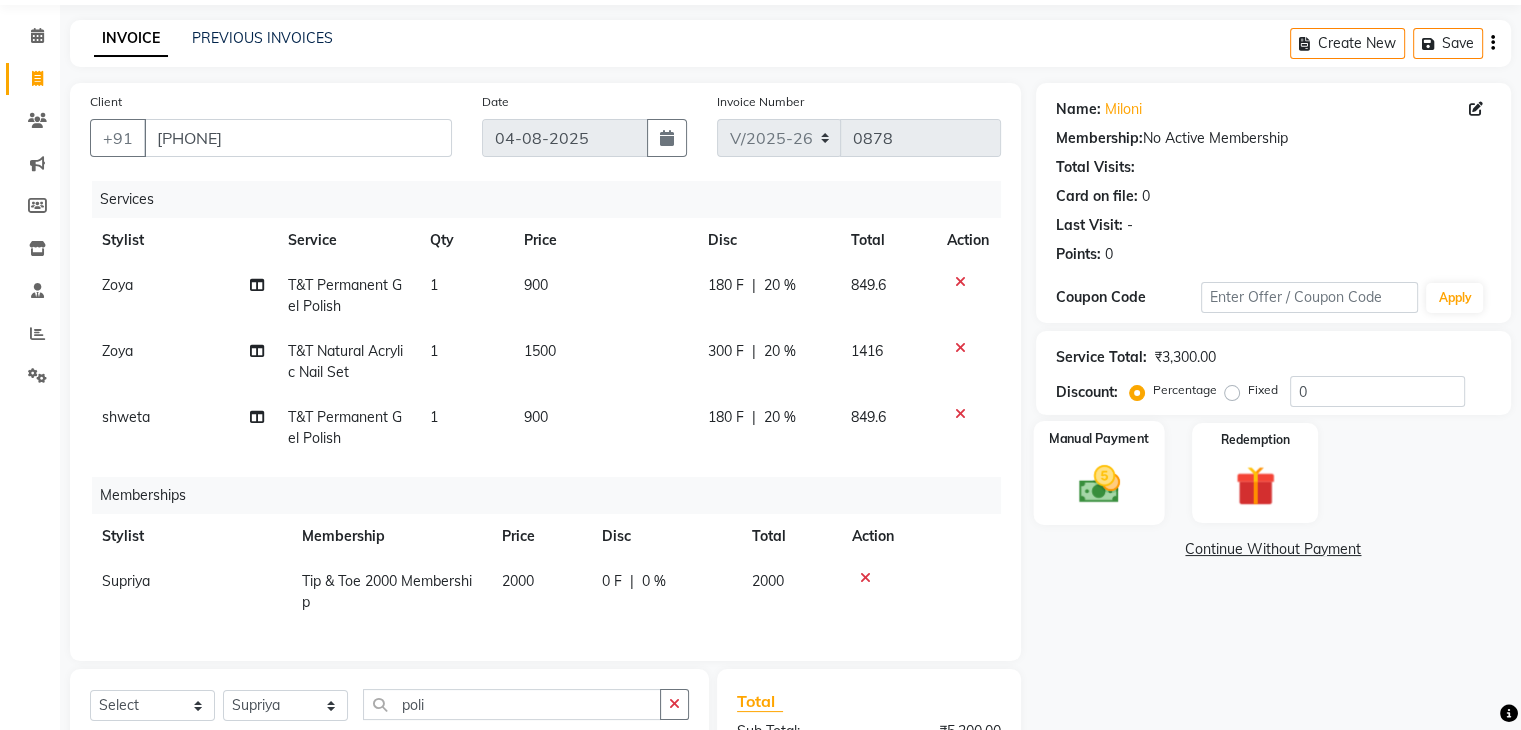 click on "Manual Payment" 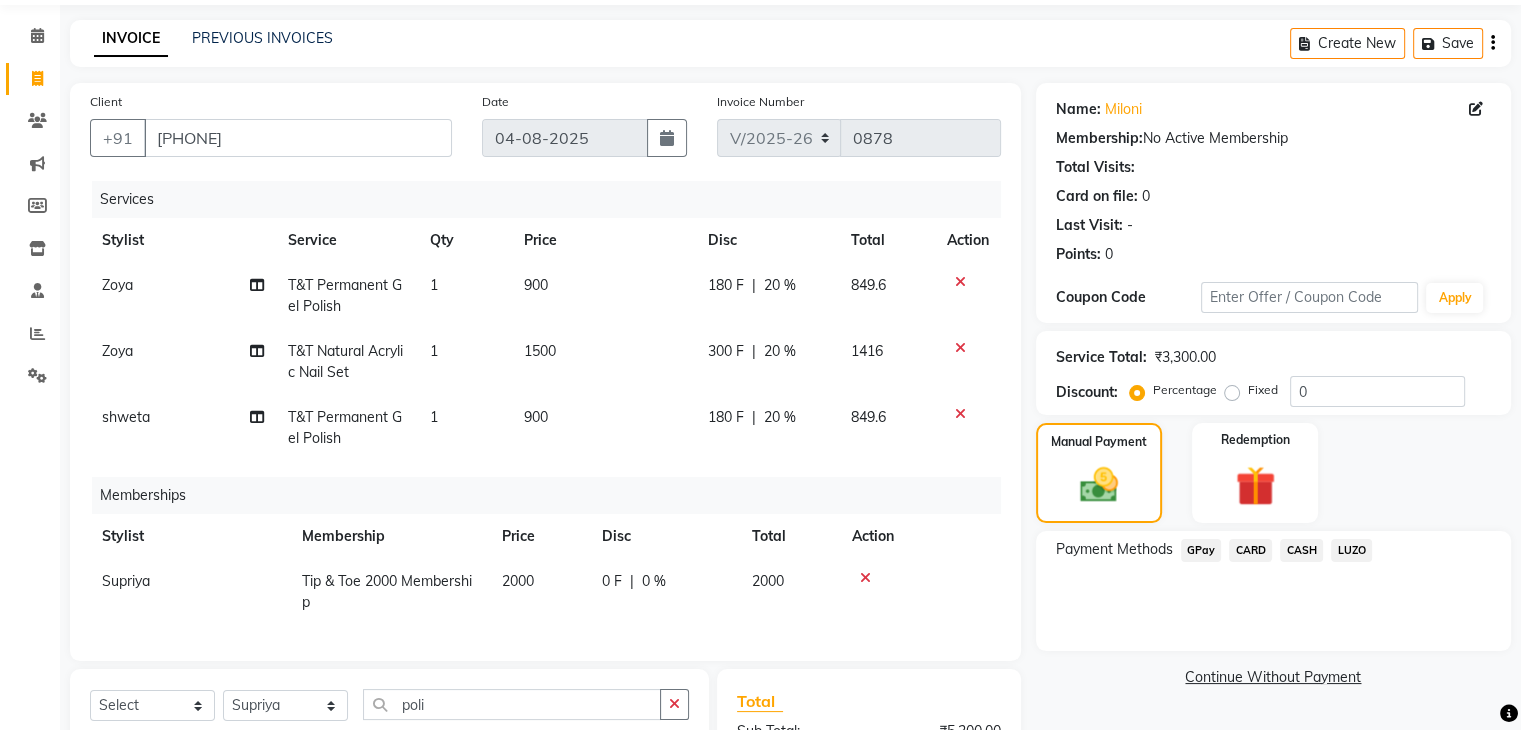 click on "GPay" 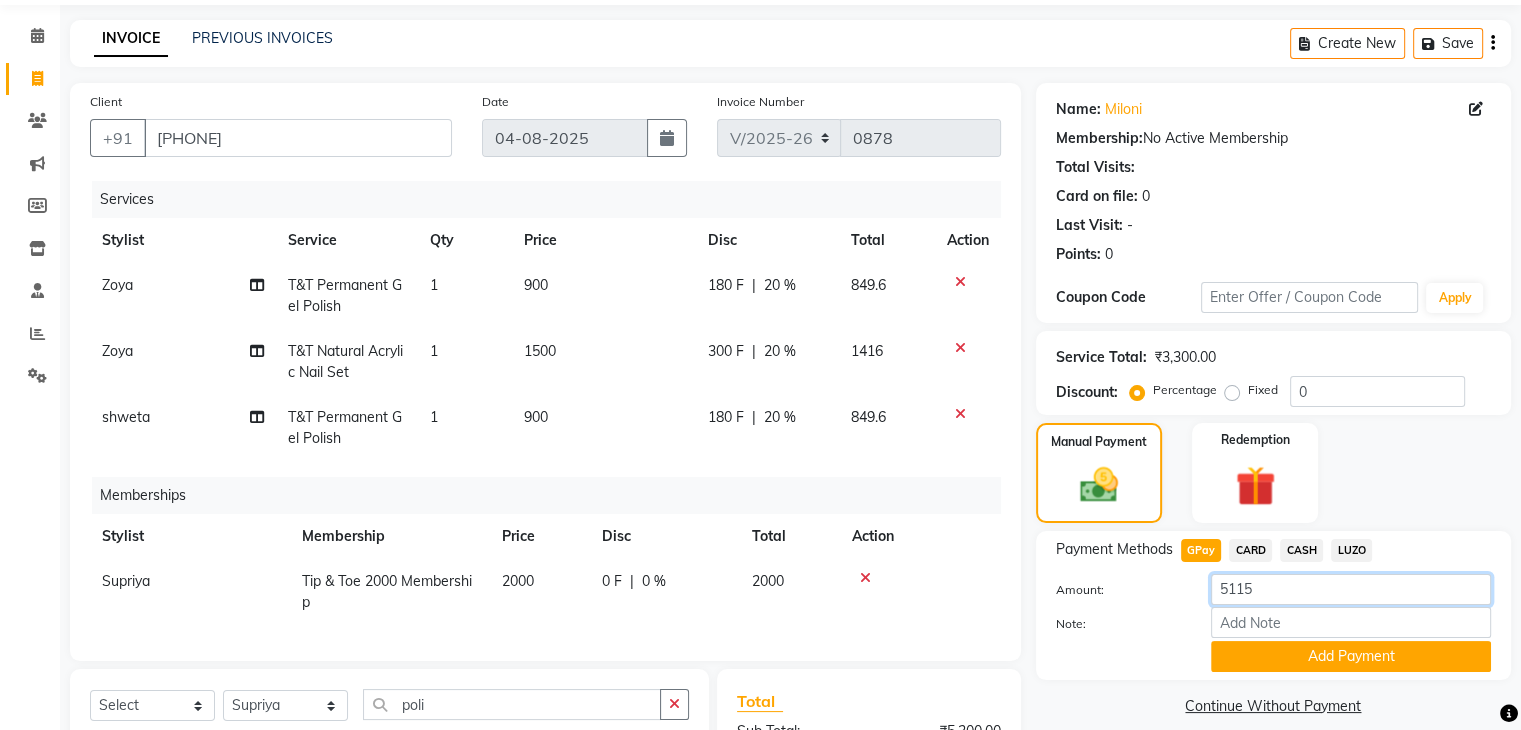 click on "5115" 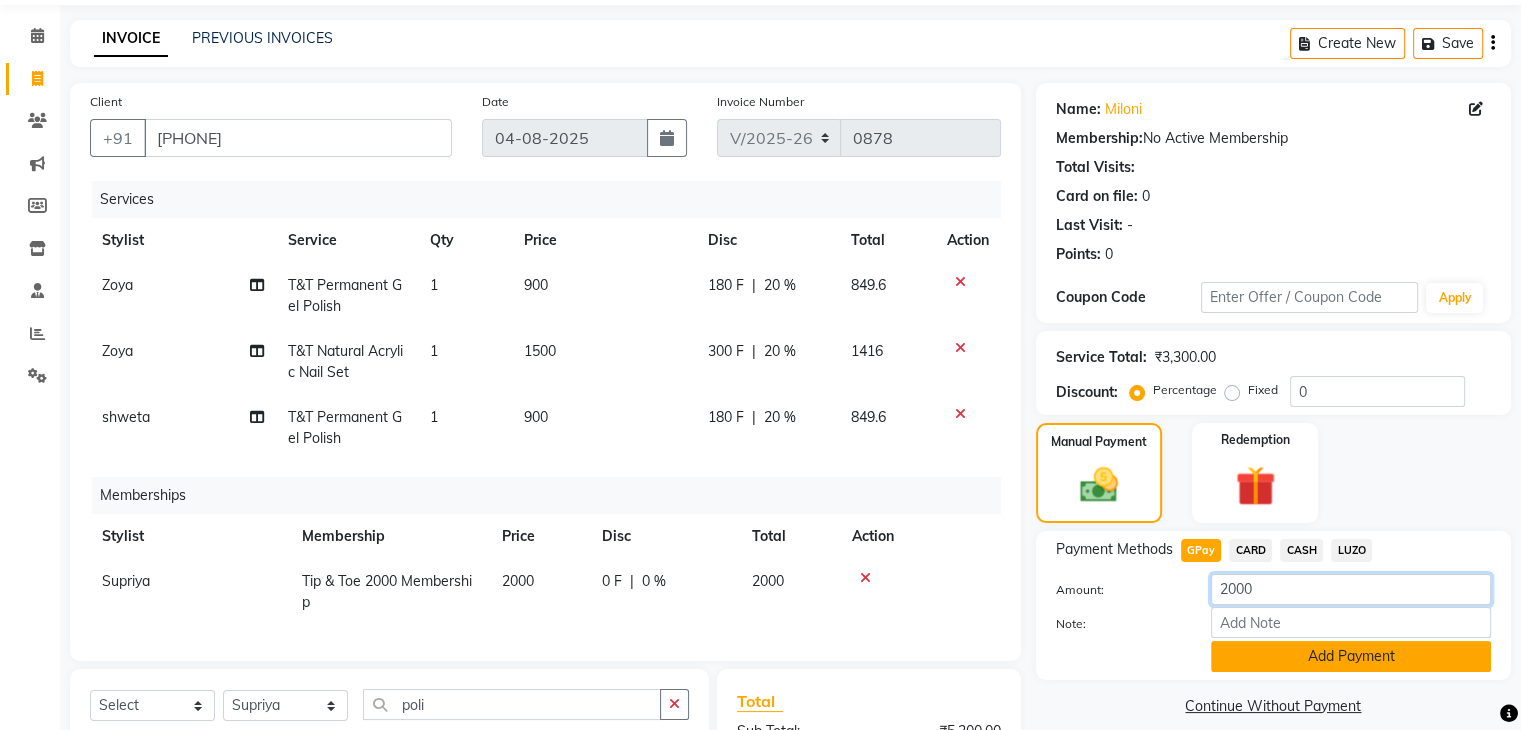 type on "2000" 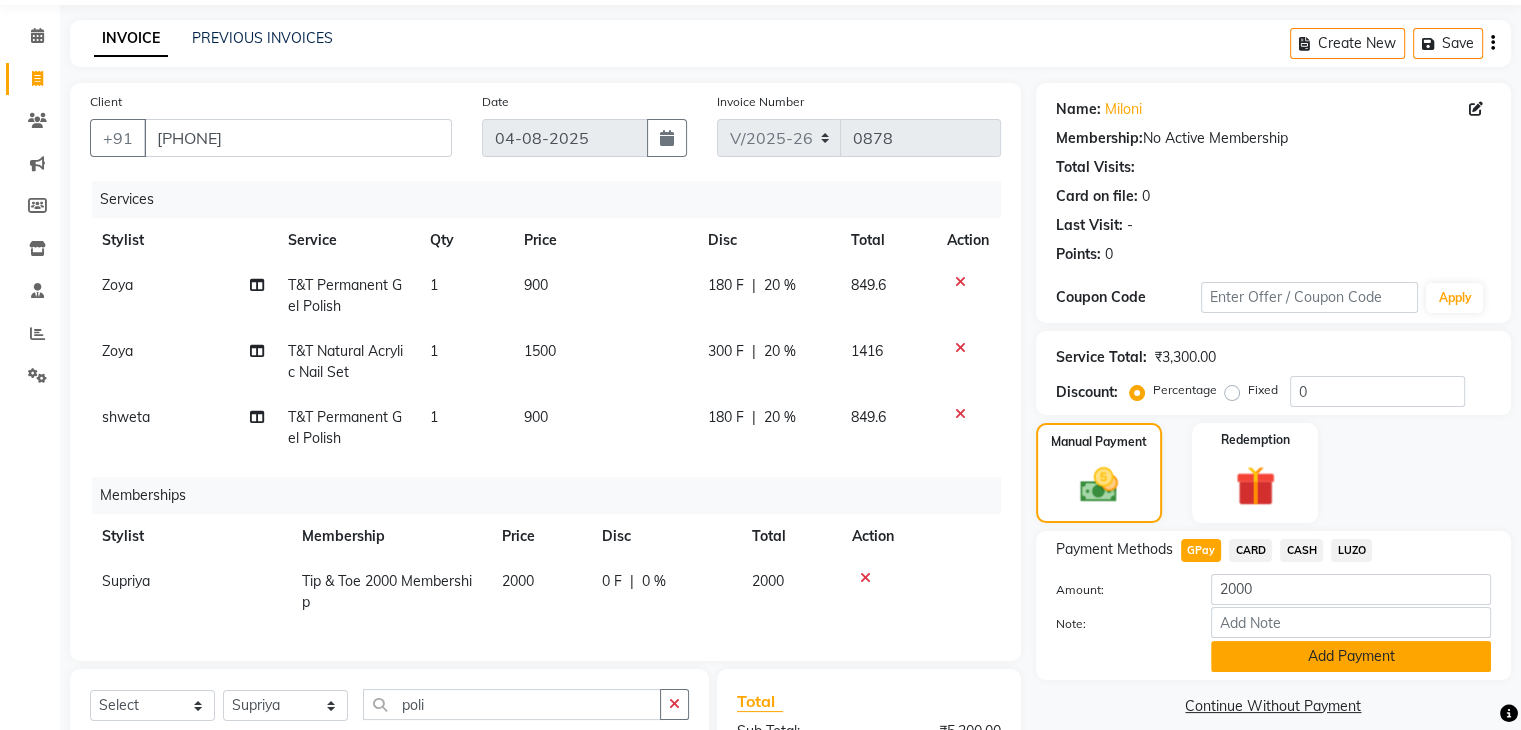 click on "Add Payment" 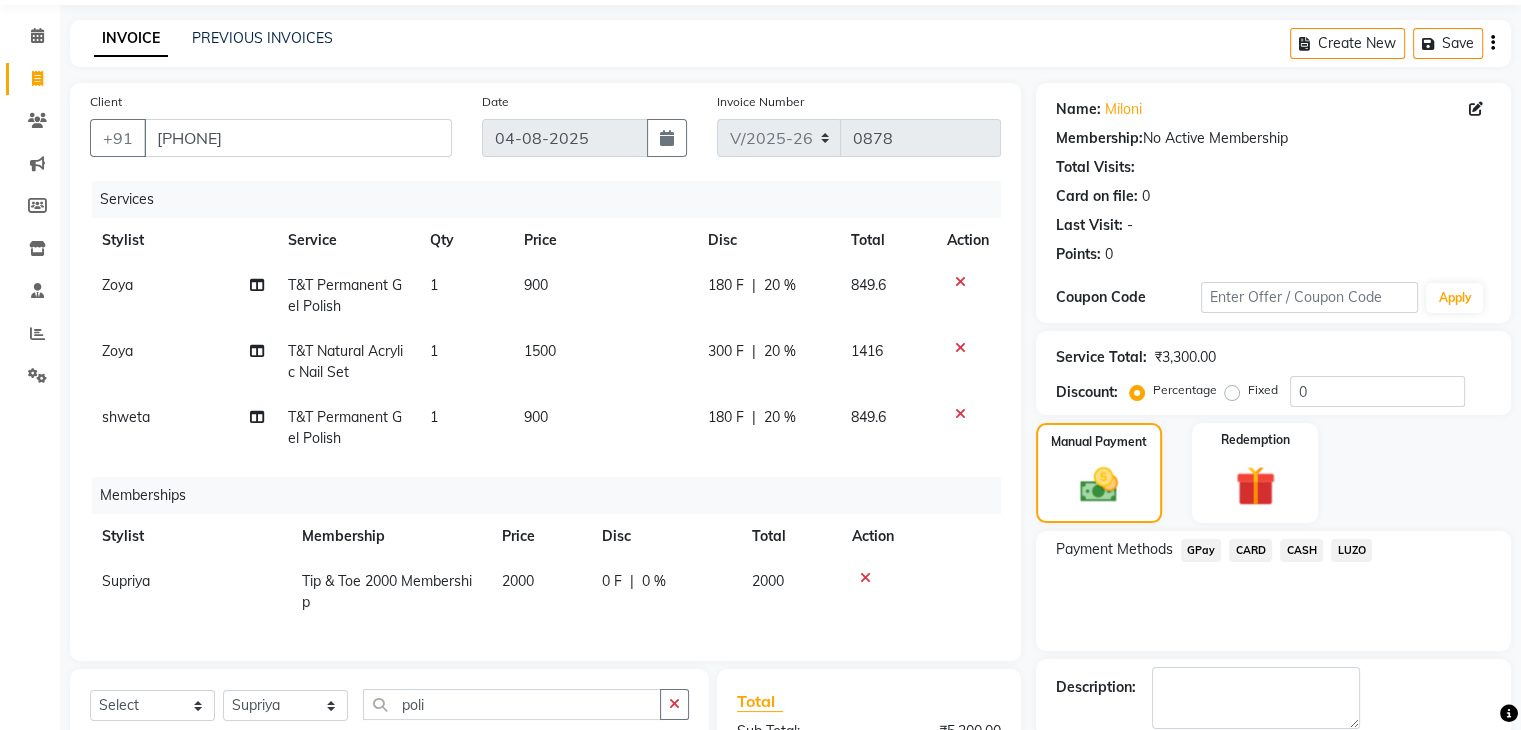 click on "CASH" 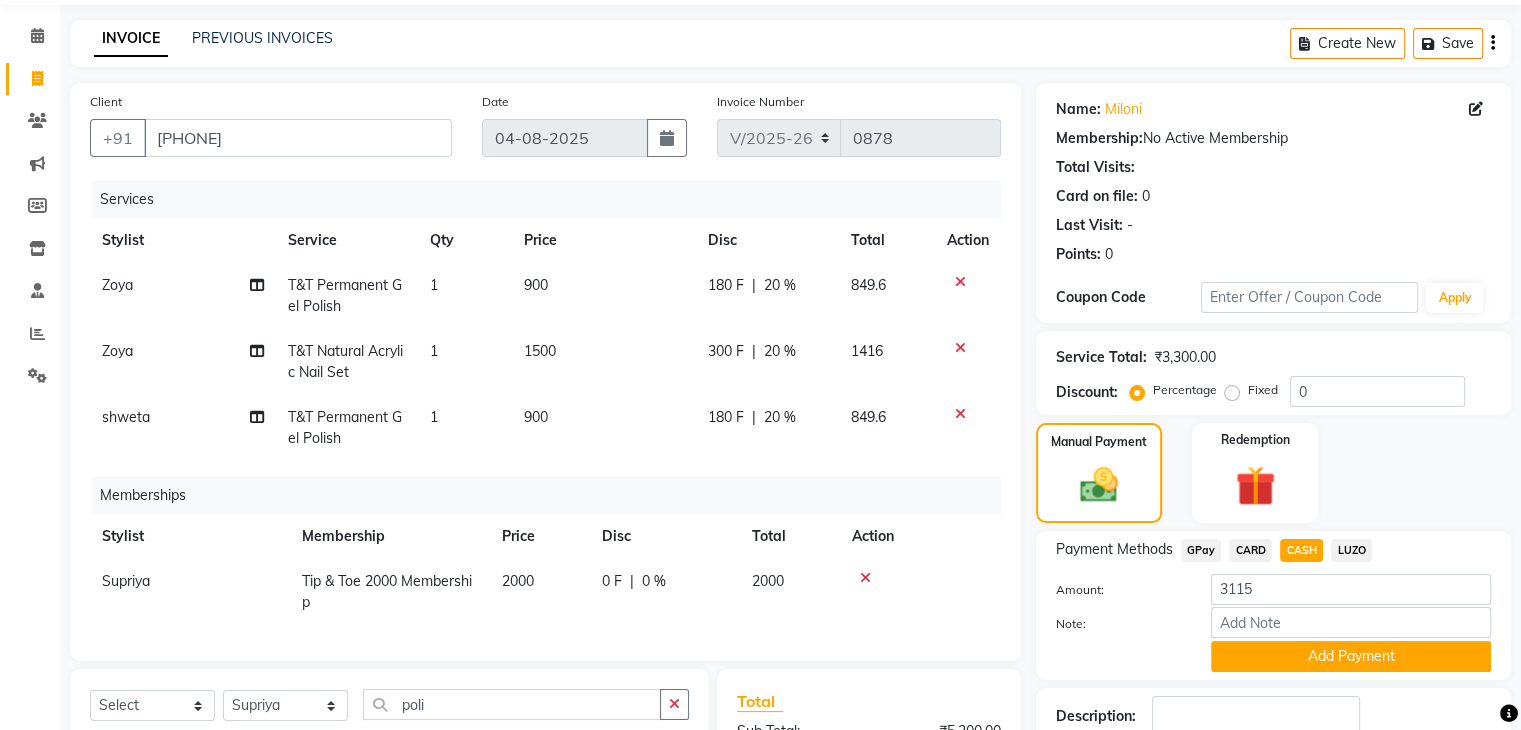 scroll, scrollTop: 267, scrollLeft: 0, axis: vertical 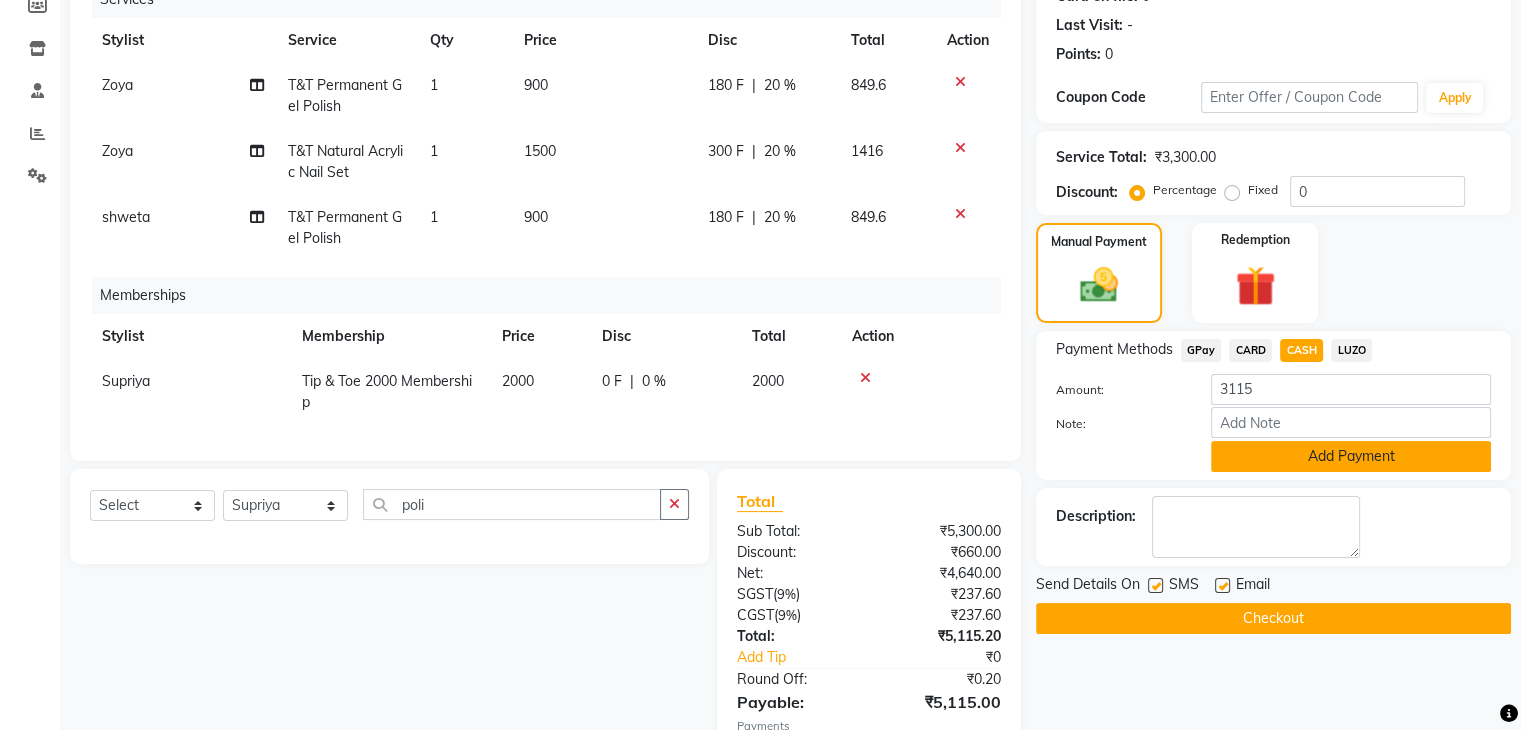 click on "Add Payment" 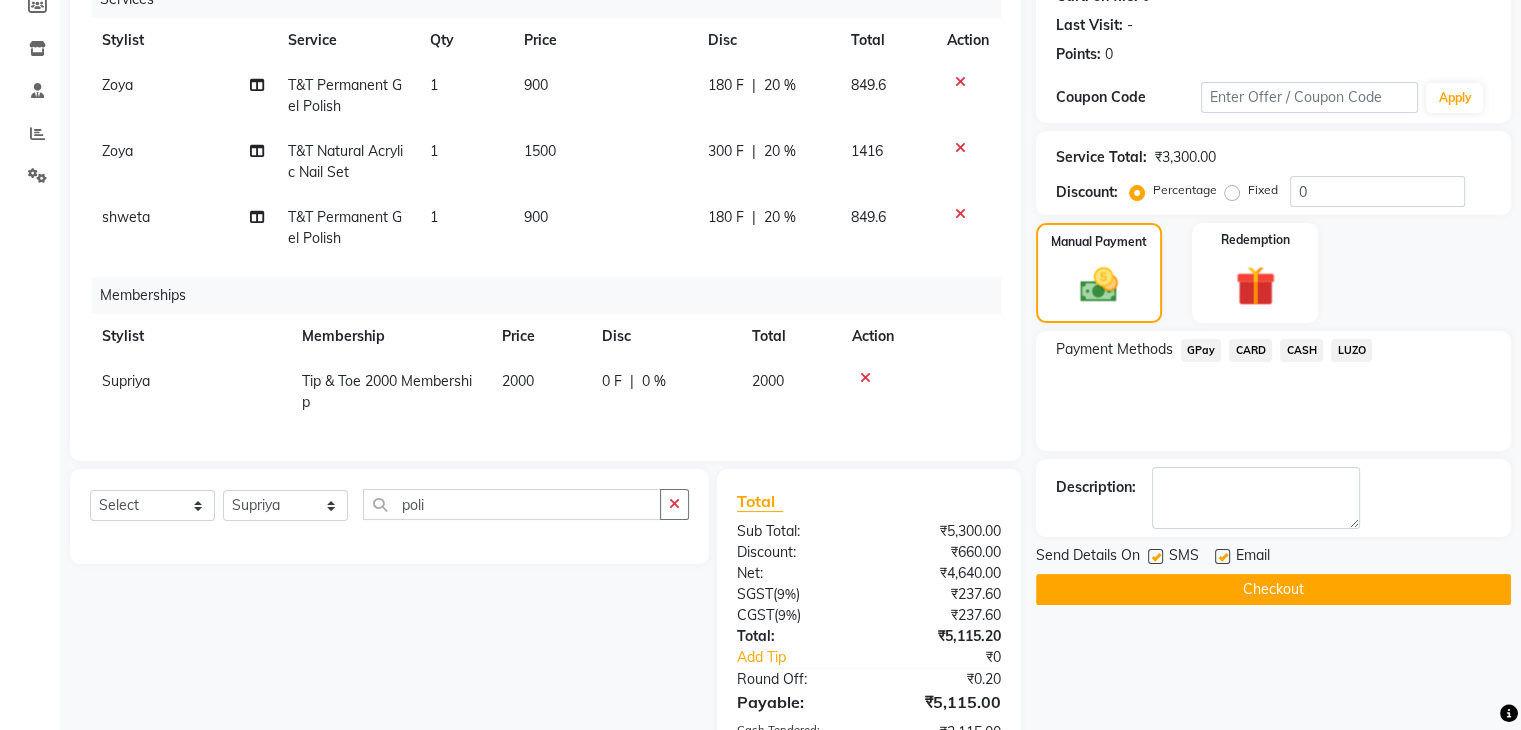 scroll, scrollTop: 459, scrollLeft: 0, axis: vertical 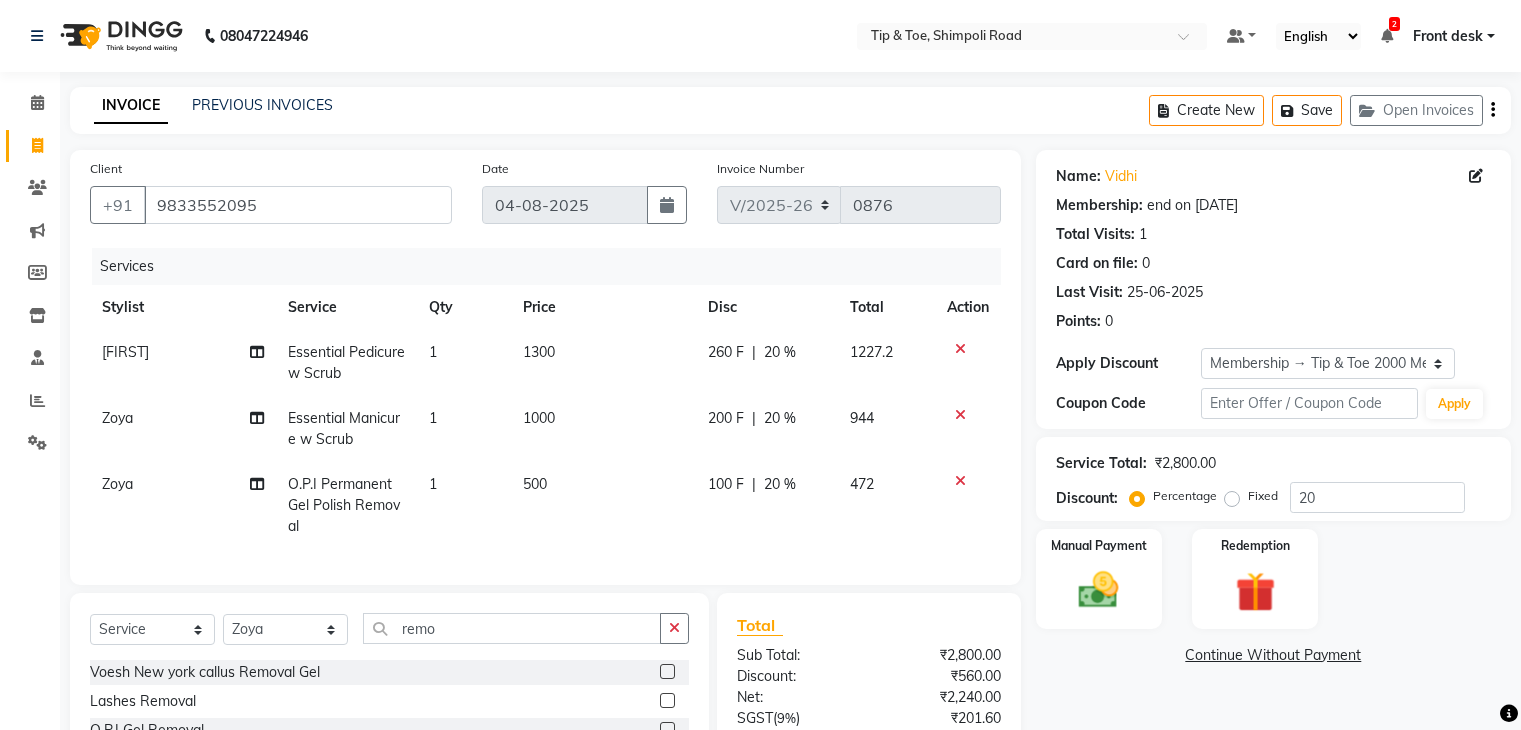 select on "5942" 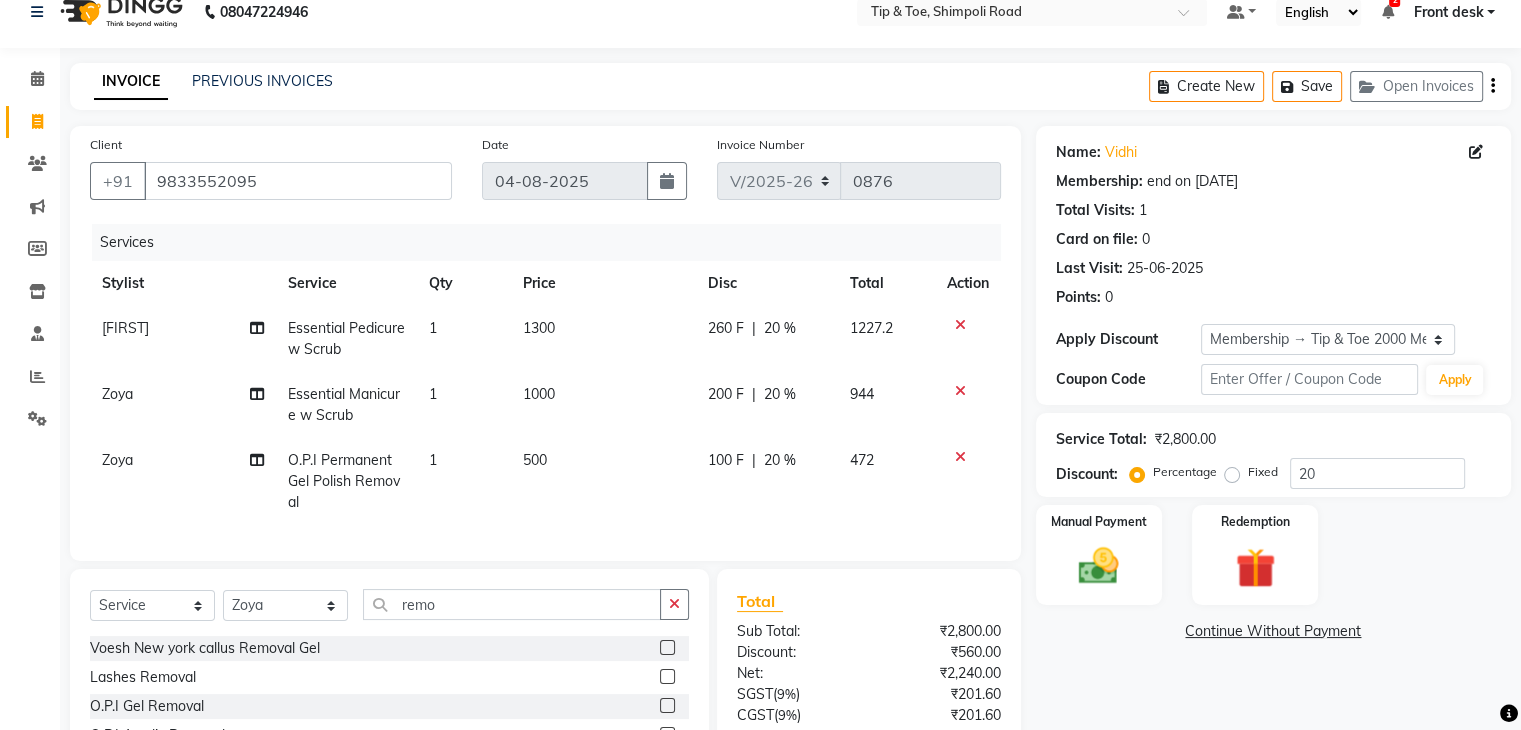 scroll, scrollTop: 0, scrollLeft: 0, axis: both 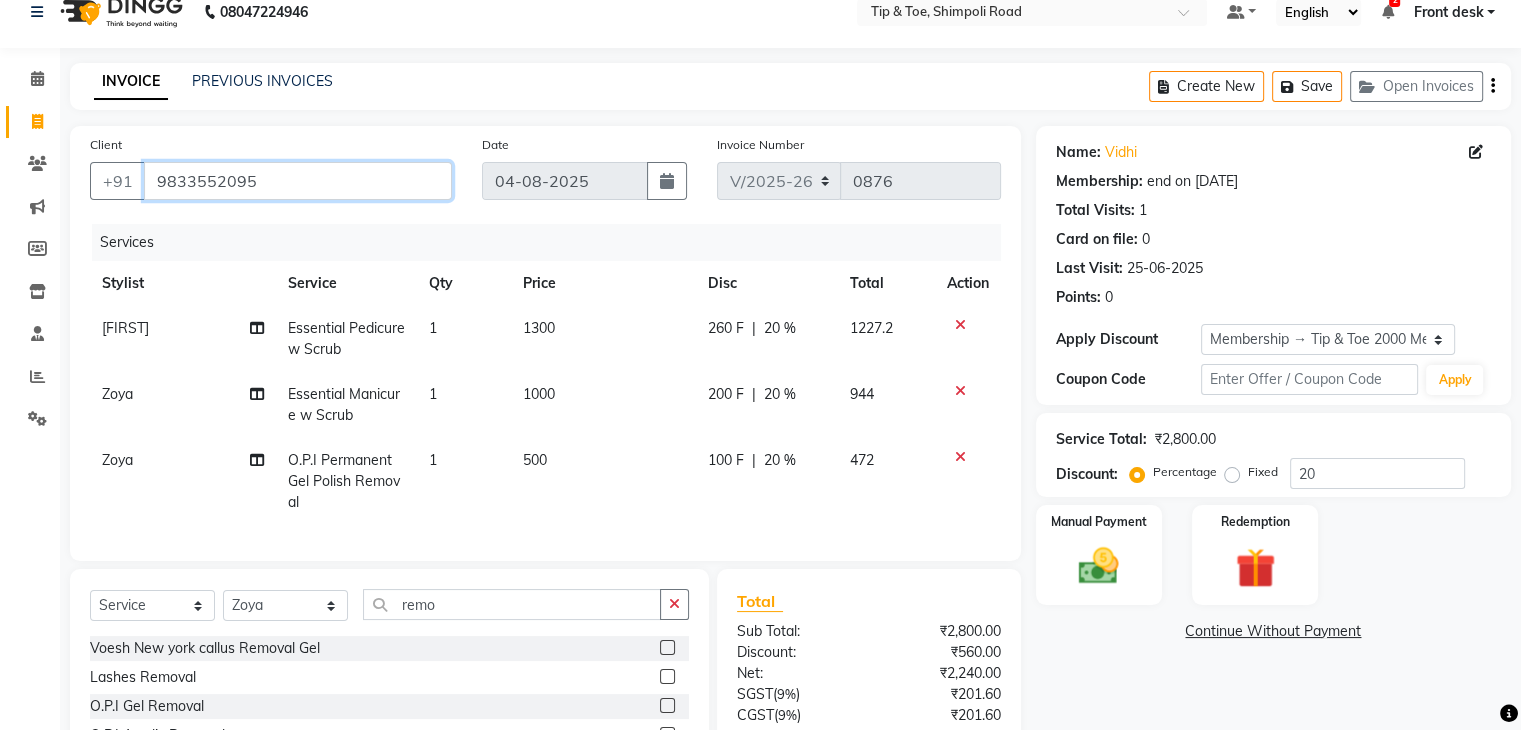 click on "9833552095" at bounding box center (298, 181) 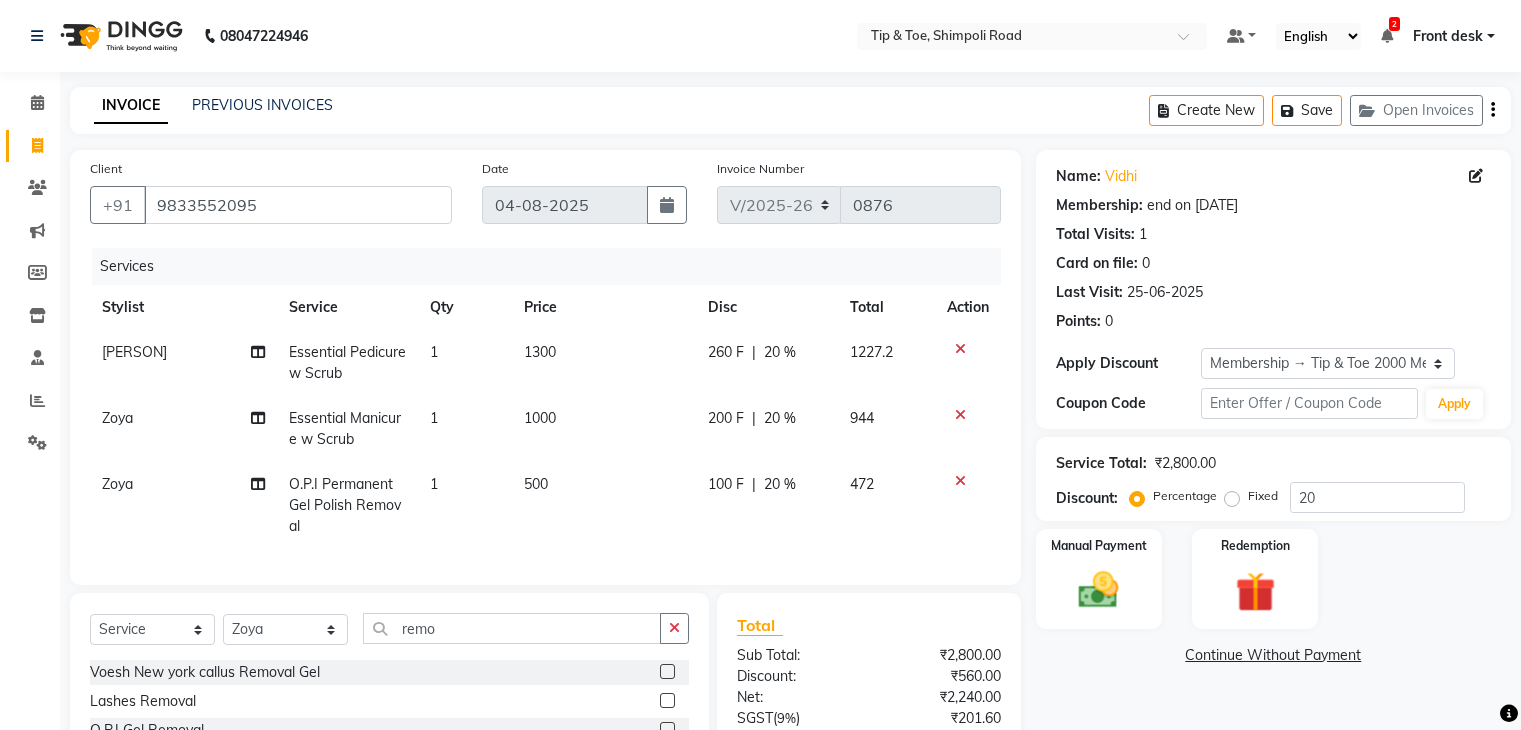select on "5942" 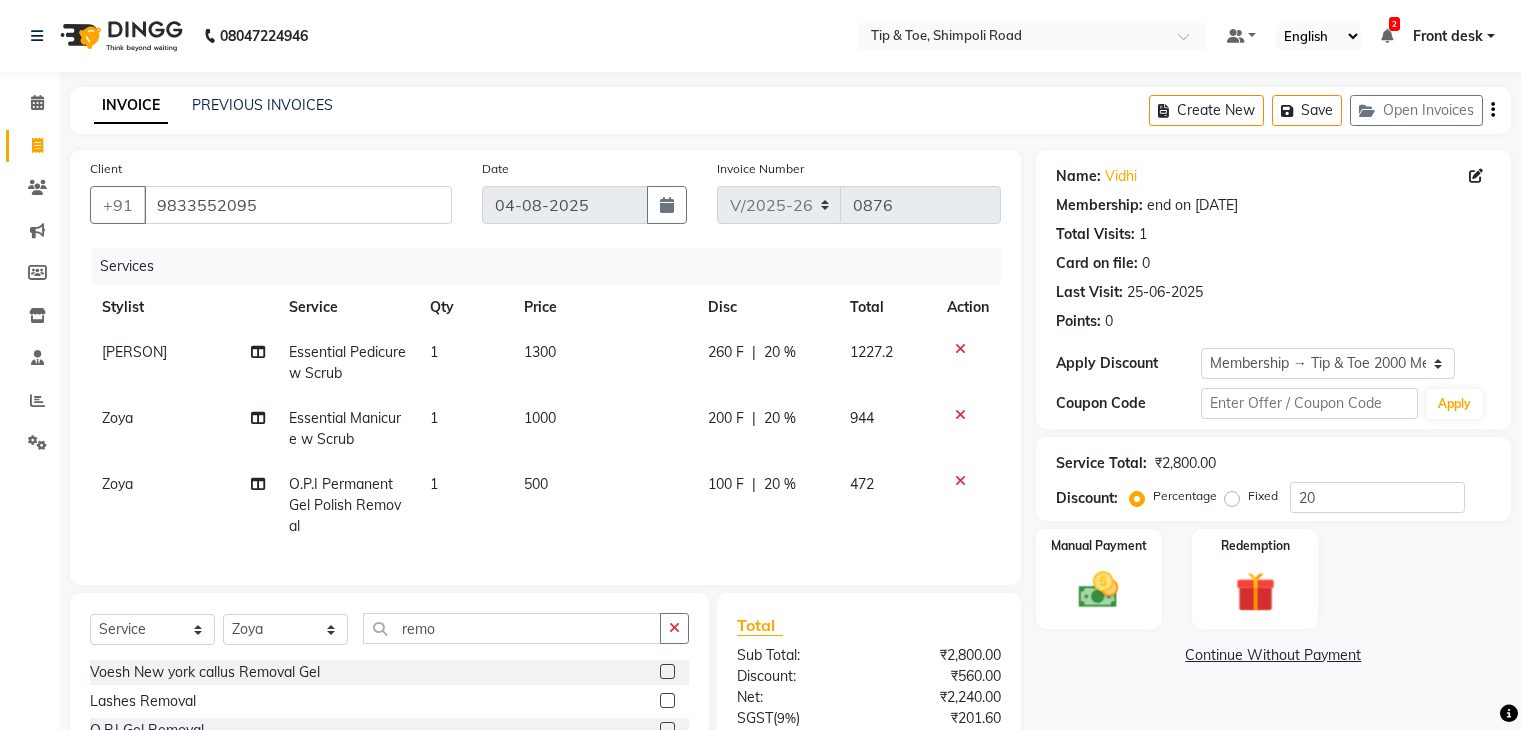 select on "67779" 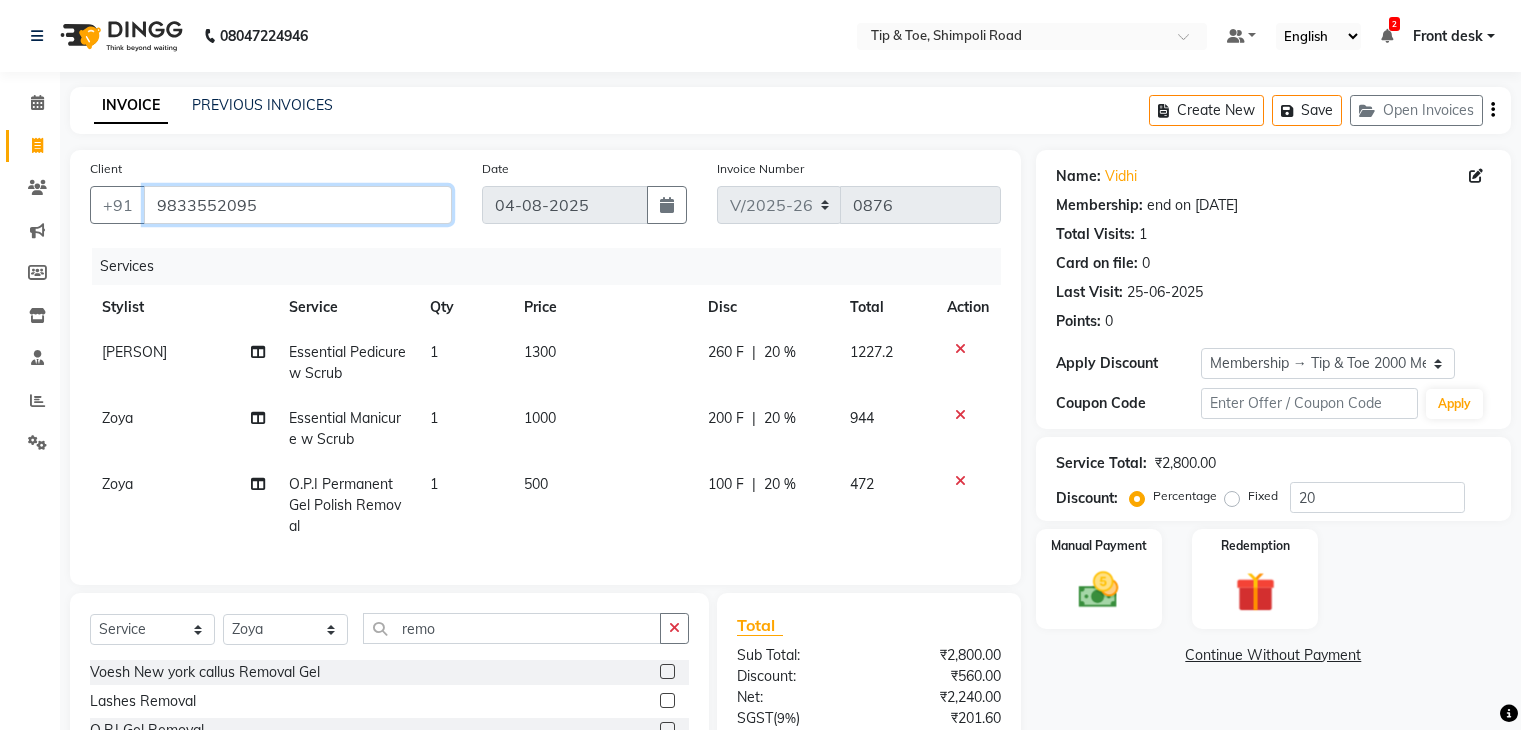 scroll, scrollTop: 24, scrollLeft: 0, axis: vertical 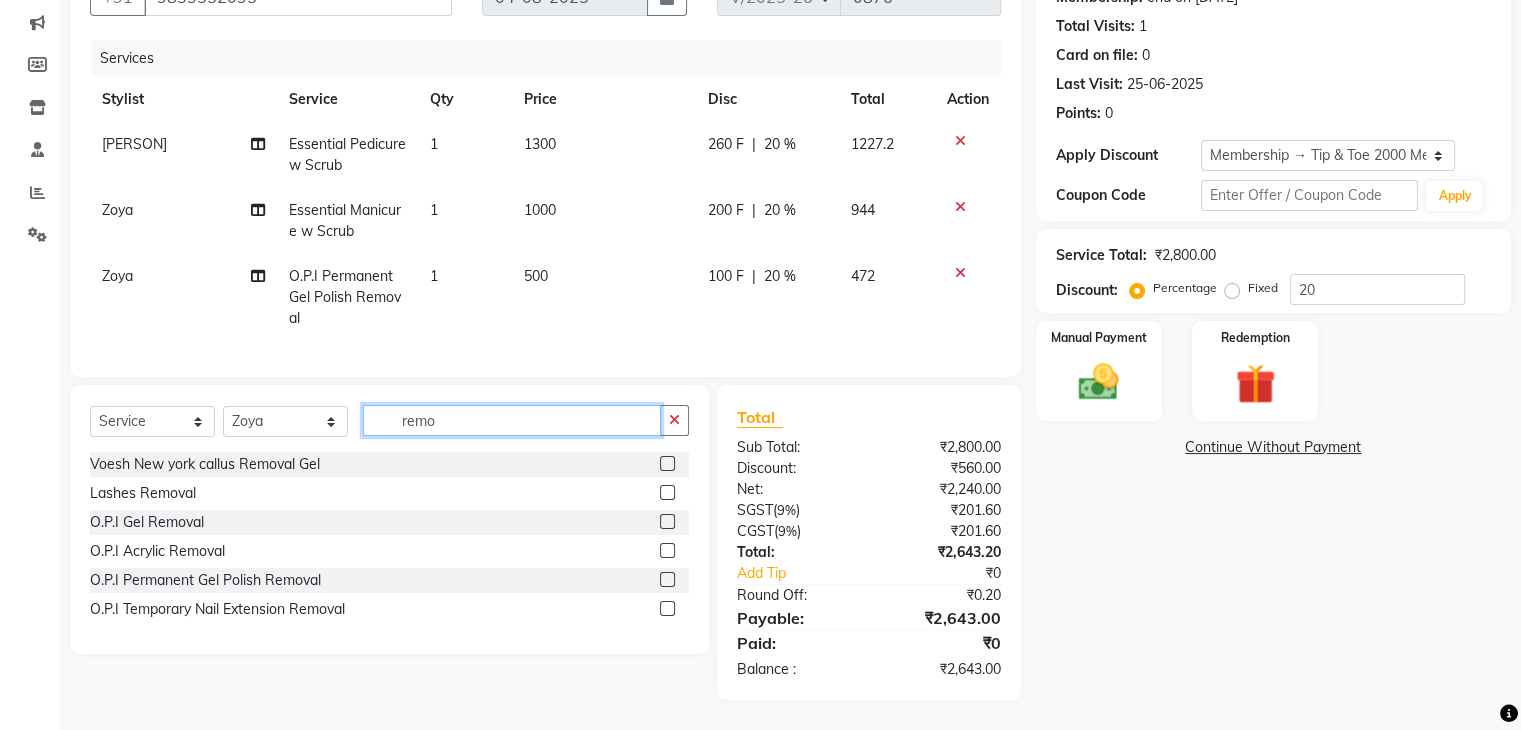 click on "remo" 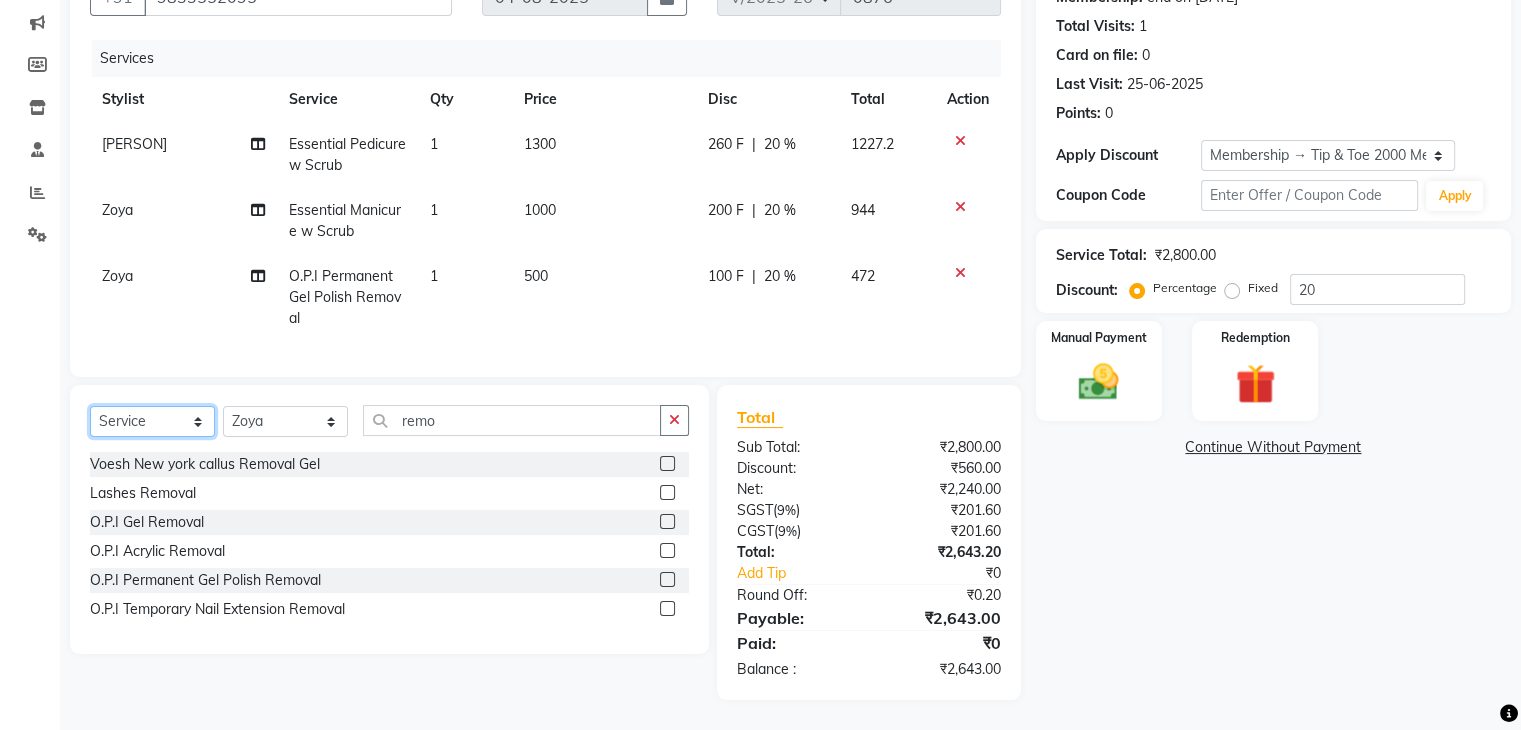 click on "Select  Service  Product  Membership  Package Voucher Prepaid Gift Card" 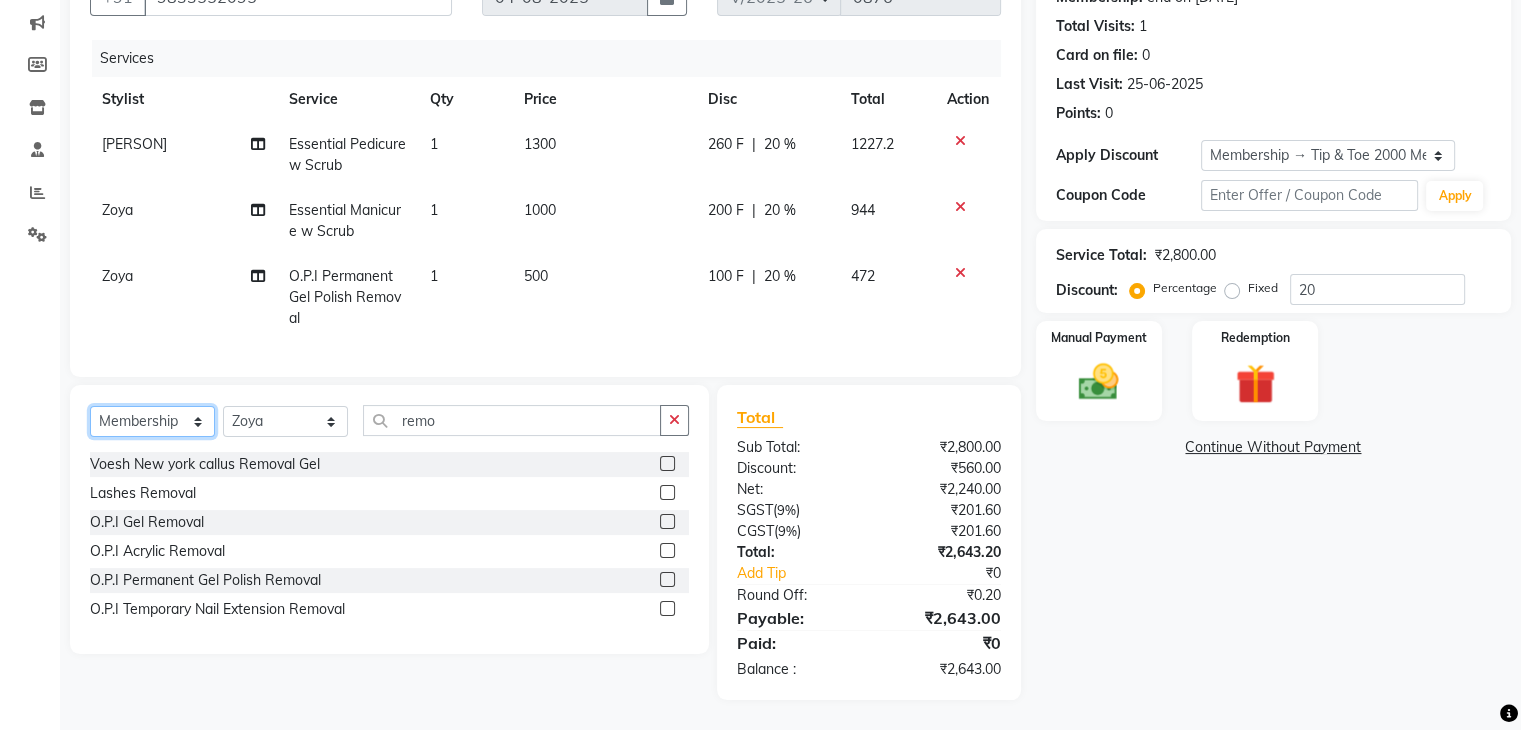 click on "Select  Service  Product  Membership  Package Voucher Prepaid Gift Card" 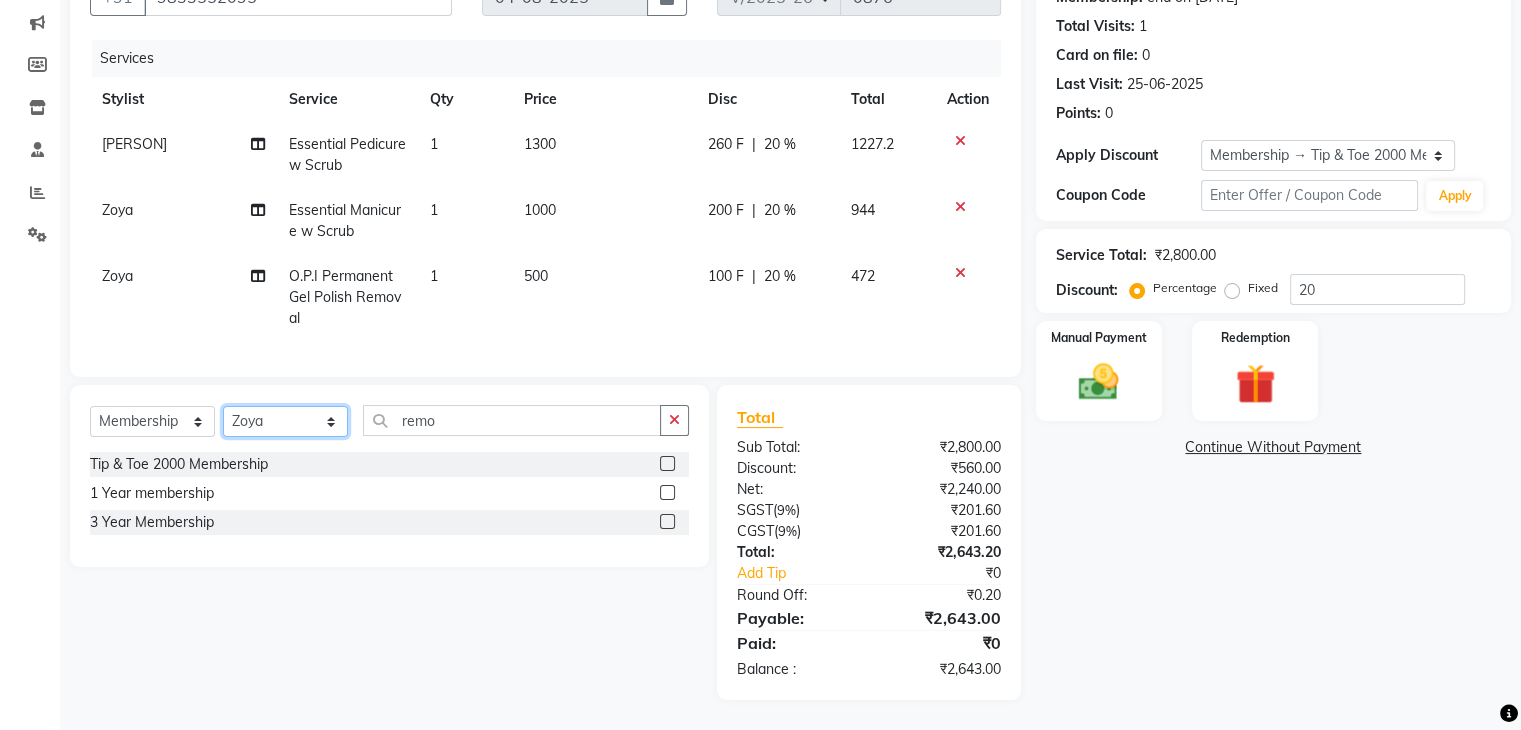 click on "Select Stylist [FIRST] [FIRST] [FIRST] [FIRST] [FIRST] [FIRST] [FIRST] [FIRST] [FIRST] [FIRST] [FIRST] [FIRST]" 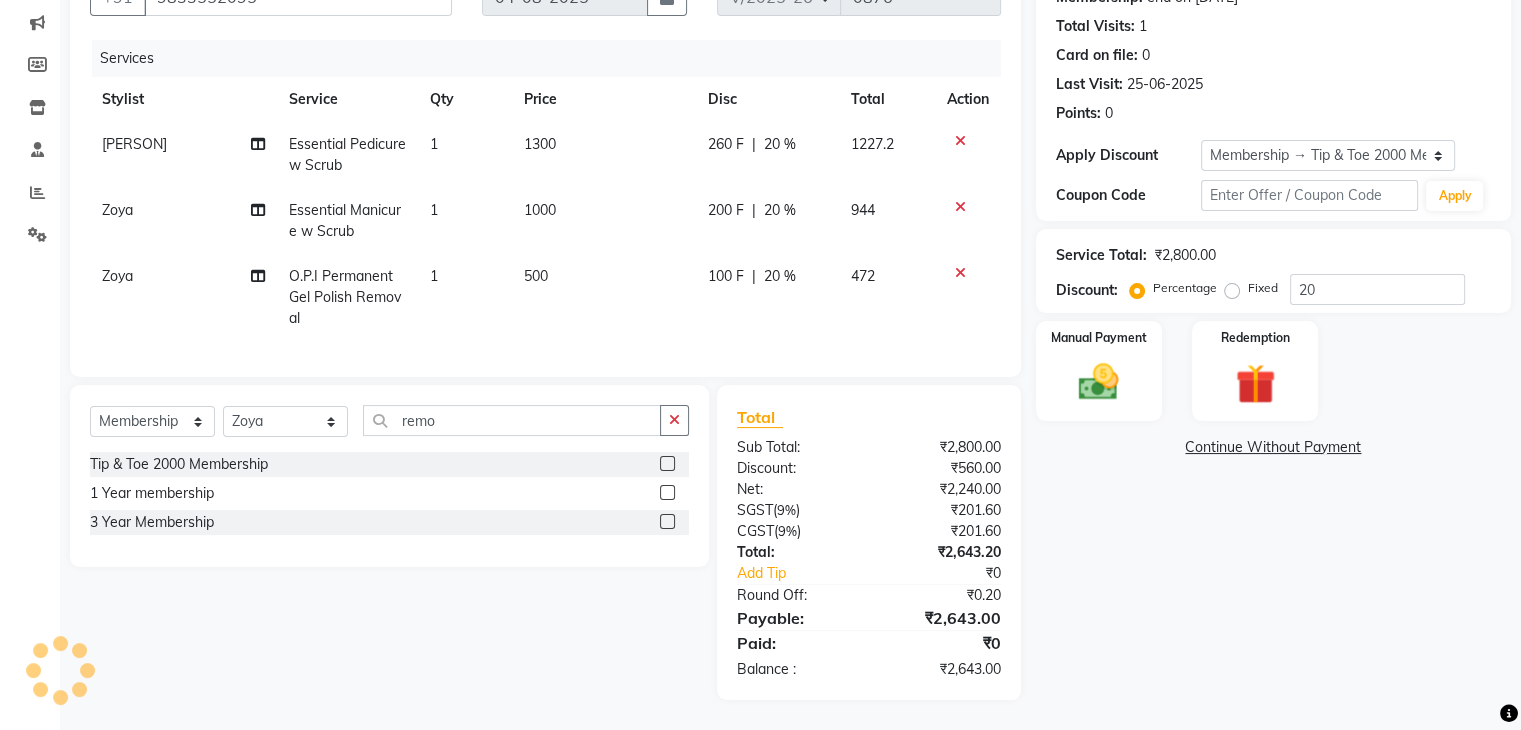 click 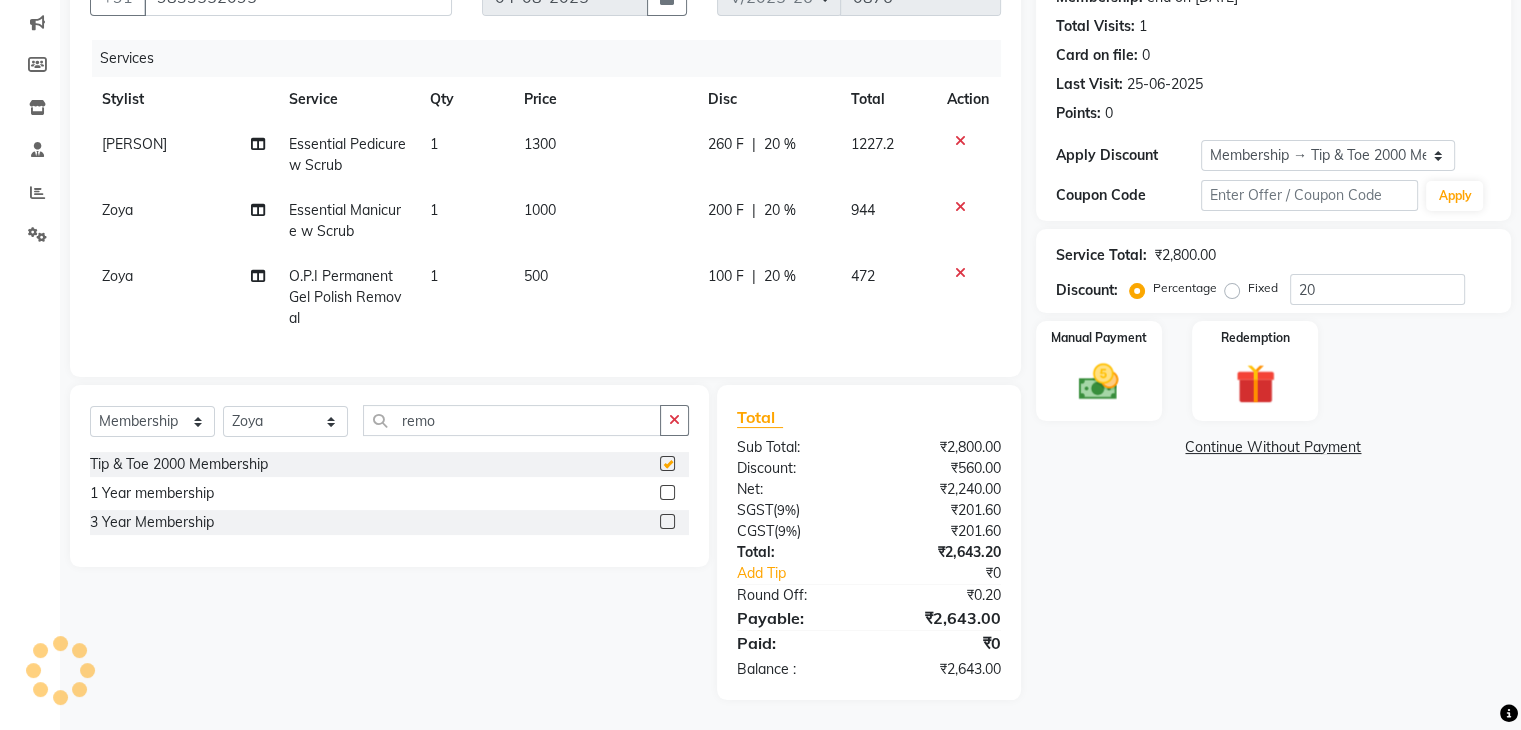 select on "select" 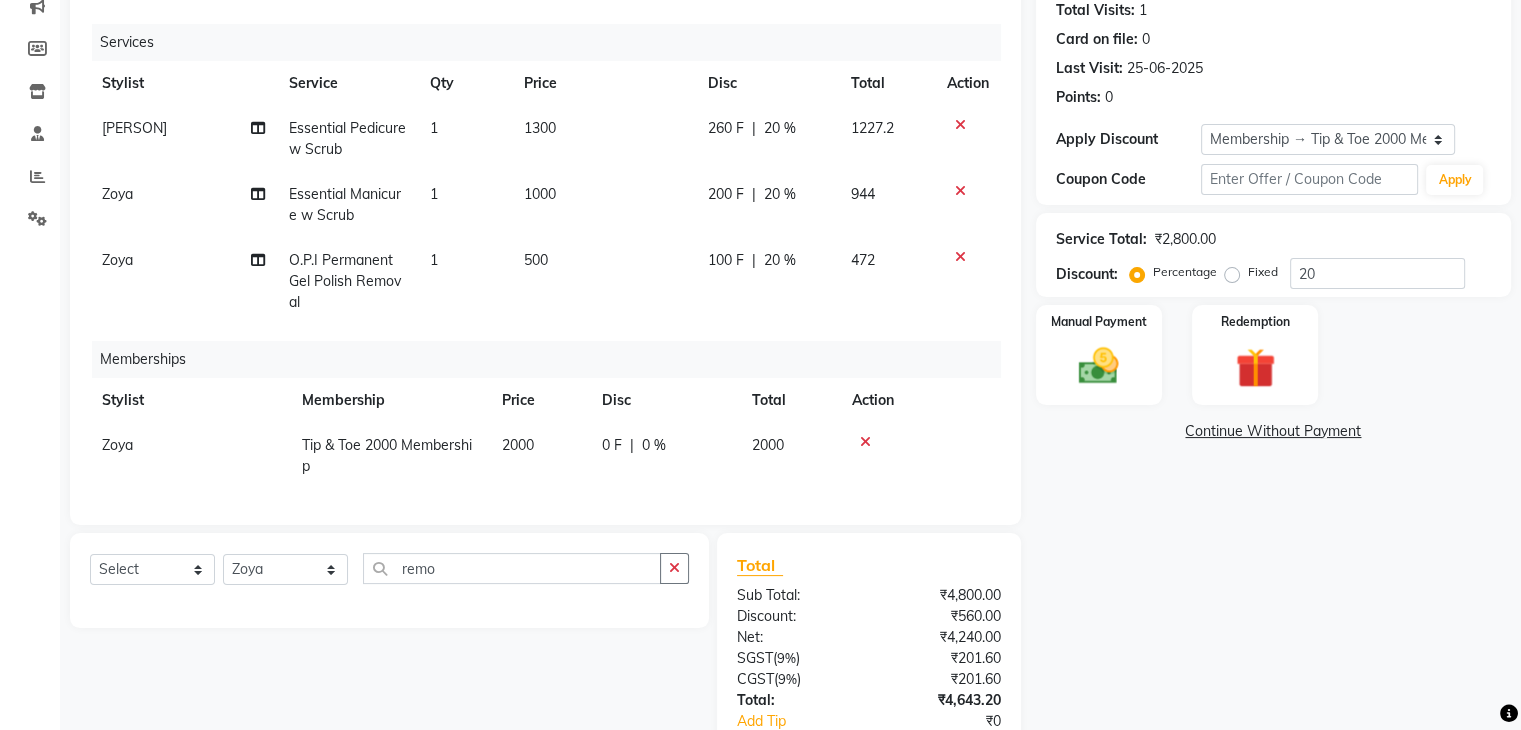 click on "Zoya" 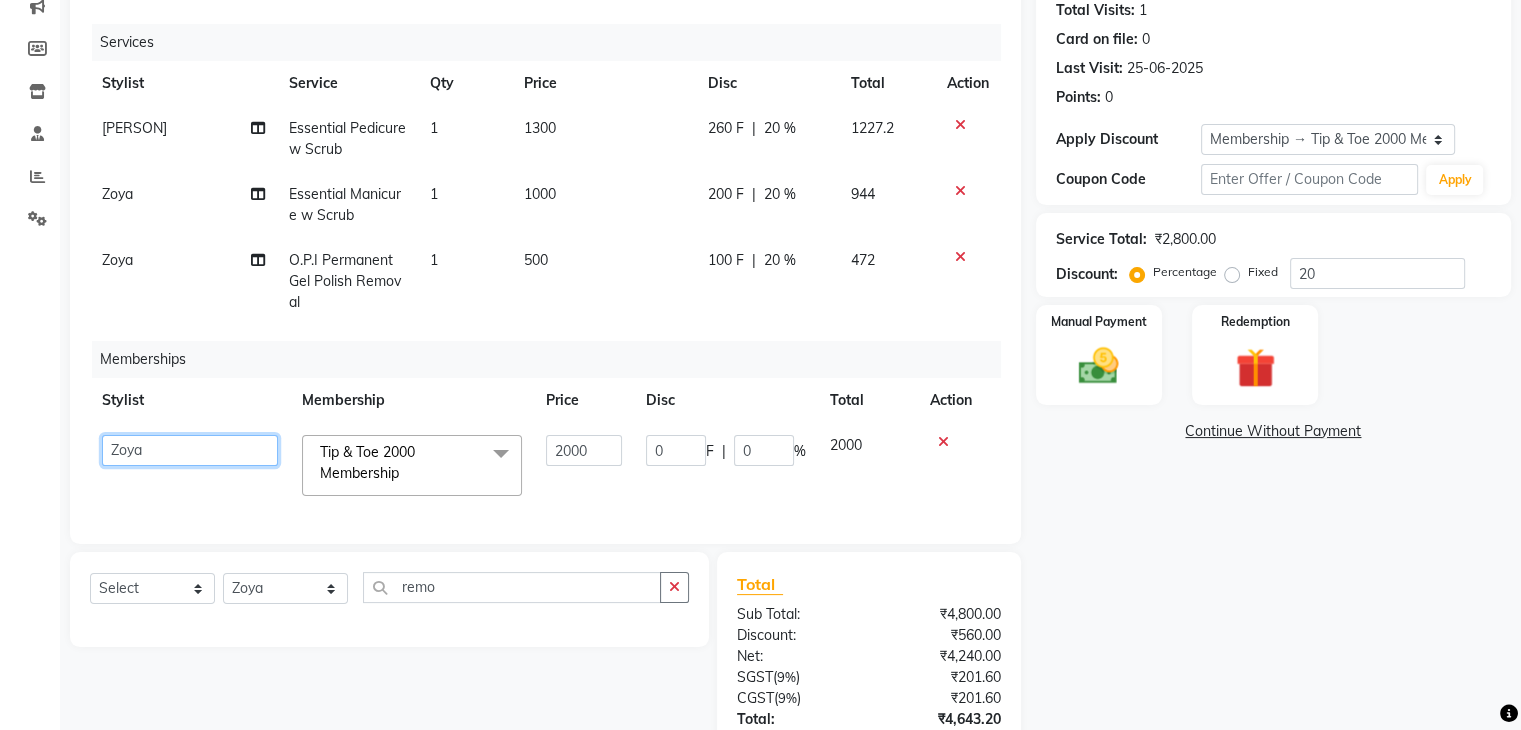 drag, startPoint x: 100, startPoint y: 449, endPoint x: 111, endPoint y: 447, distance: 11.18034 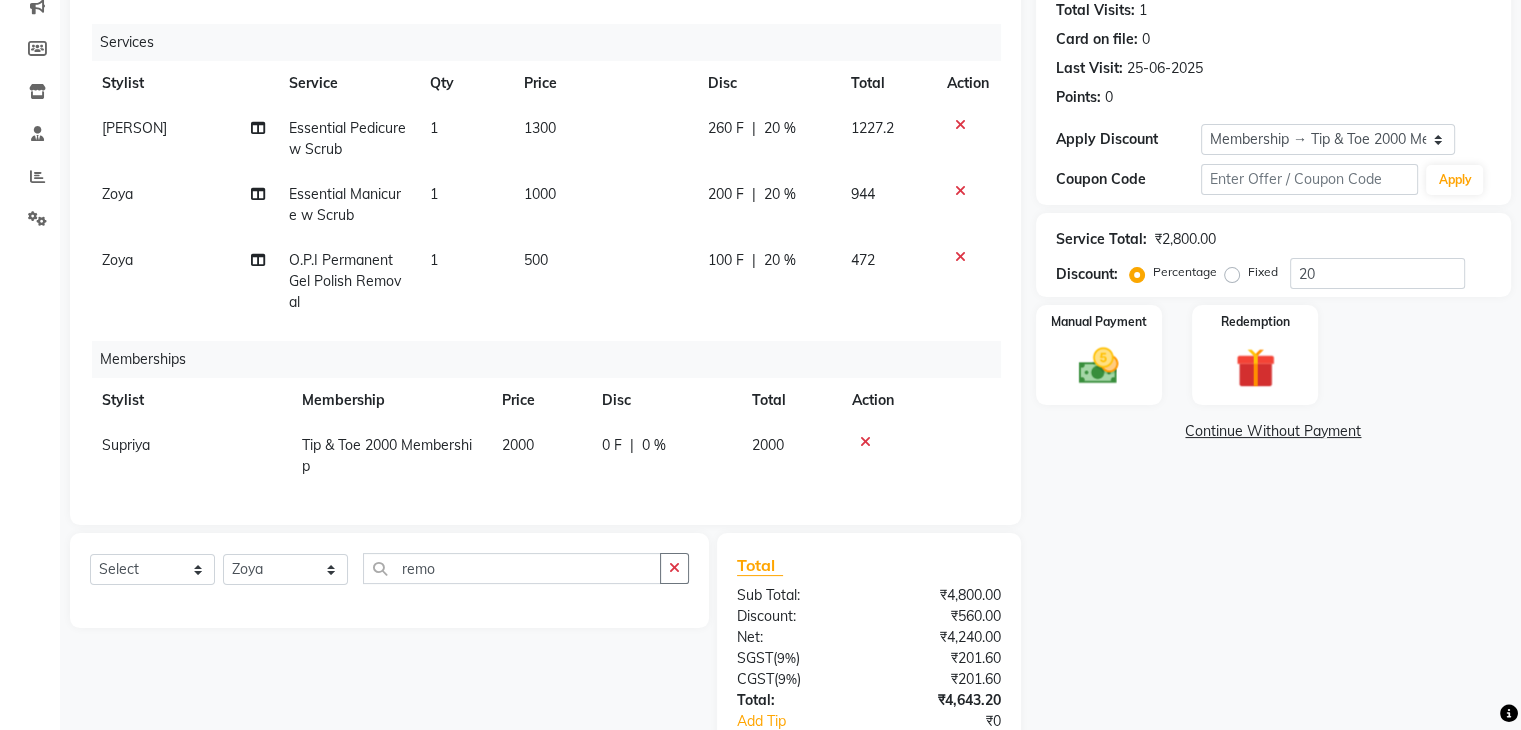 scroll, scrollTop: 0, scrollLeft: 0, axis: both 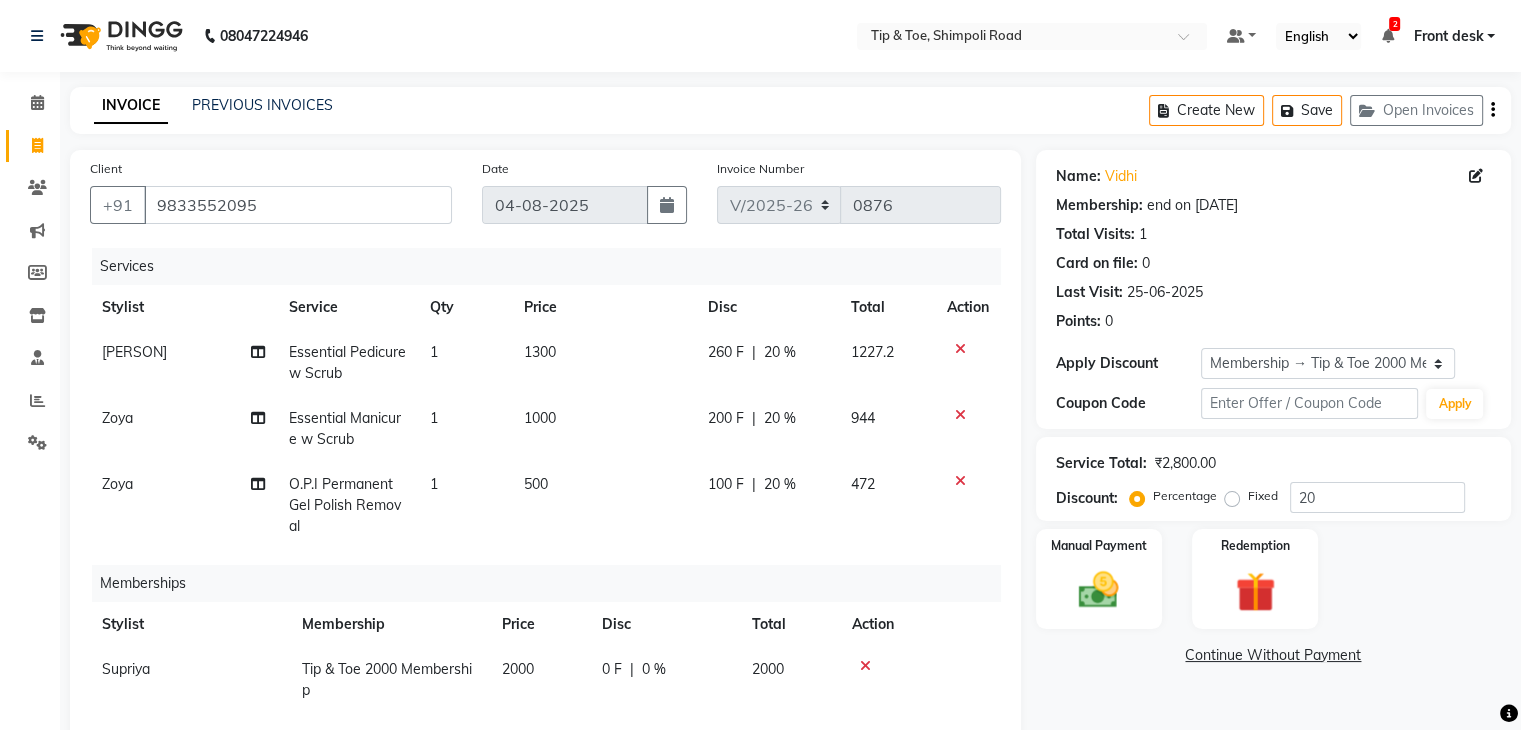 click 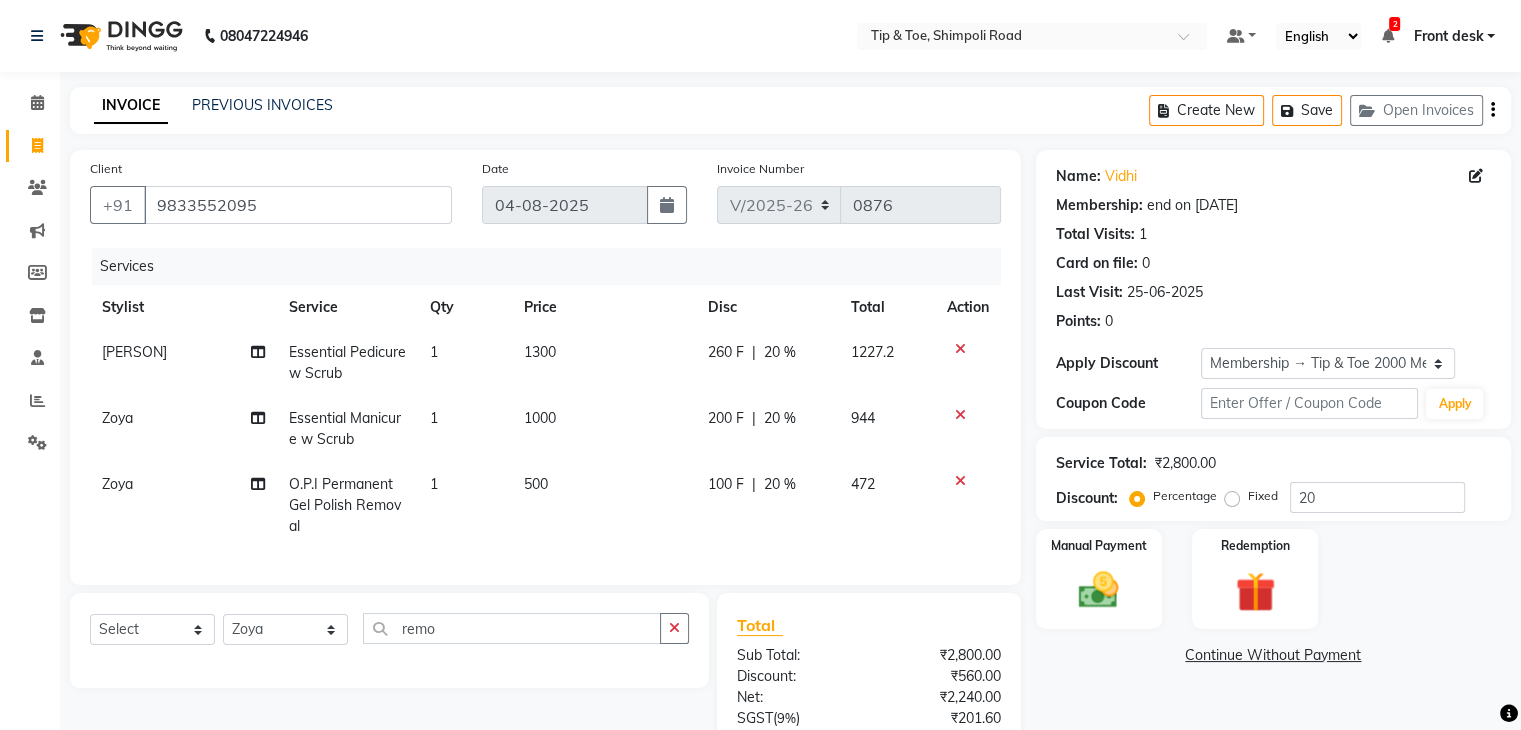 scroll, scrollTop: 200, scrollLeft: 0, axis: vertical 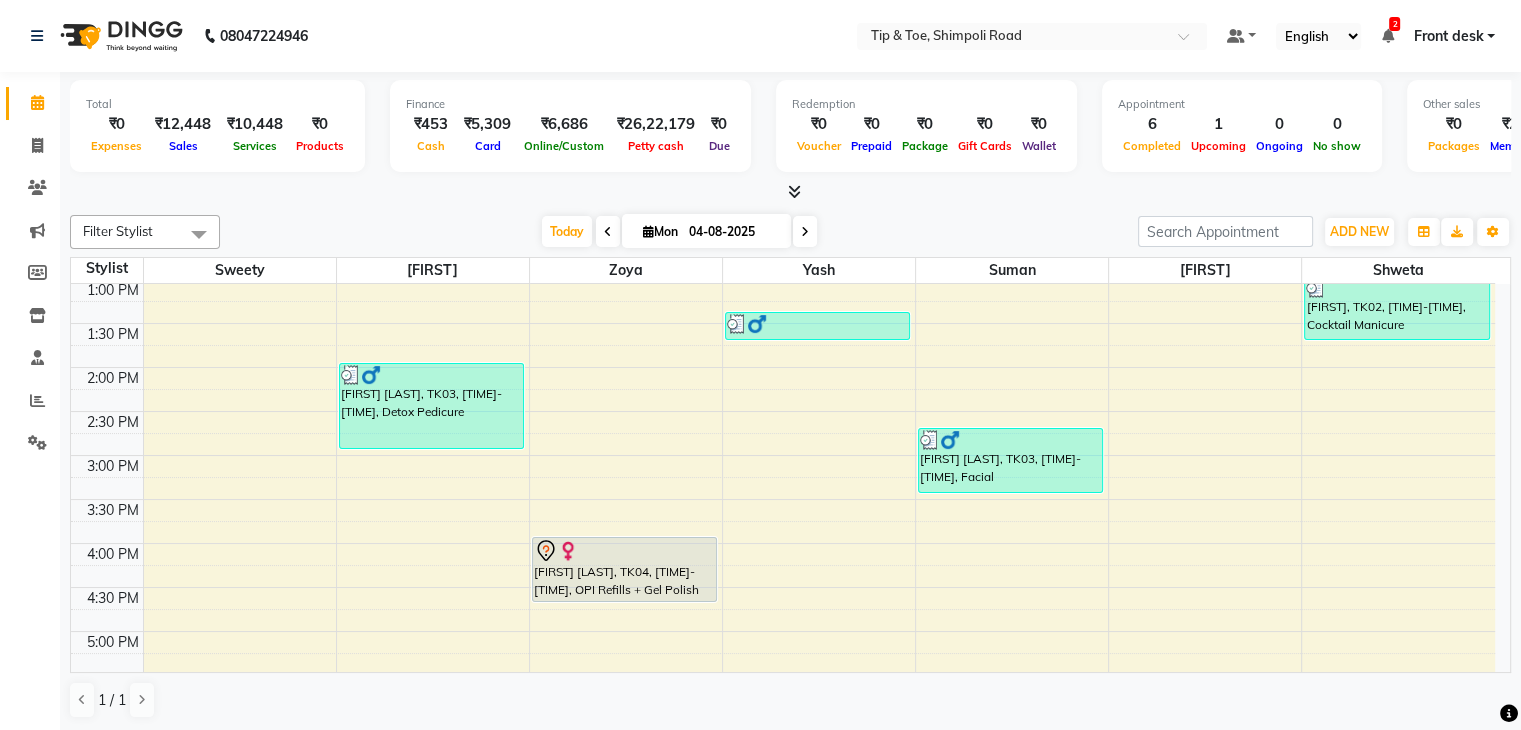 click at bounding box center [805, 231] 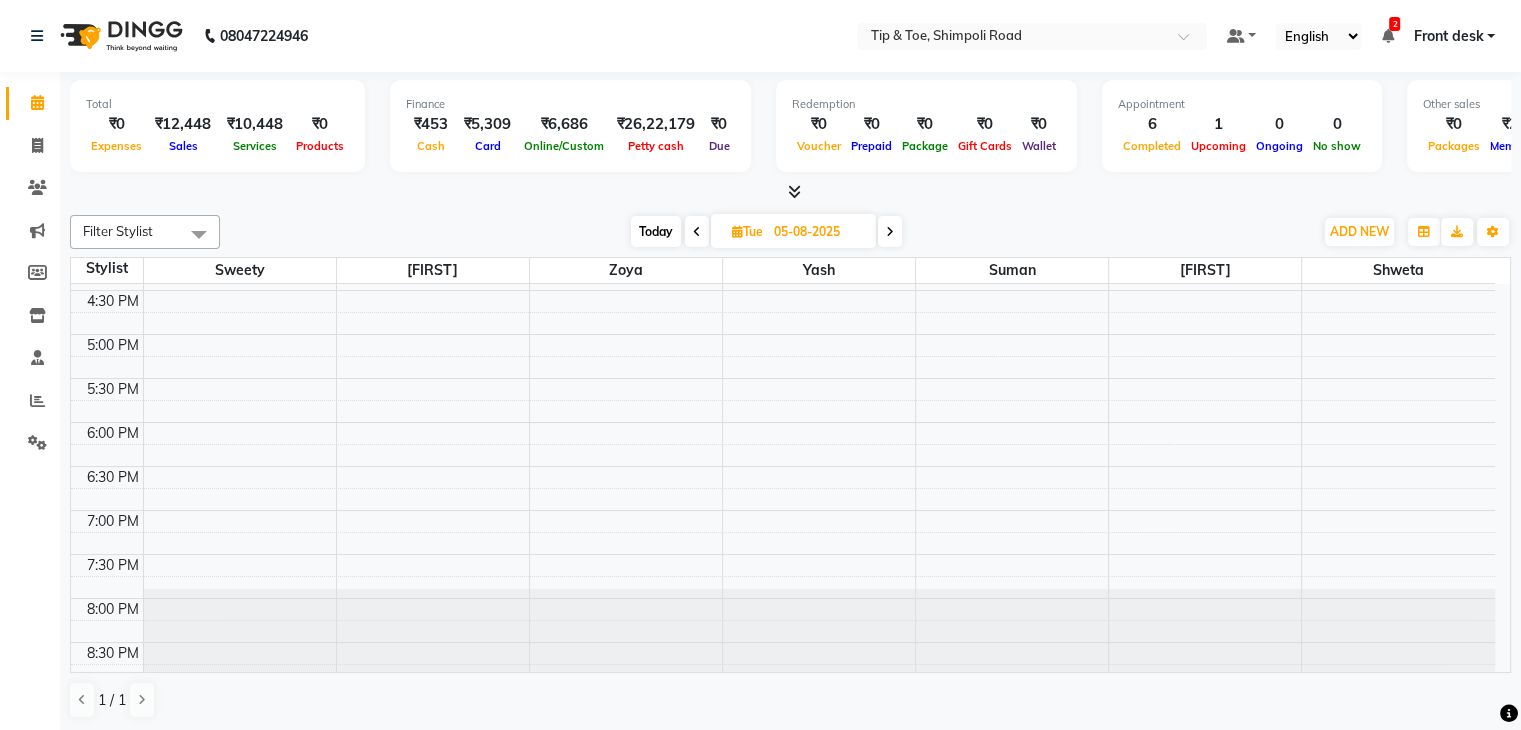 scroll, scrollTop: 744, scrollLeft: 0, axis: vertical 